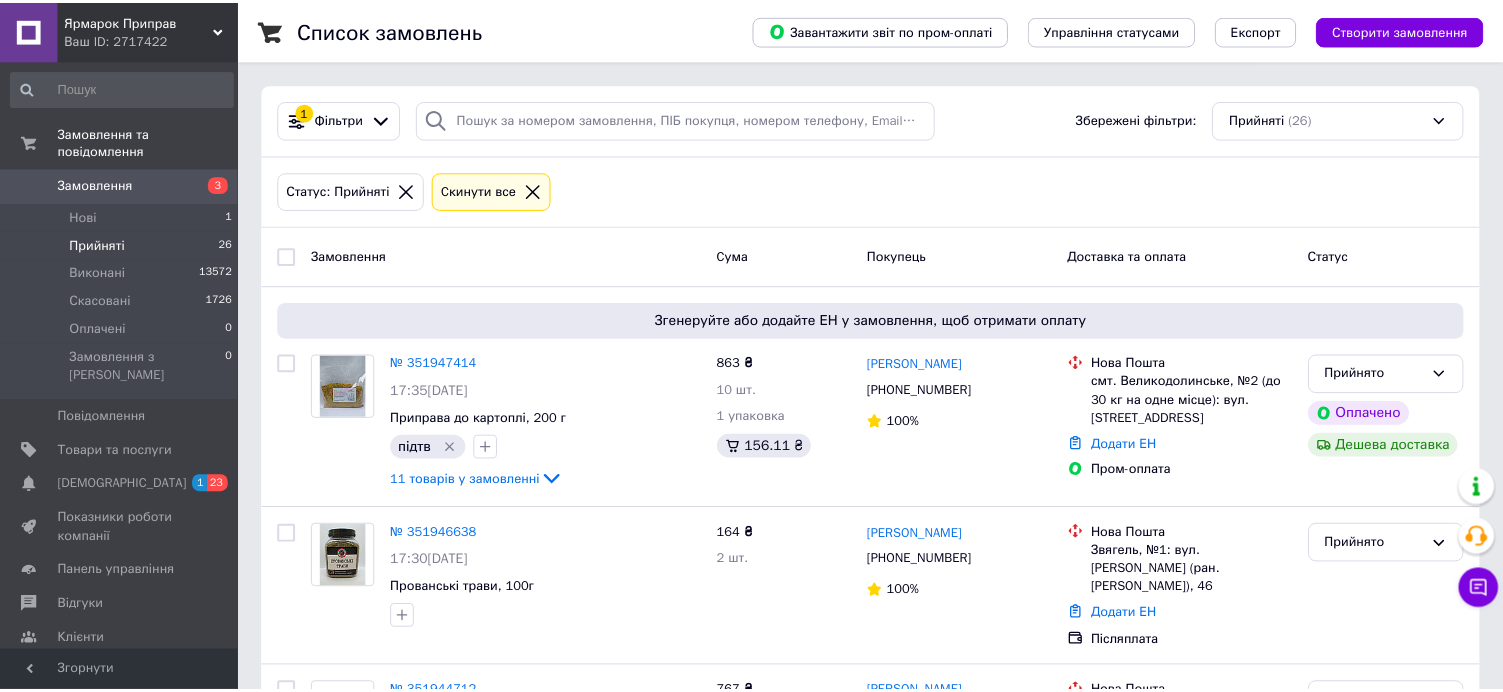 scroll, scrollTop: 0, scrollLeft: 0, axis: both 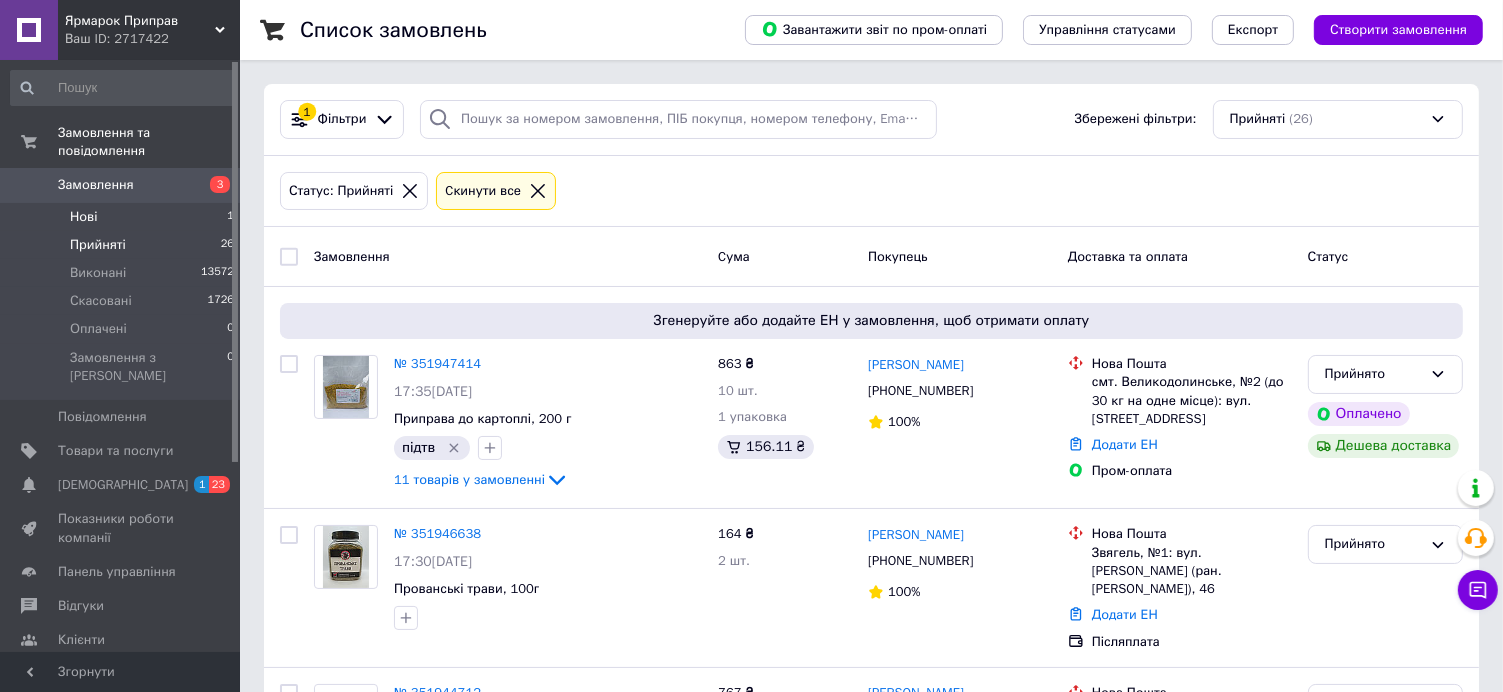 click on "Нові 1" at bounding box center (123, 217) 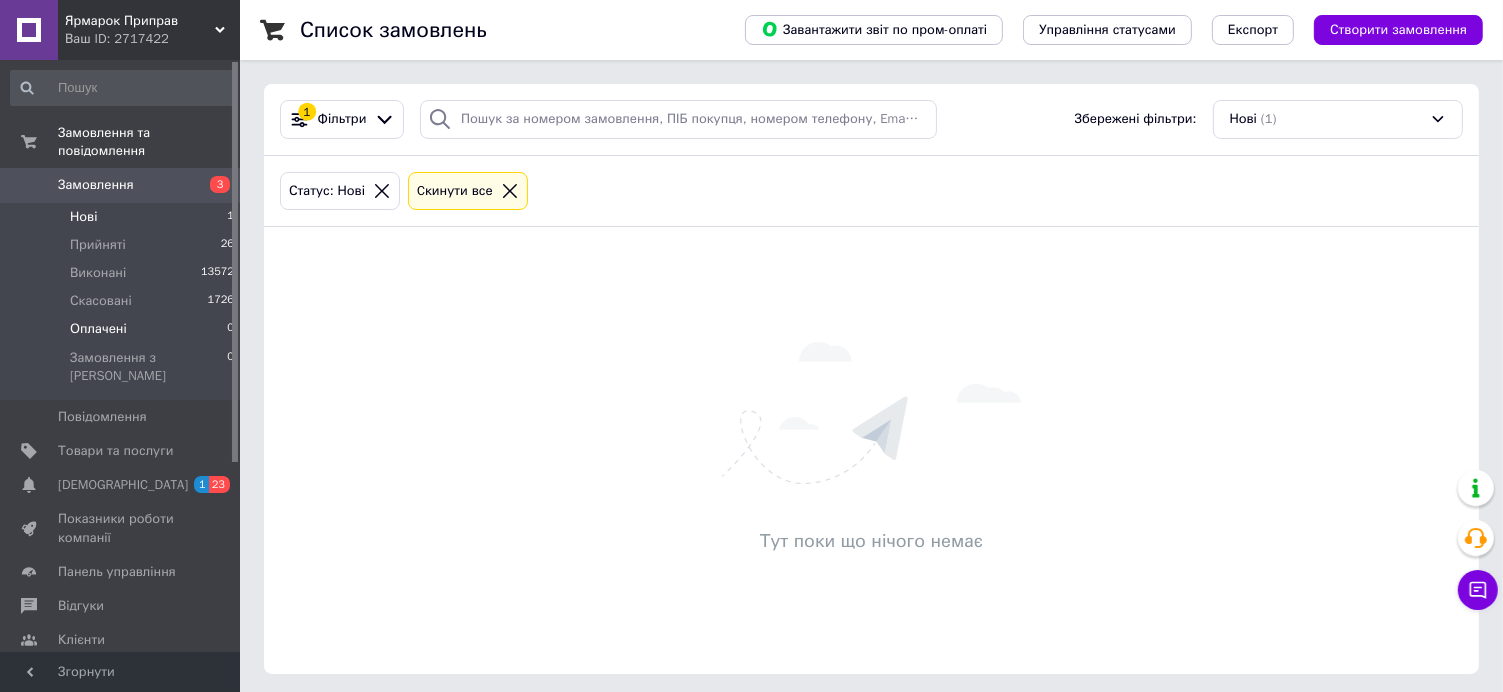click on "Оплачені 0" at bounding box center (123, 329) 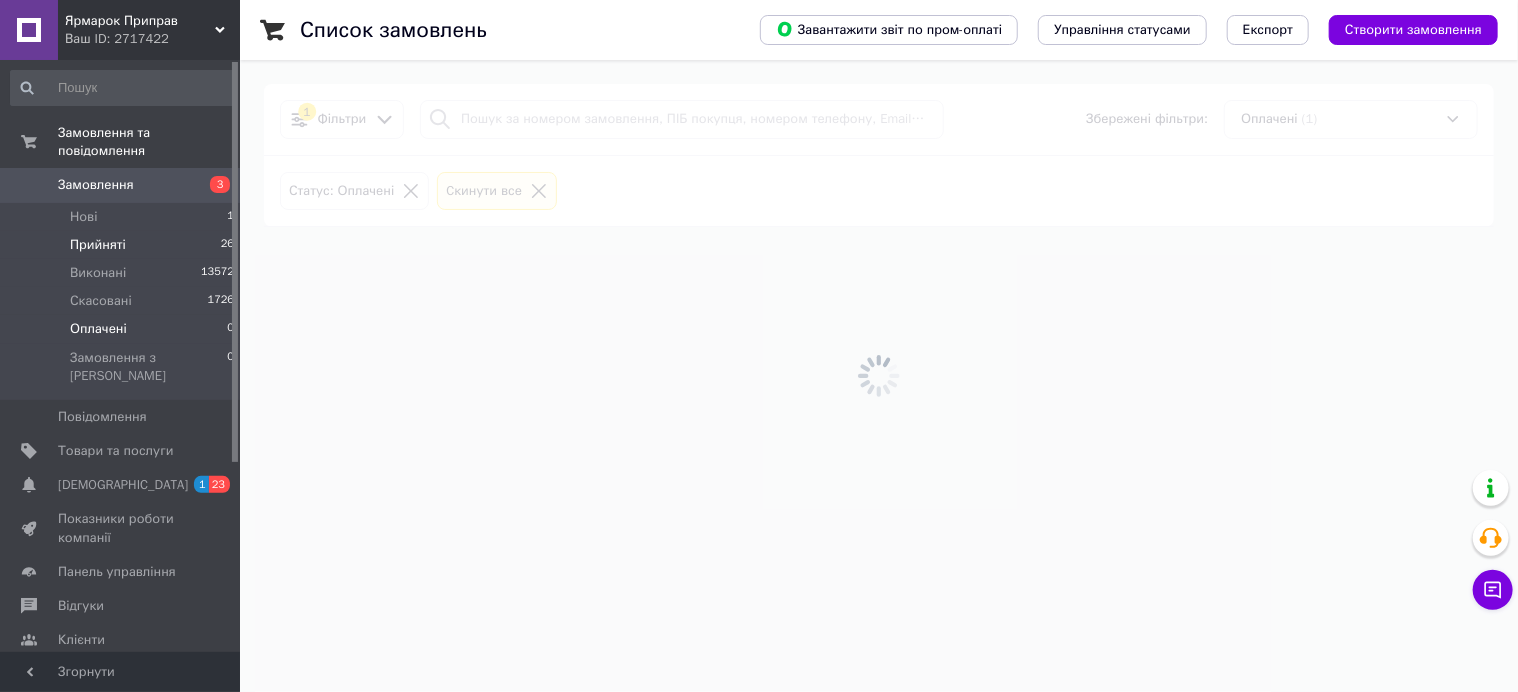 click on "Прийняті 26" at bounding box center (123, 245) 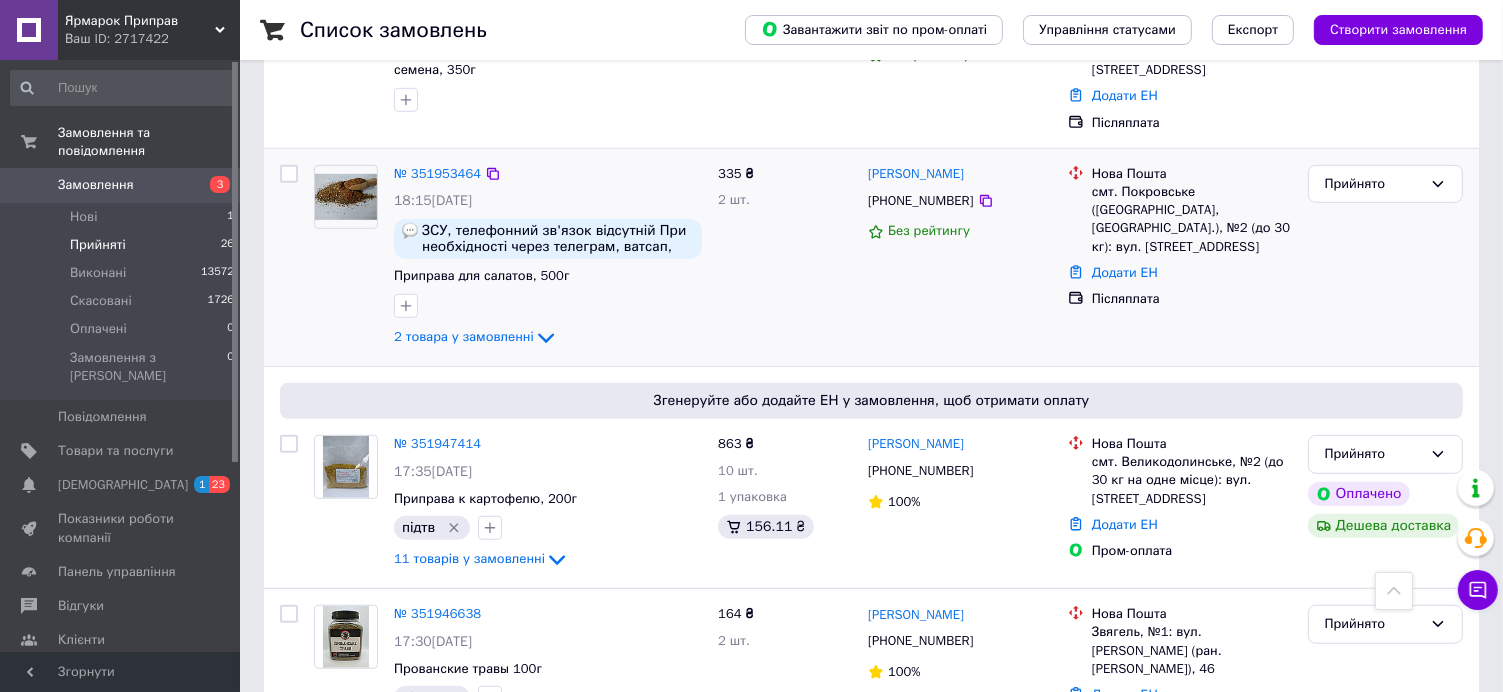 scroll, scrollTop: 1000, scrollLeft: 0, axis: vertical 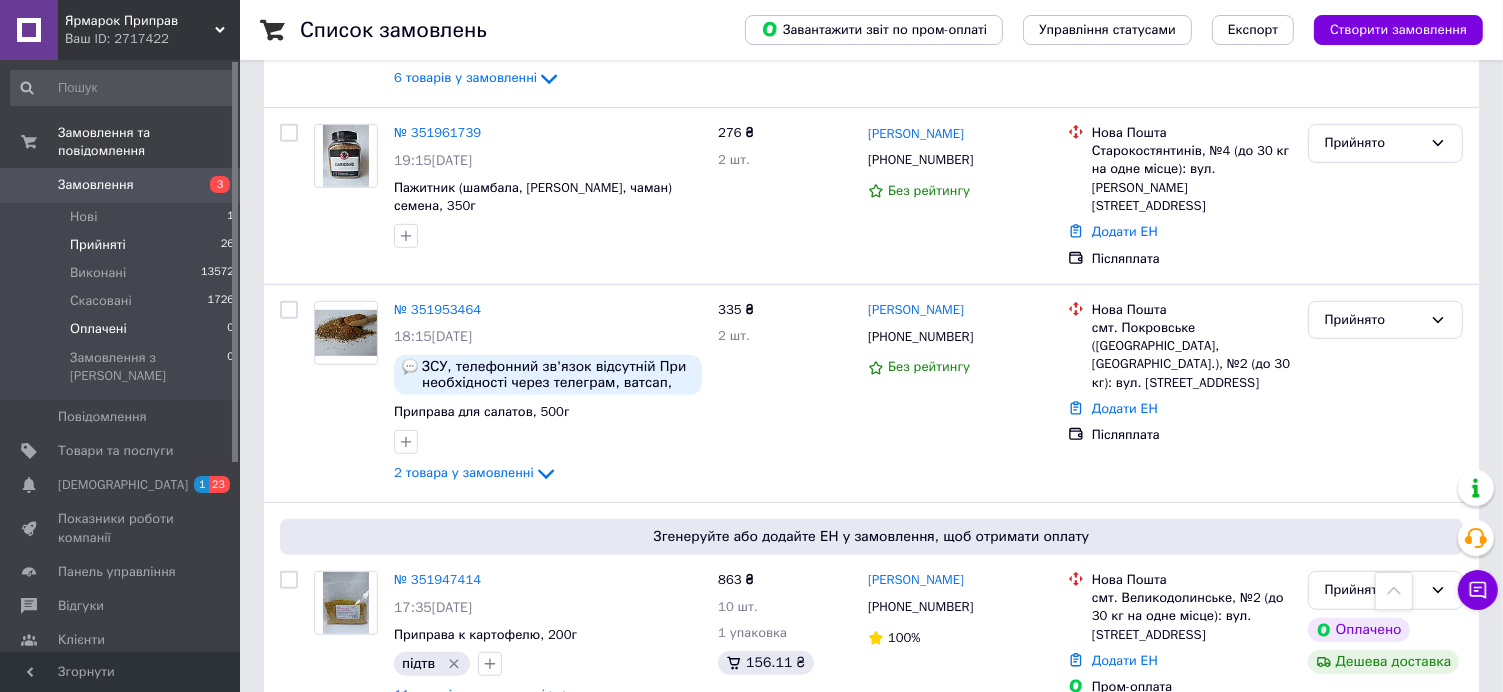 click on "Оплачені" at bounding box center (98, 329) 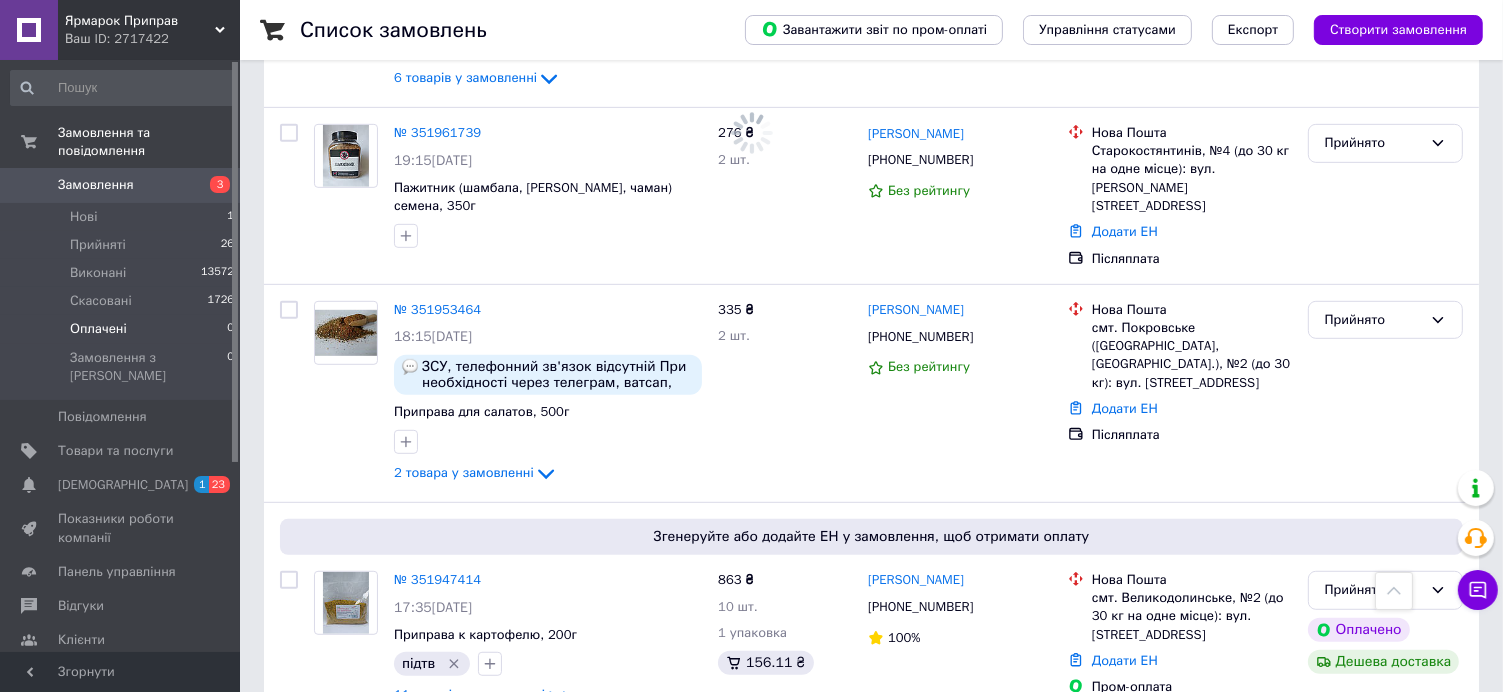 scroll, scrollTop: 0, scrollLeft: 0, axis: both 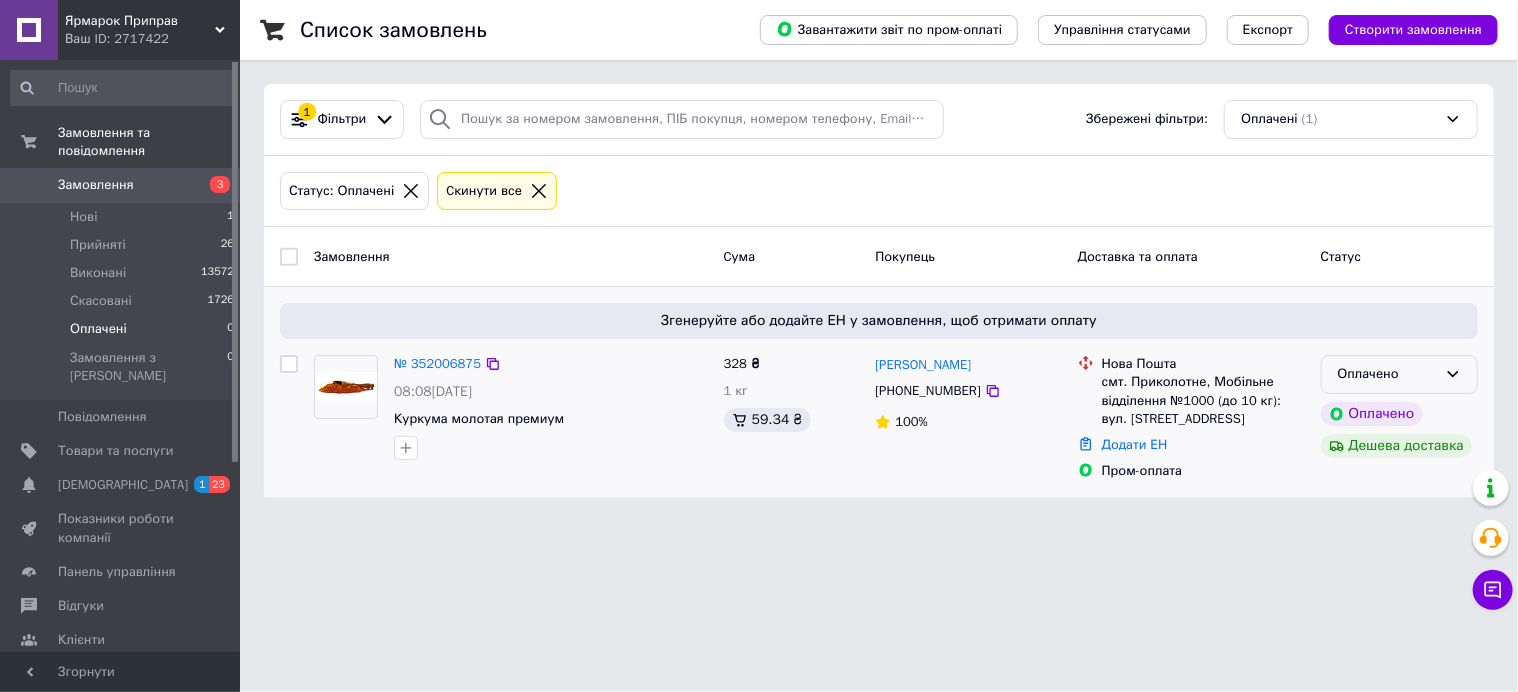 click 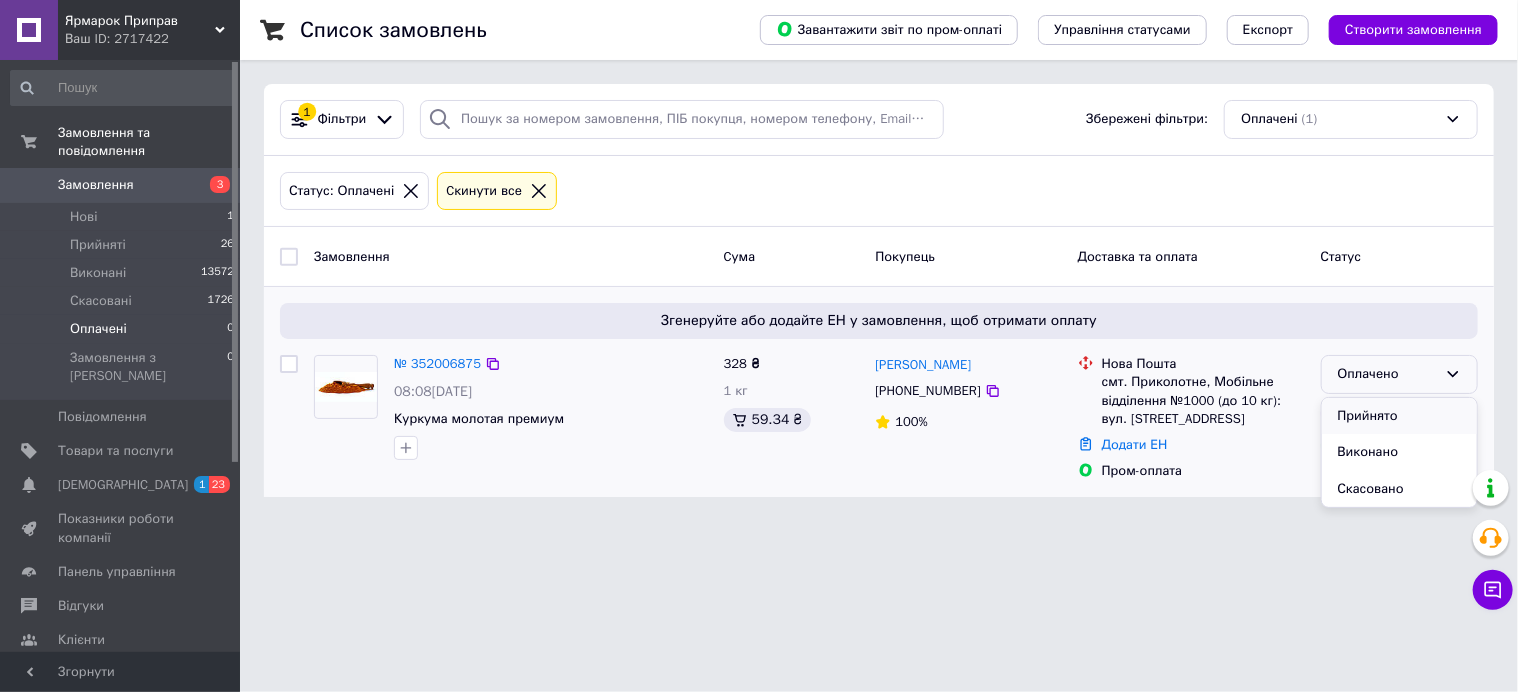 click on "Прийнято" at bounding box center [1399, 416] 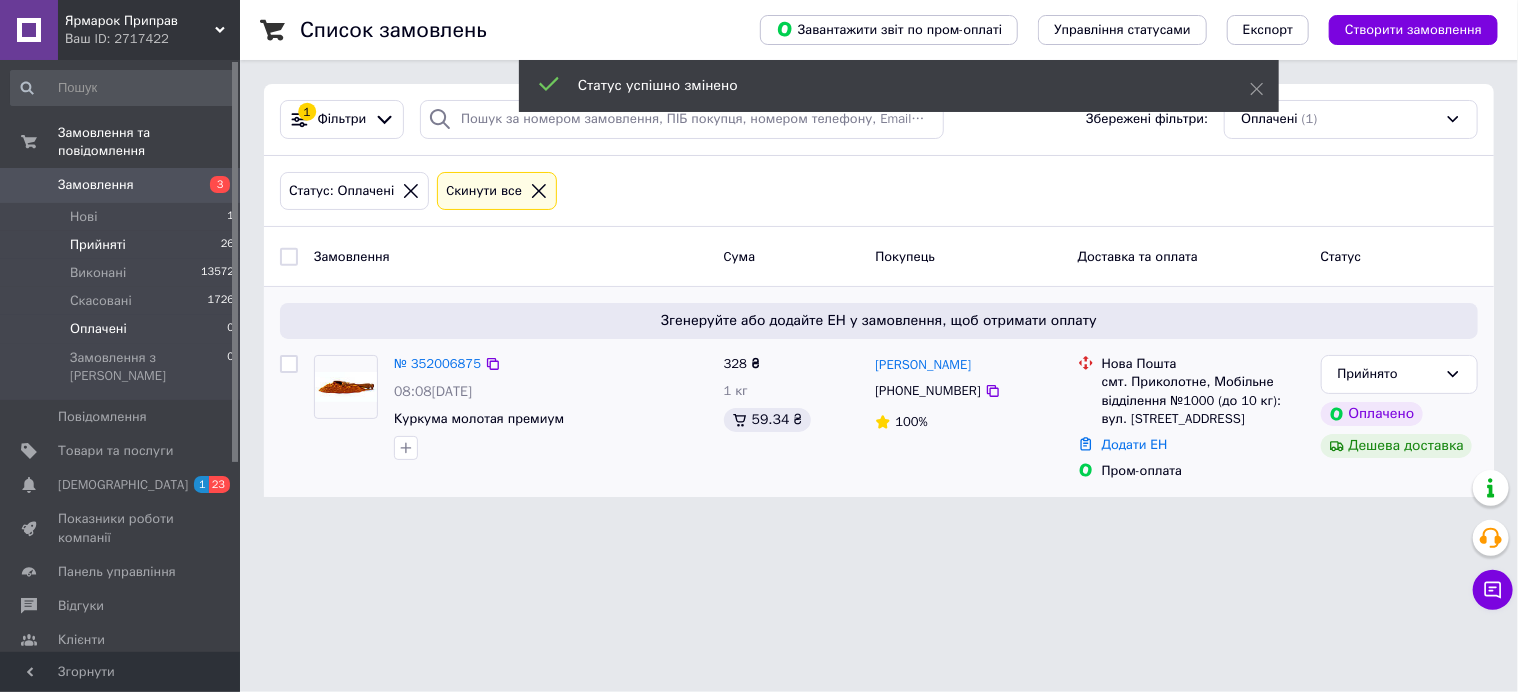 click on "Прийняті" at bounding box center [98, 245] 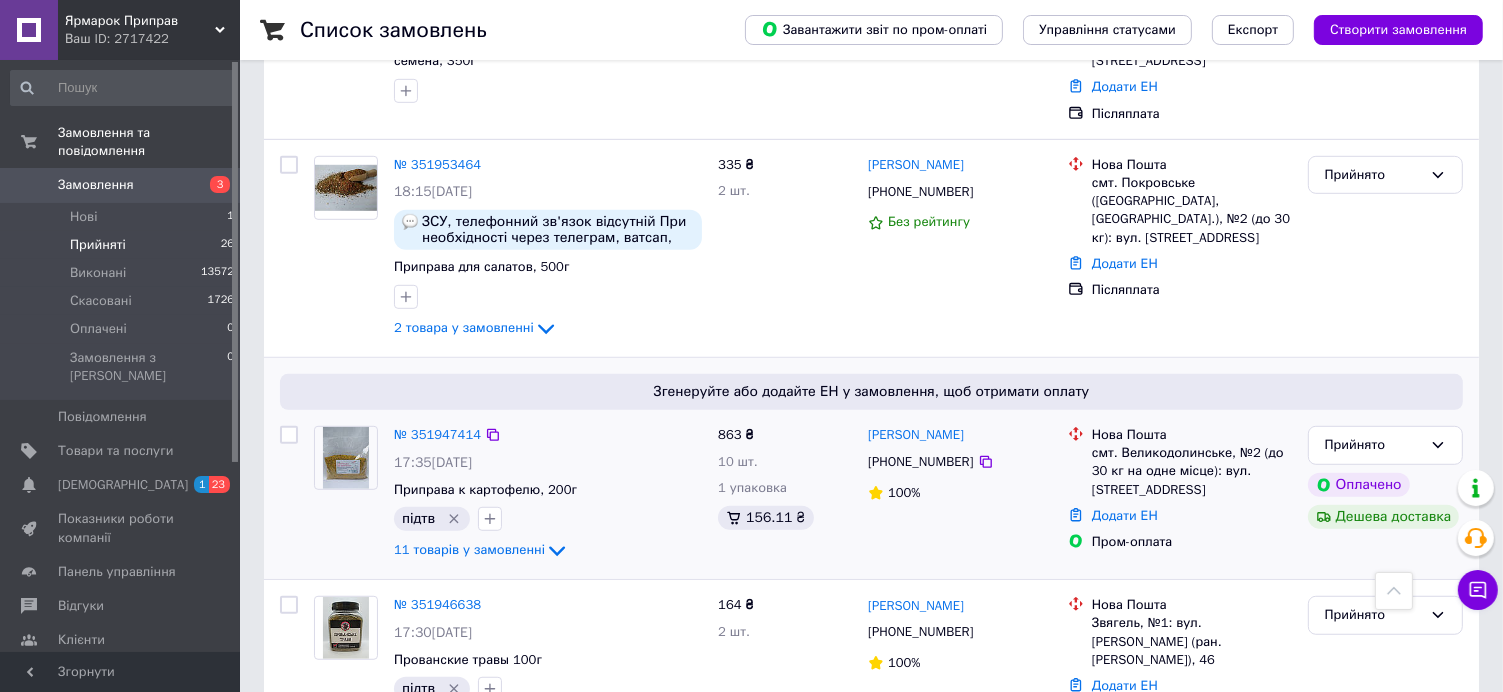 scroll, scrollTop: 1100, scrollLeft: 0, axis: vertical 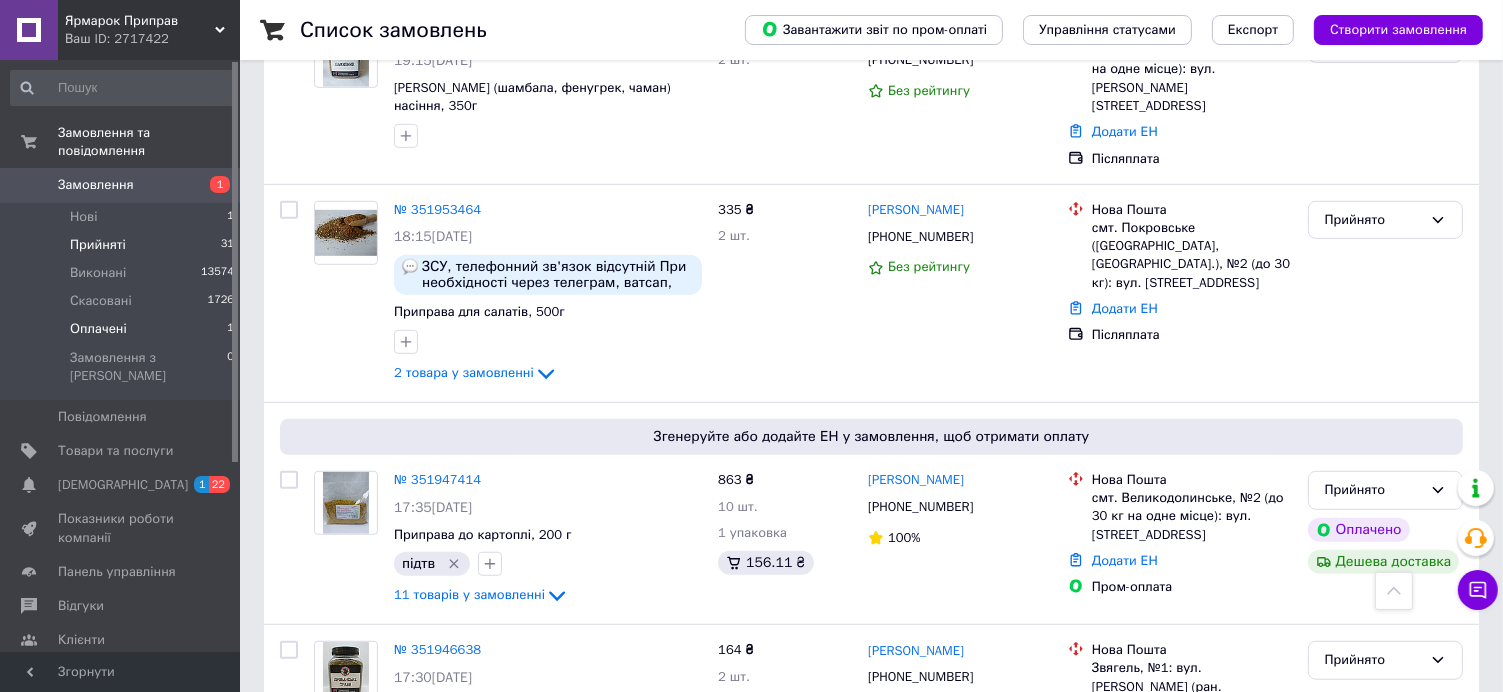 click on "Оплачені 1" at bounding box center [123, 329] 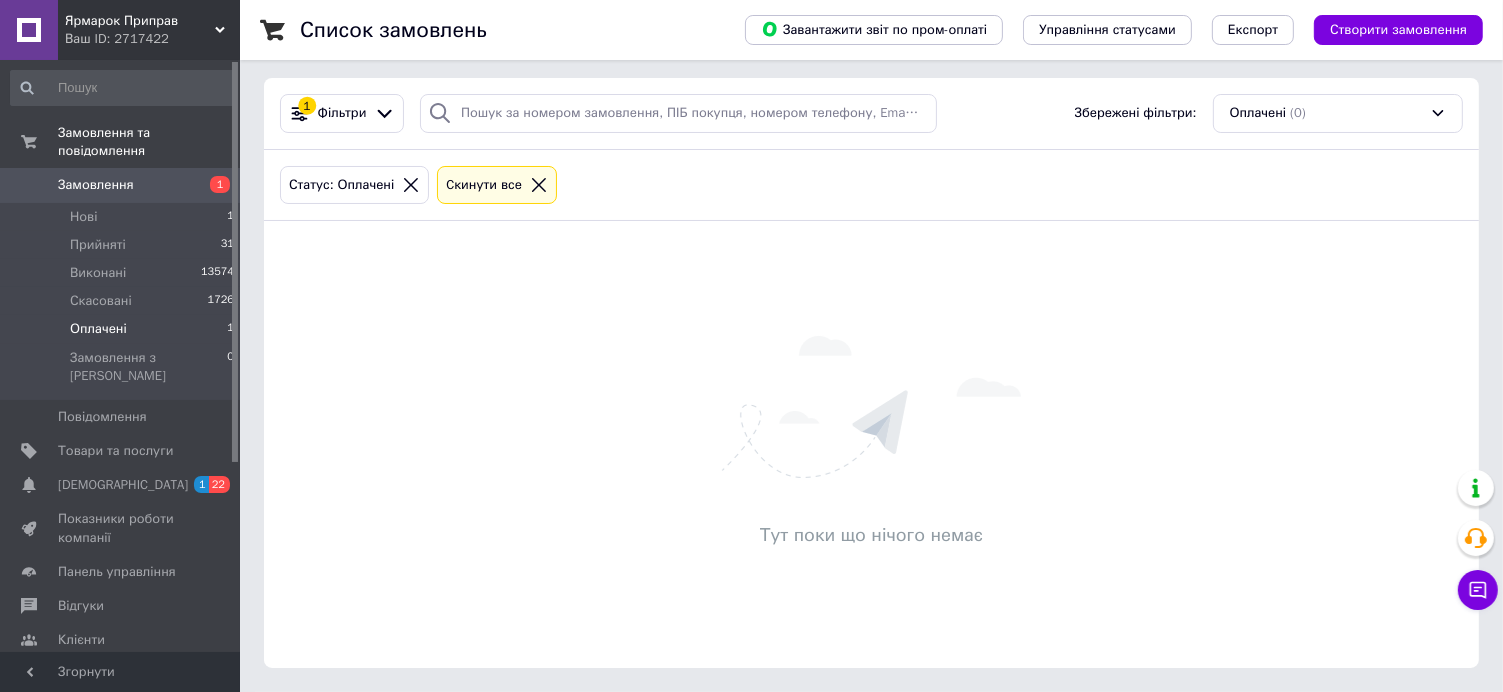 scroll, scrollTop: 0, scrollLeft: 0, axis: both 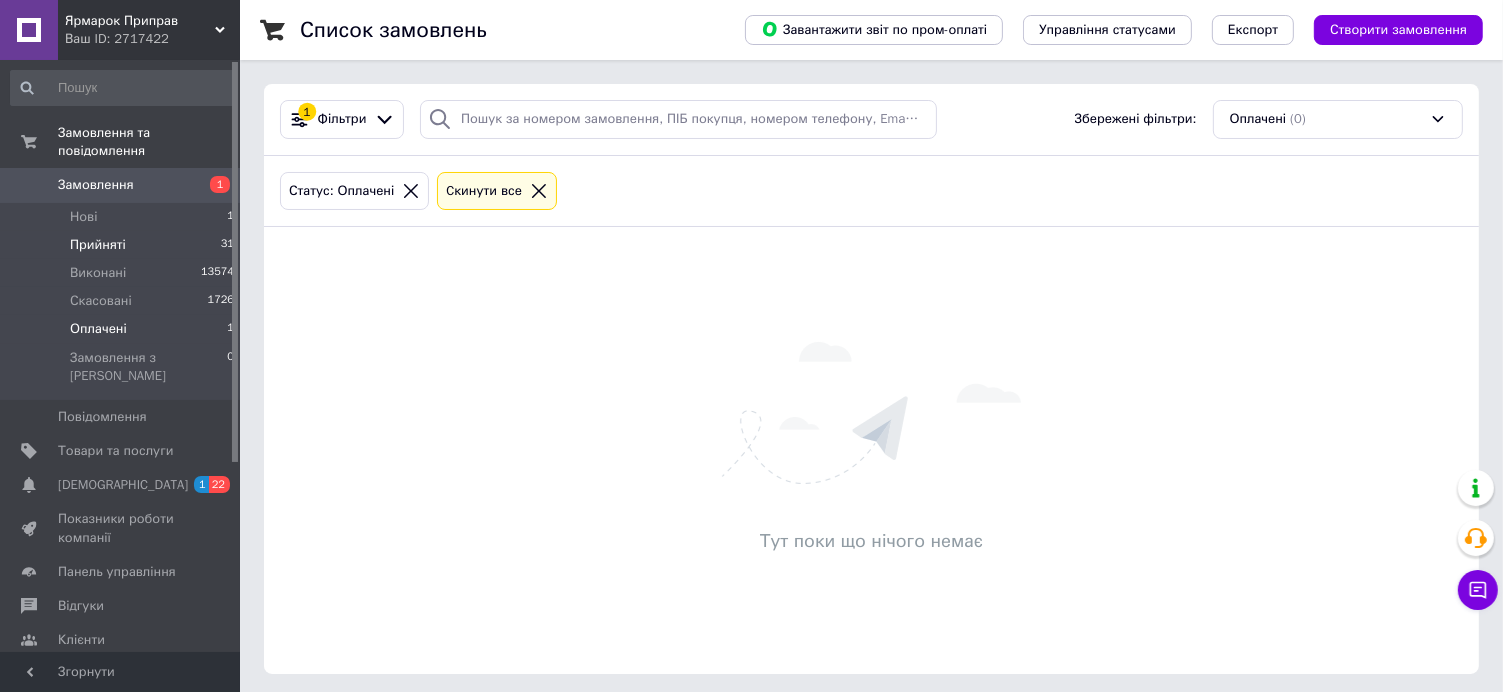 click on "Прийняті 31" at bounding box center (123, 245) 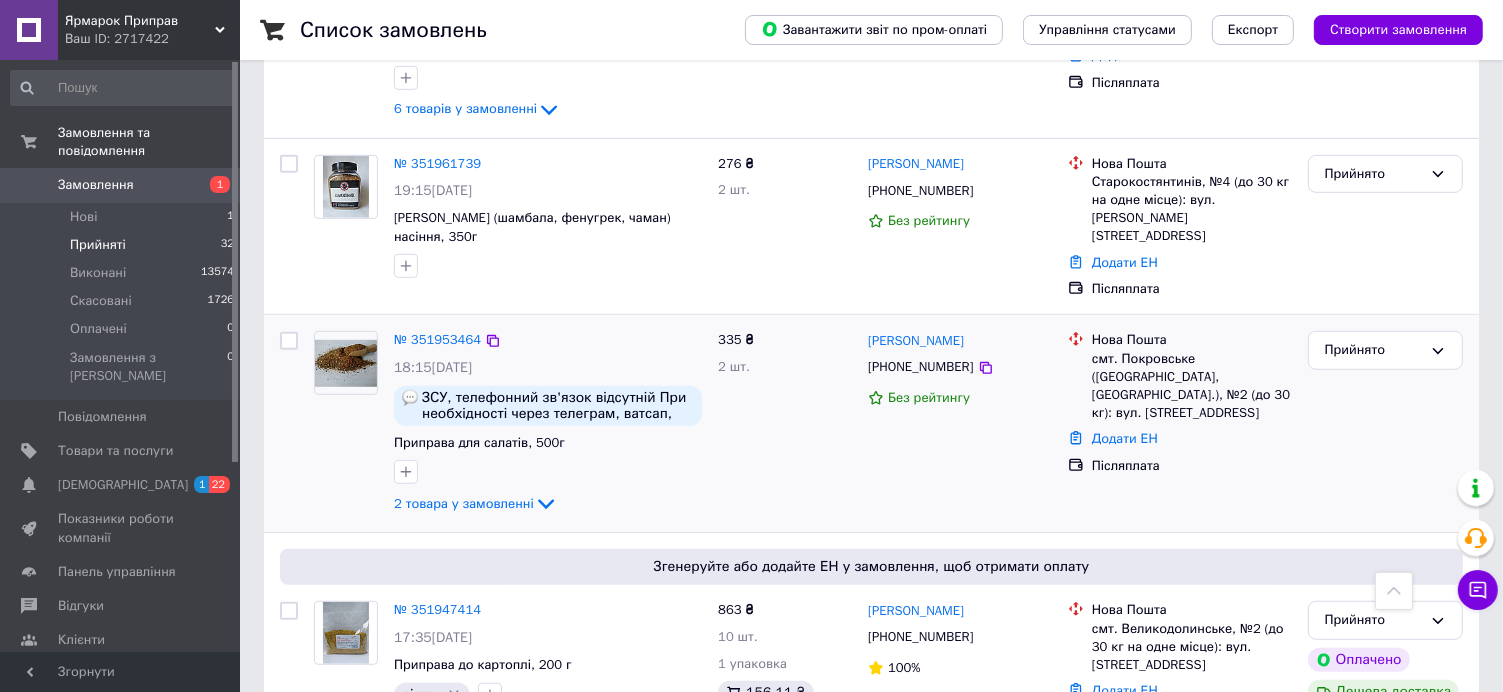 scroll, scrollTop: 1145, scrollLeft: 0, axis: vertical 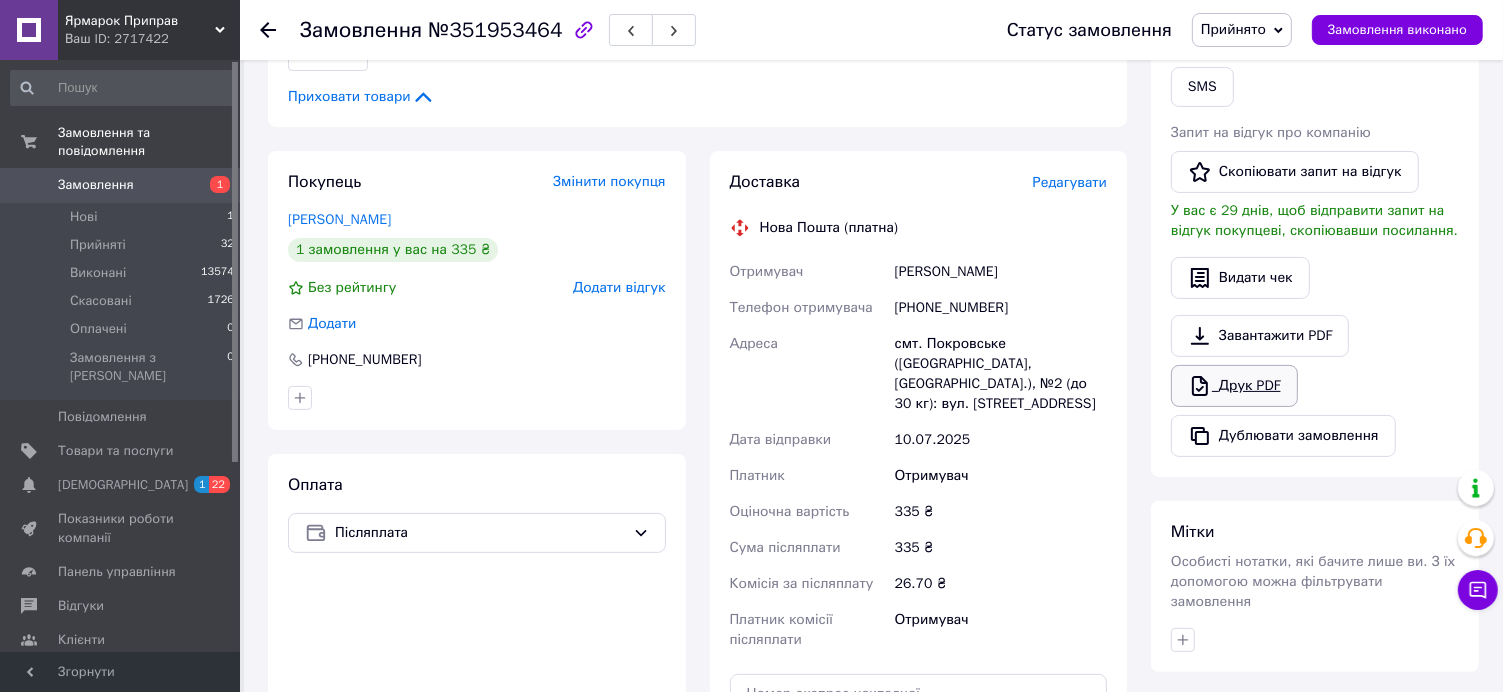 click on "Друк PDF" at bounding box center [1234, 386] 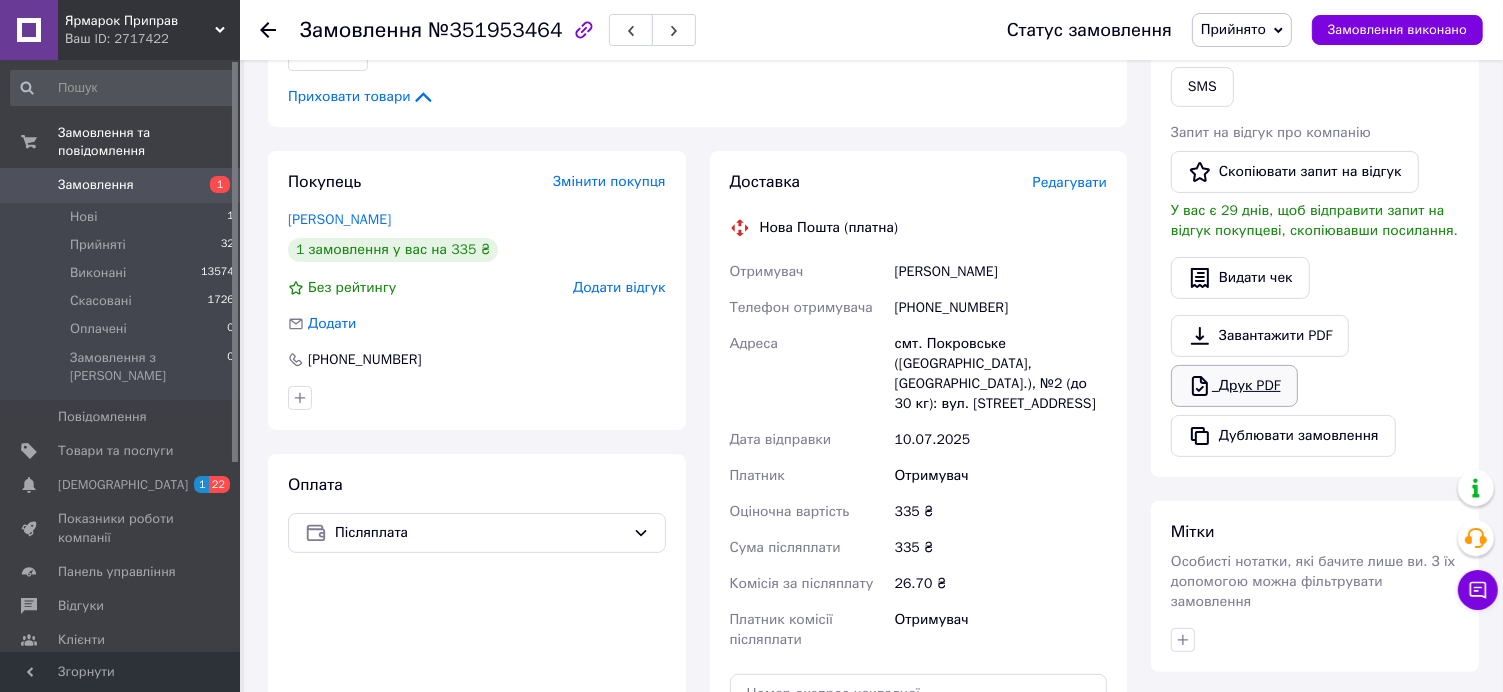 click on "Друк PDF" at bounding box center (1234, 386) 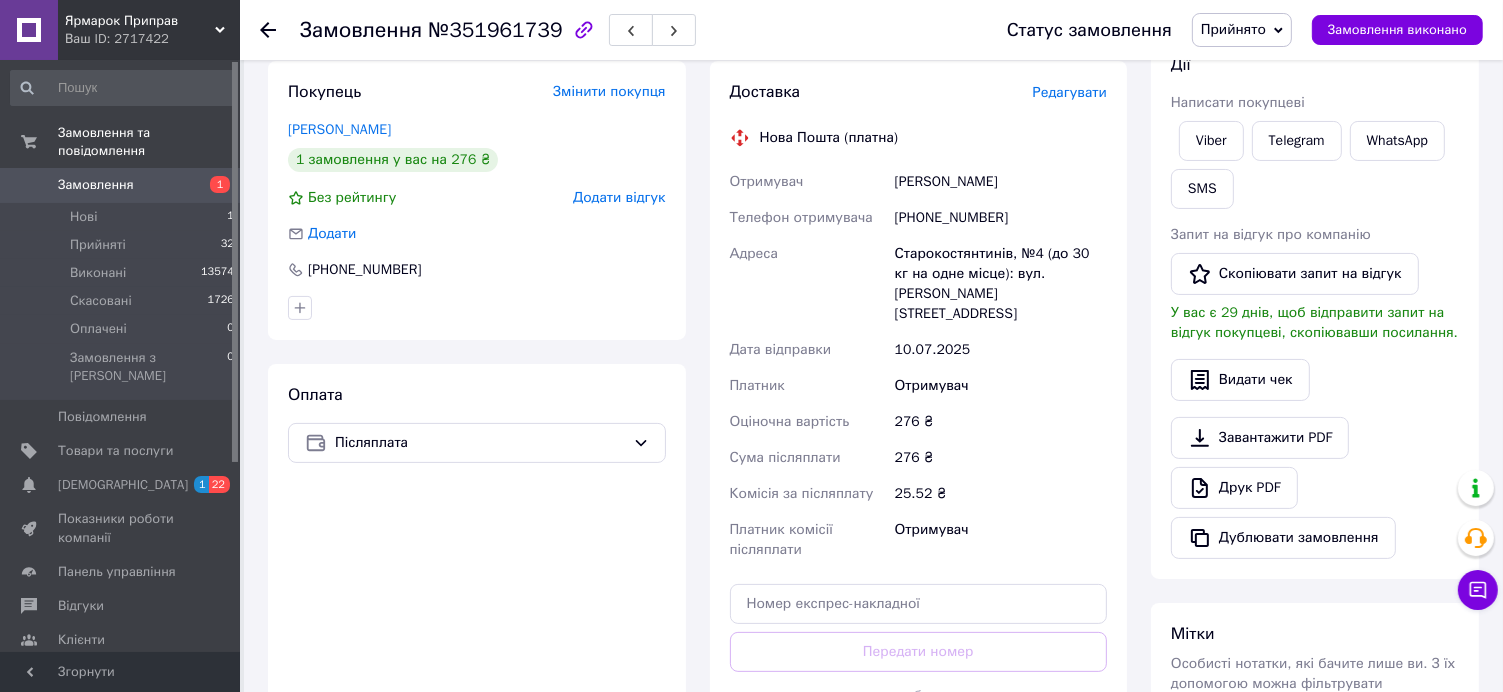 scroll, scrollTop: 300, scrollLeft: 0, axis: vertical 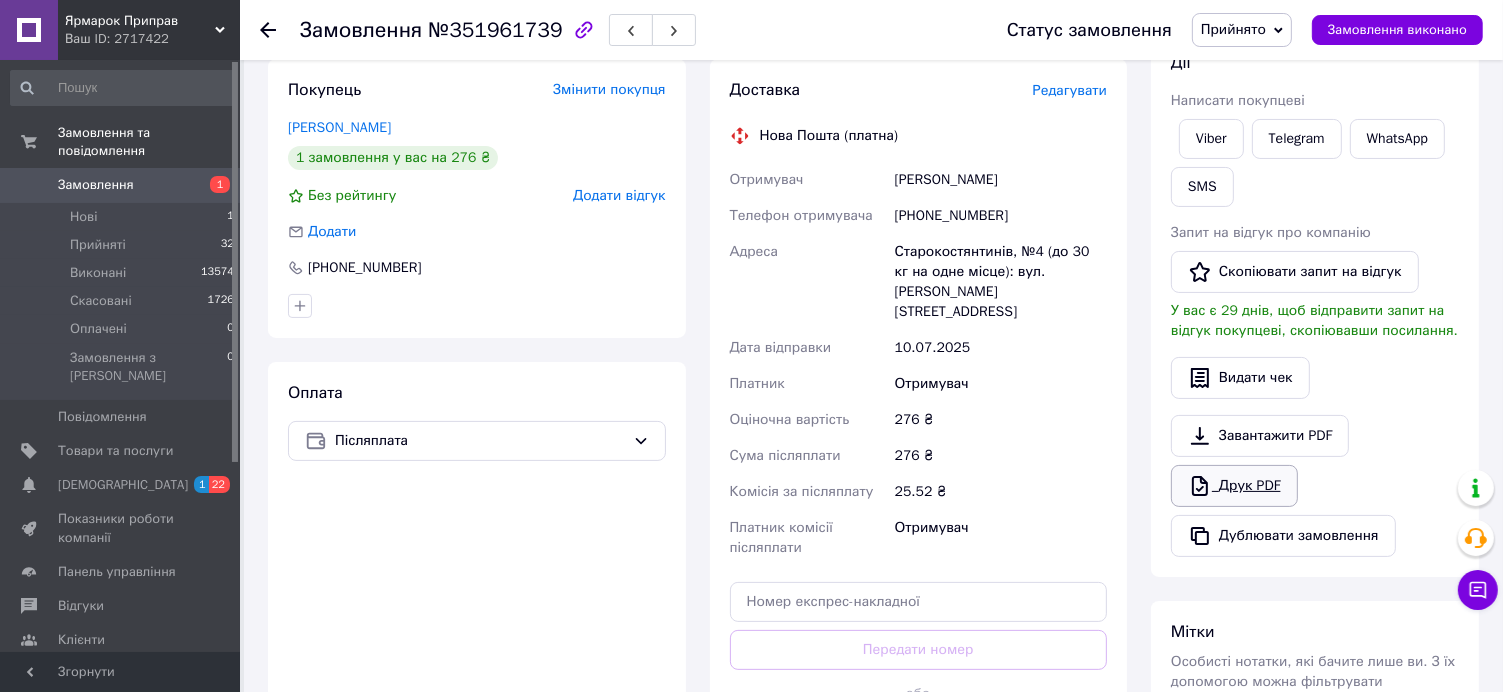 click on "Друк PDF" at bounding box center (1234, 486) 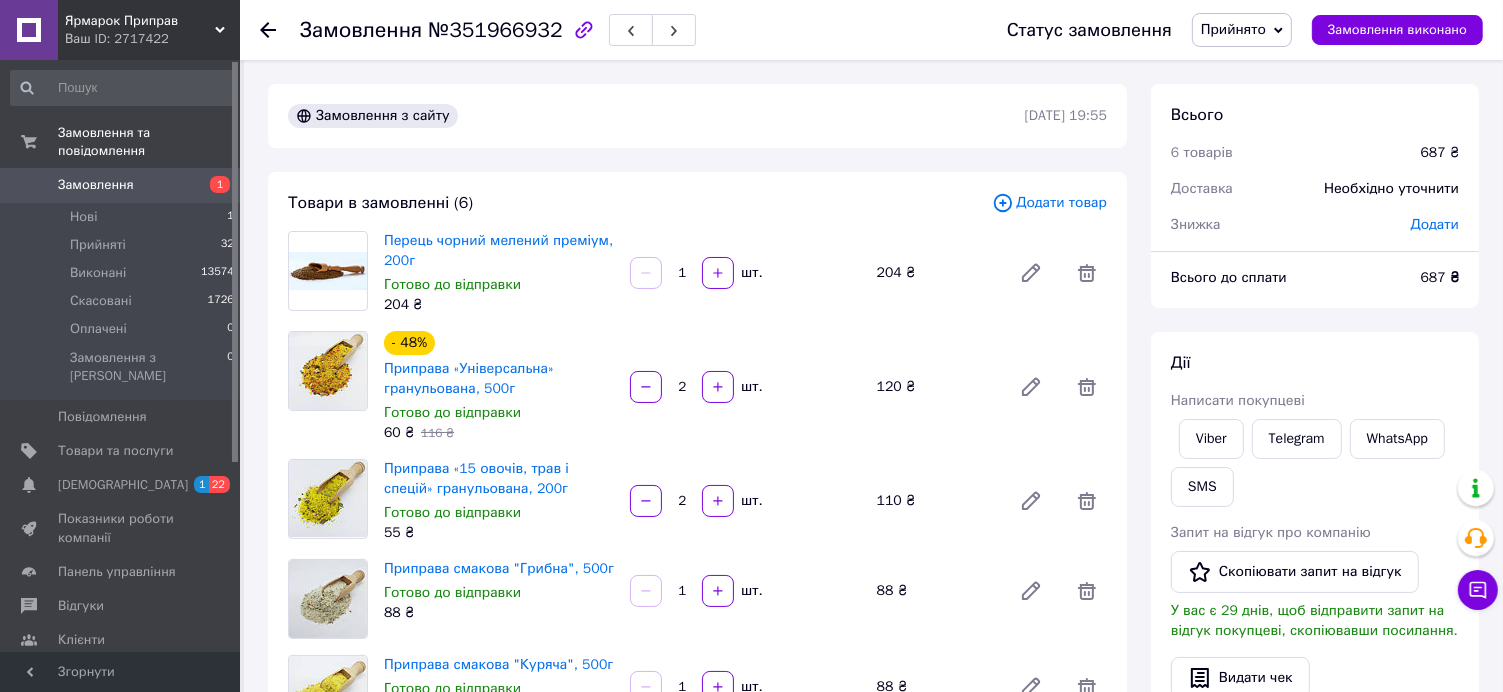 scroll, scrollTop: 400, scrollLeft: 0, axis: vertical 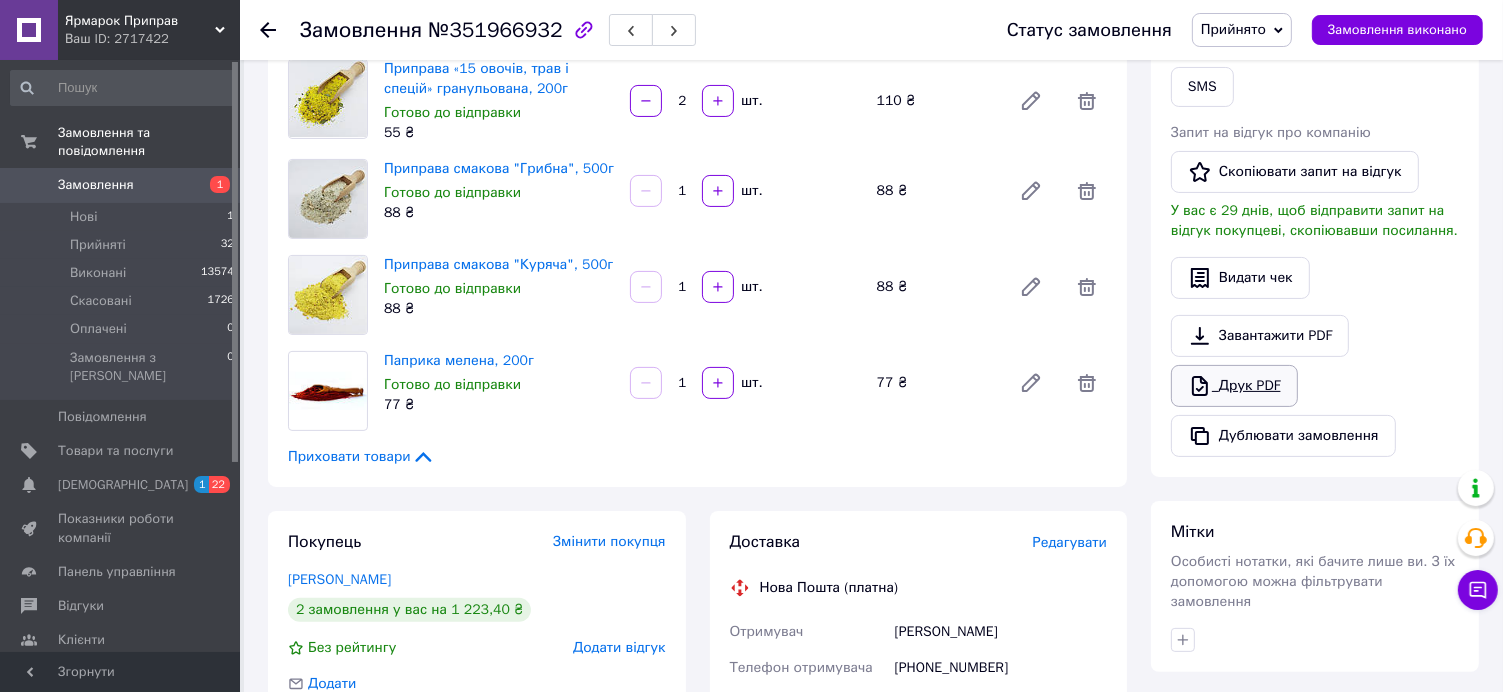 click 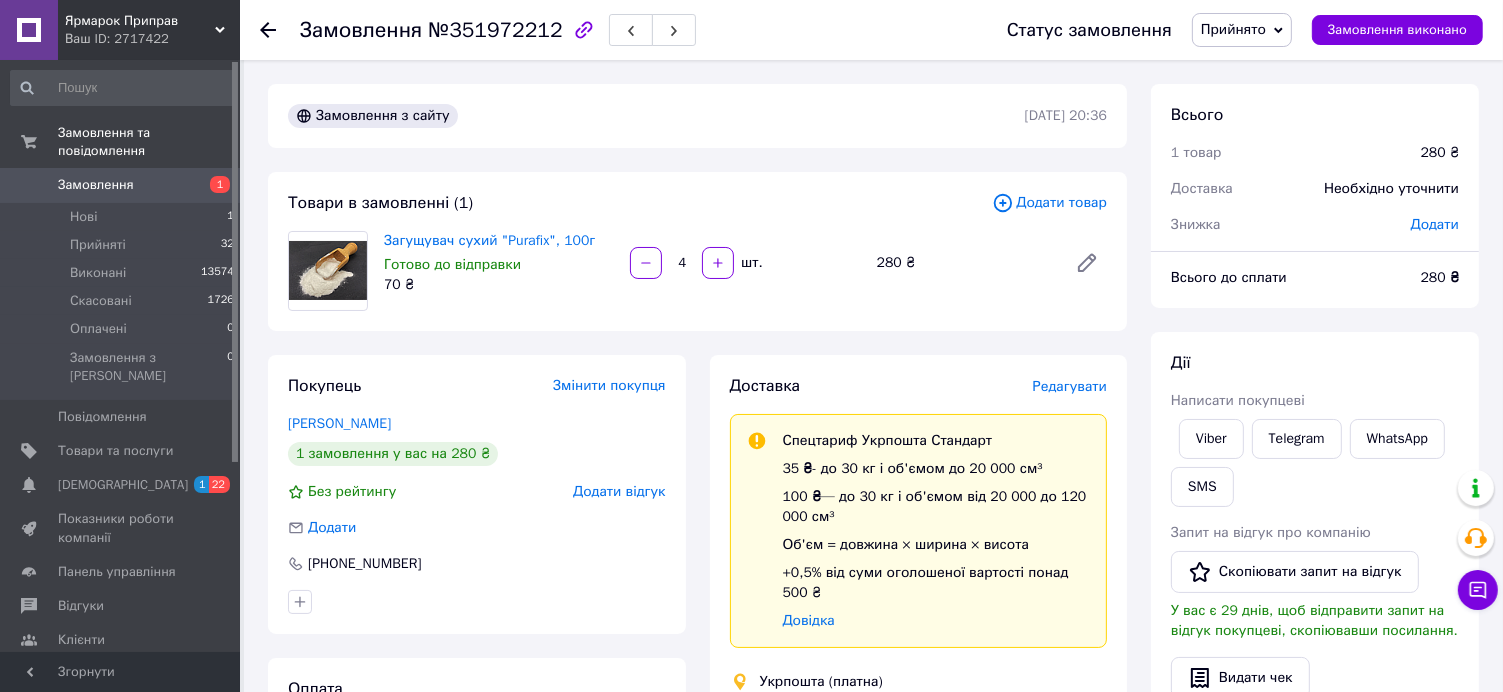 scroll, scrollTop: 300, scrollLeft: 0, axis: vertical 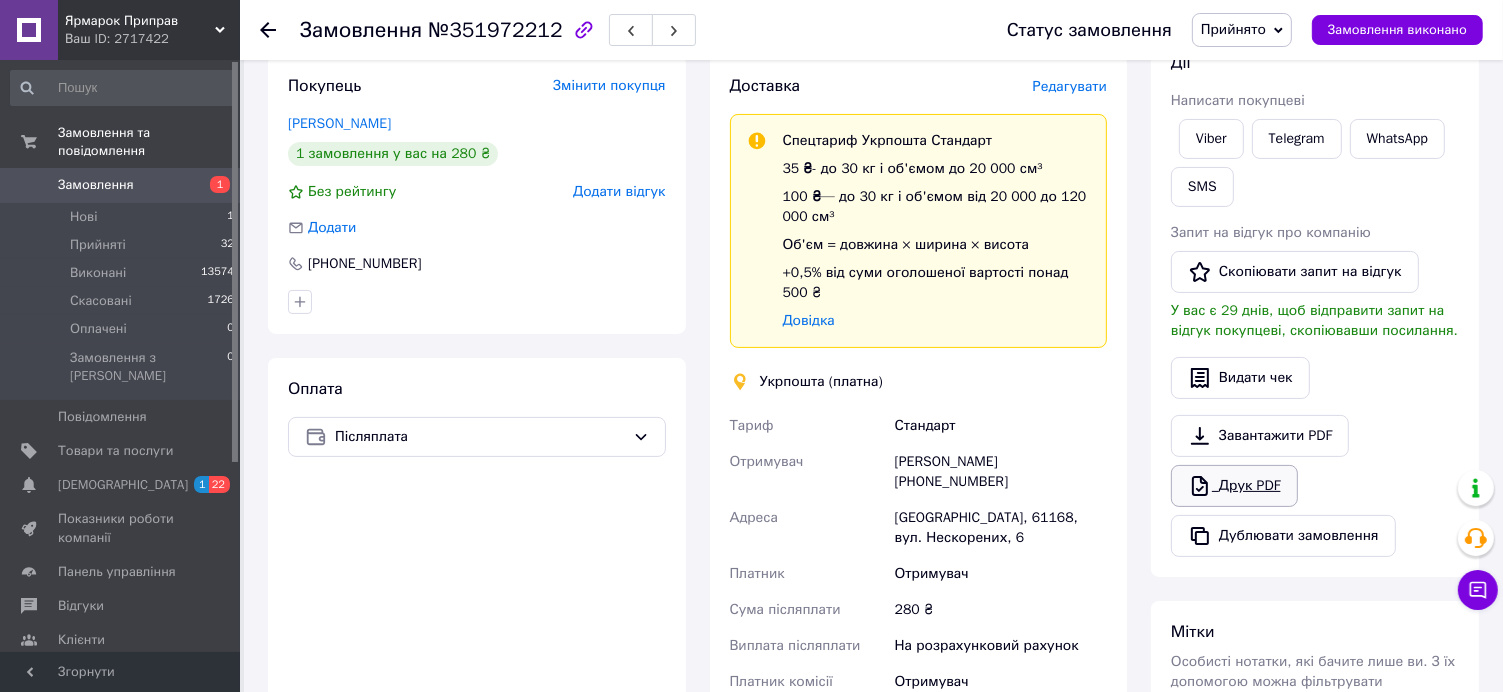 click on "Друк PDF" at bounding box center [1234, 486] 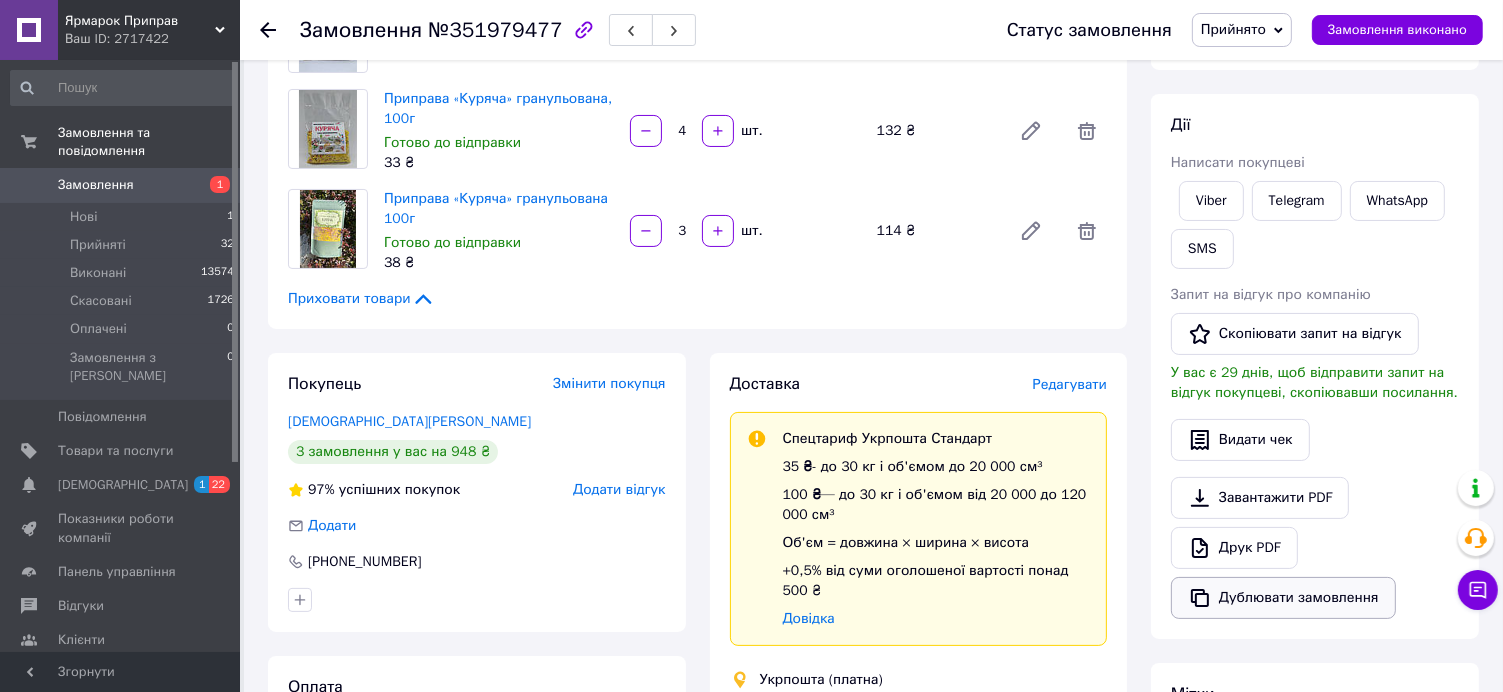 scroll, scrollTop: 400, scrollLeft: 0, axis: vertical 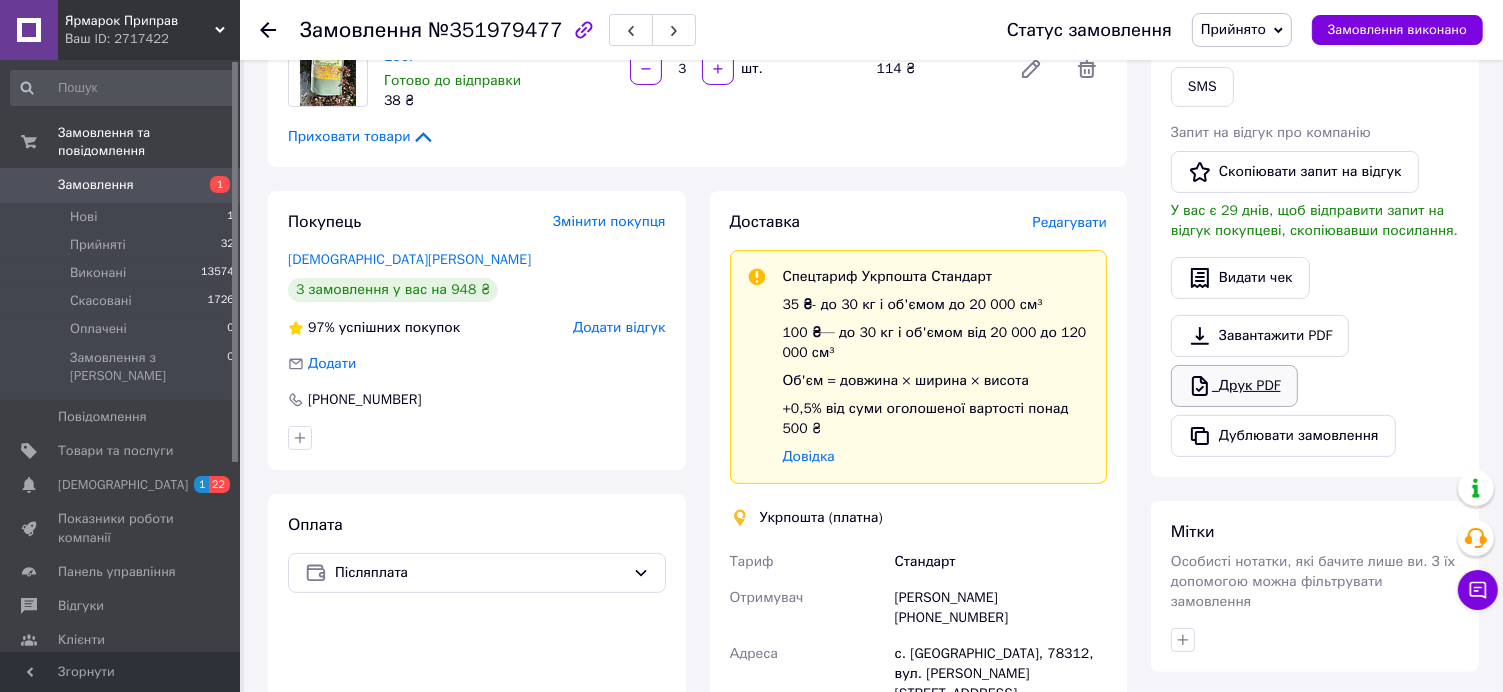 click on "Друк PDF" at bounding box center [1234, 386] 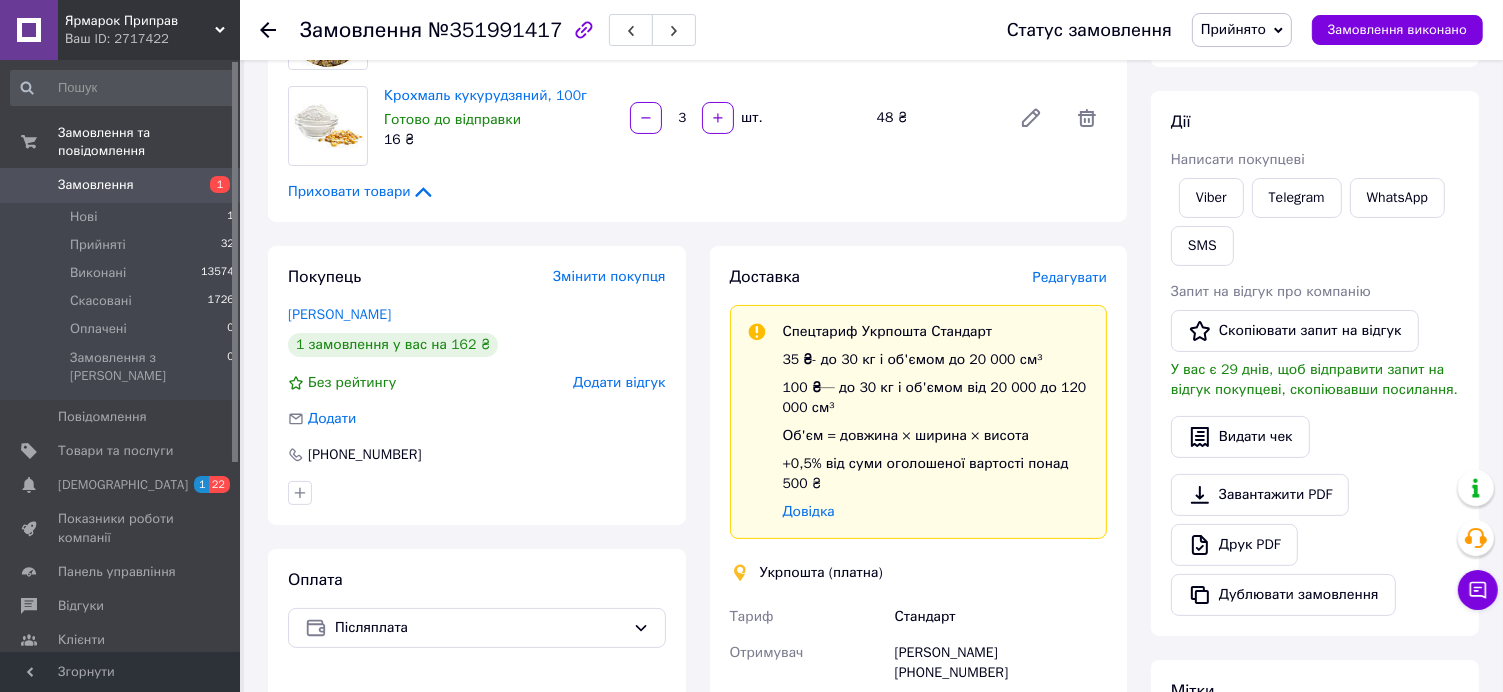 scroll, scrollTop: 300, scrollLeft: 0, axis: vertical 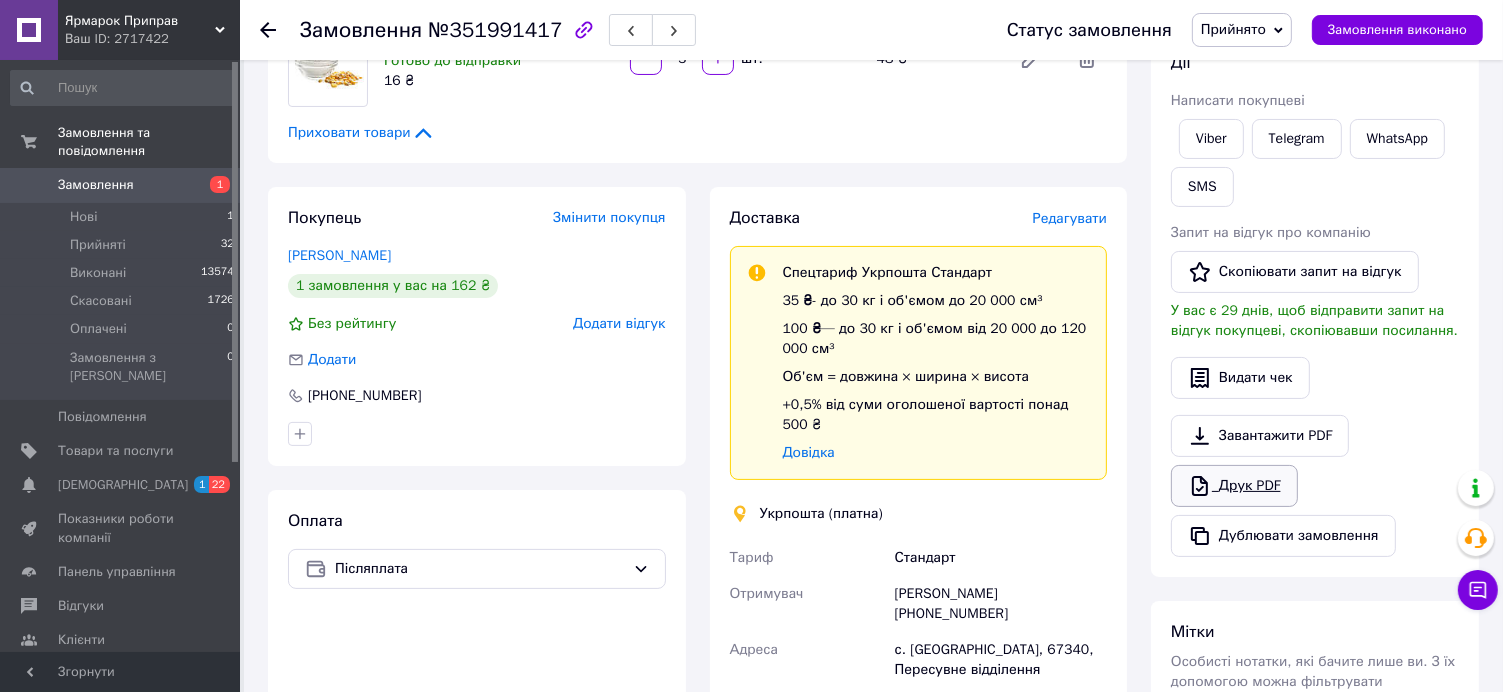 click on "Друк PDF" at bounding box center (1234, 486) 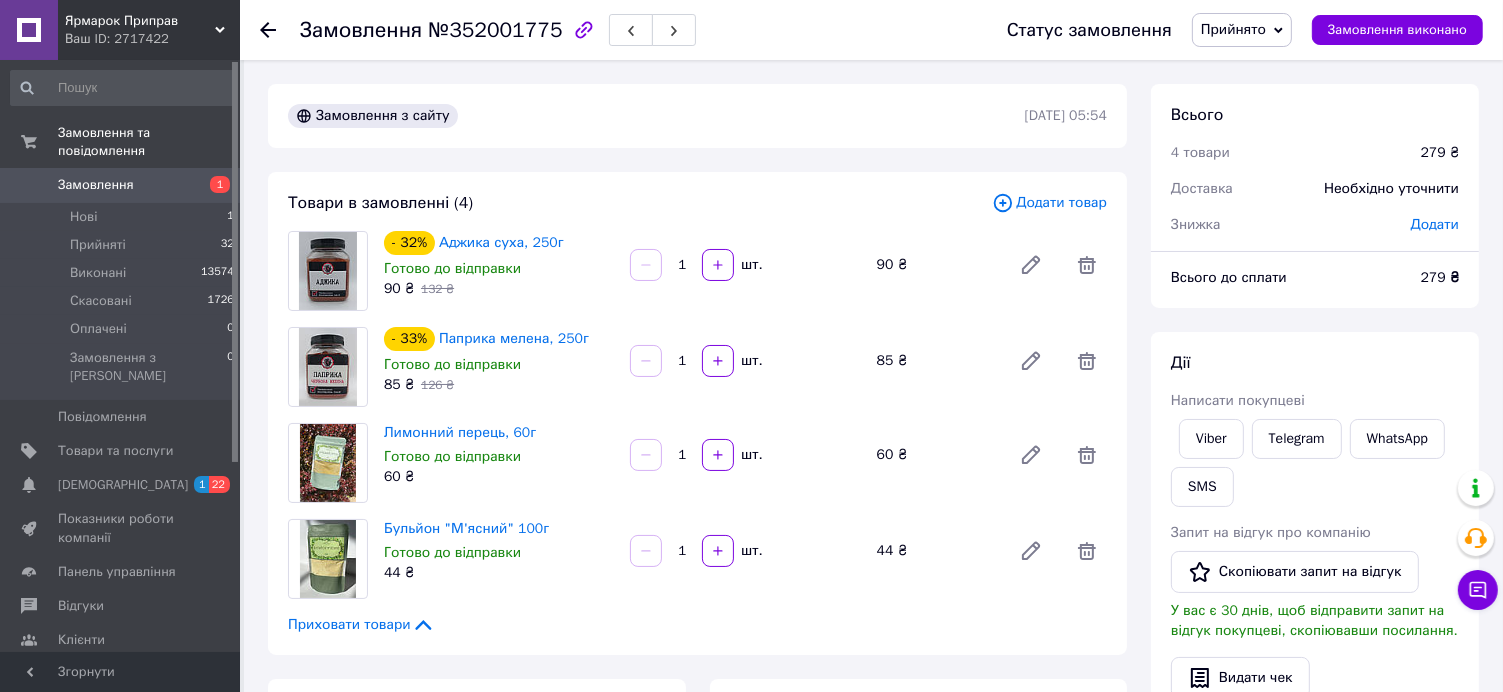scroll, scrollTop: 300, scrollLeft: 0, axis: vertical 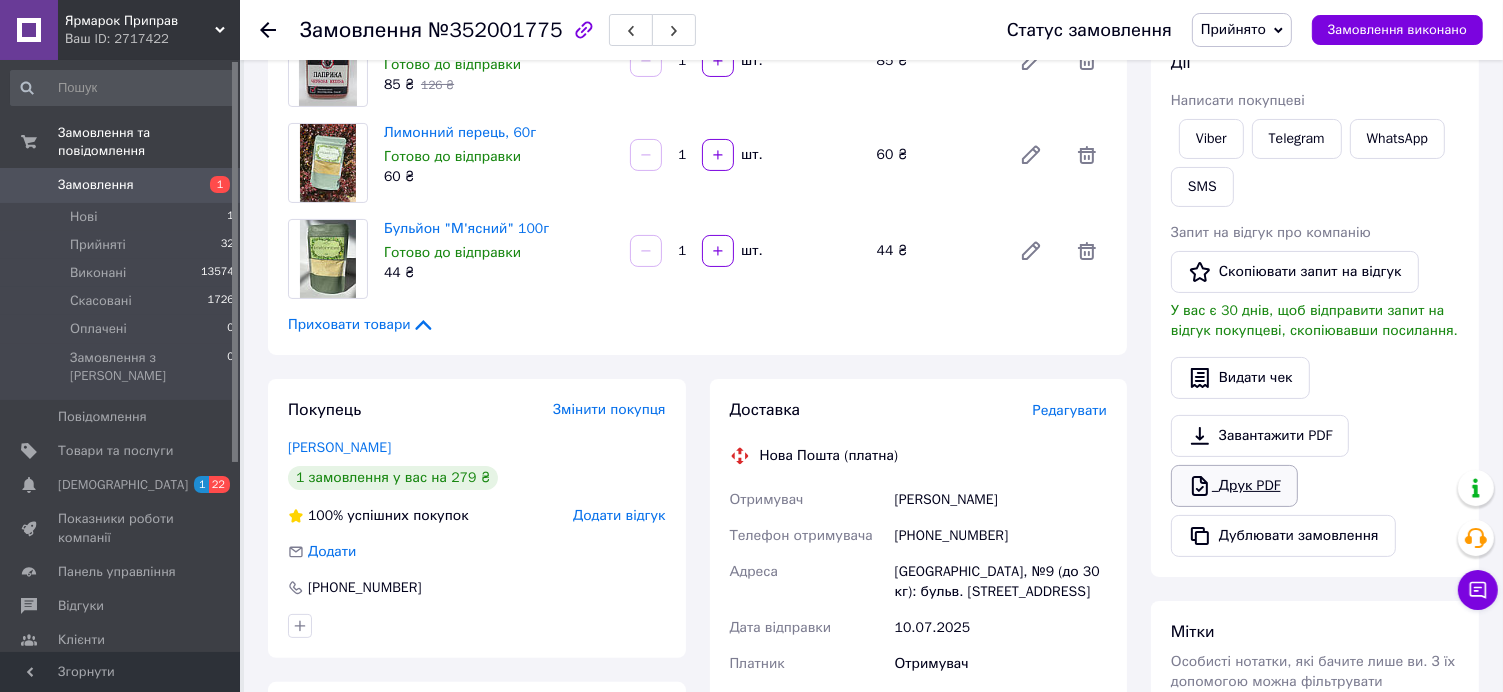 click on "Друк PDF" at bounding box center [1234, 486] 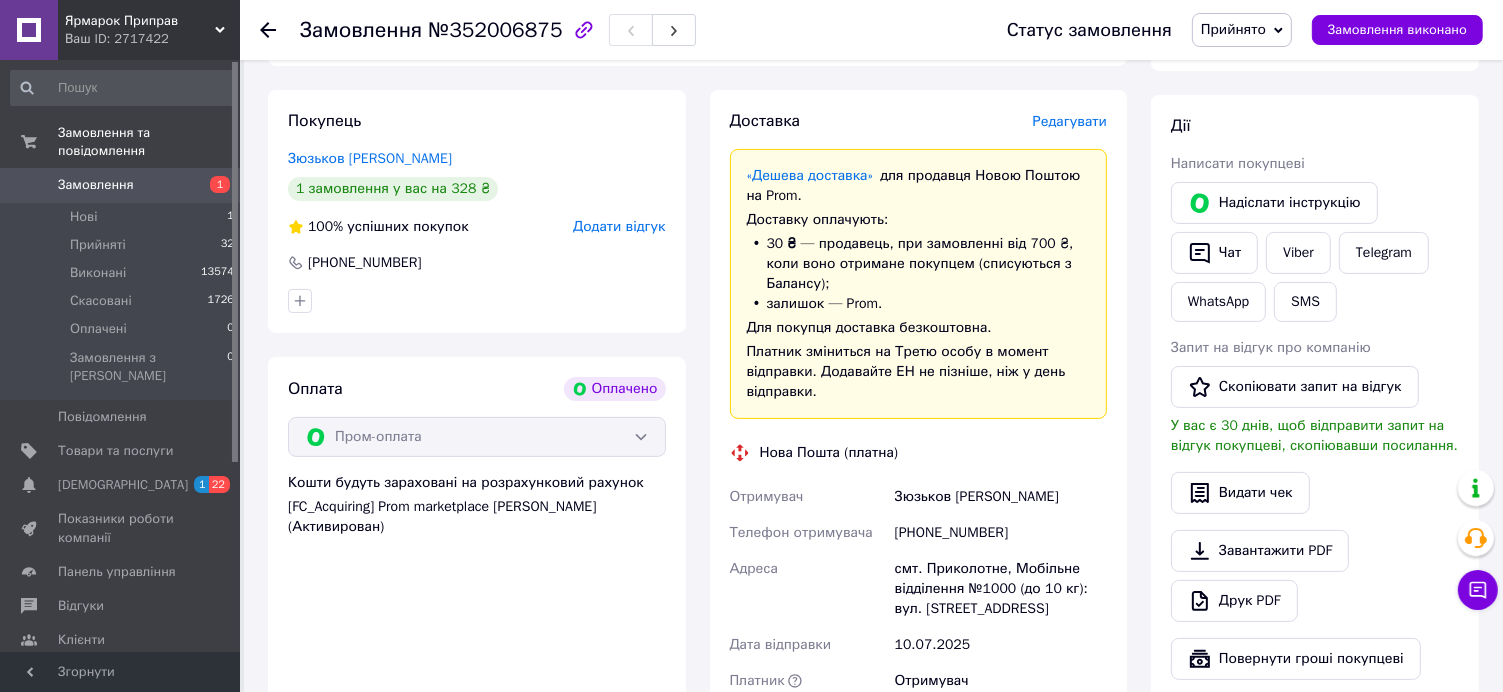 scroll, scrollTop: 400, scrollLeft: 0, axis: vertical 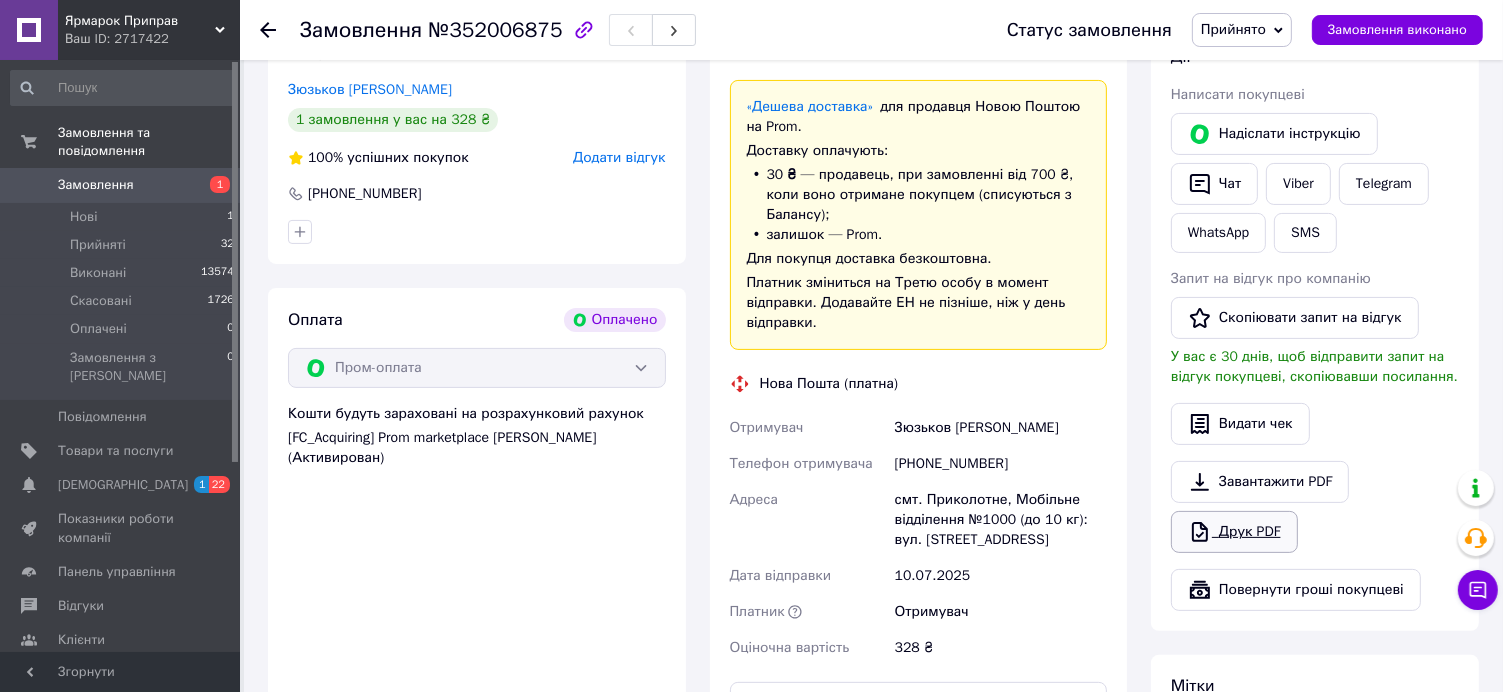 click on "Друк PDF" at bounding box center [1234, 532] 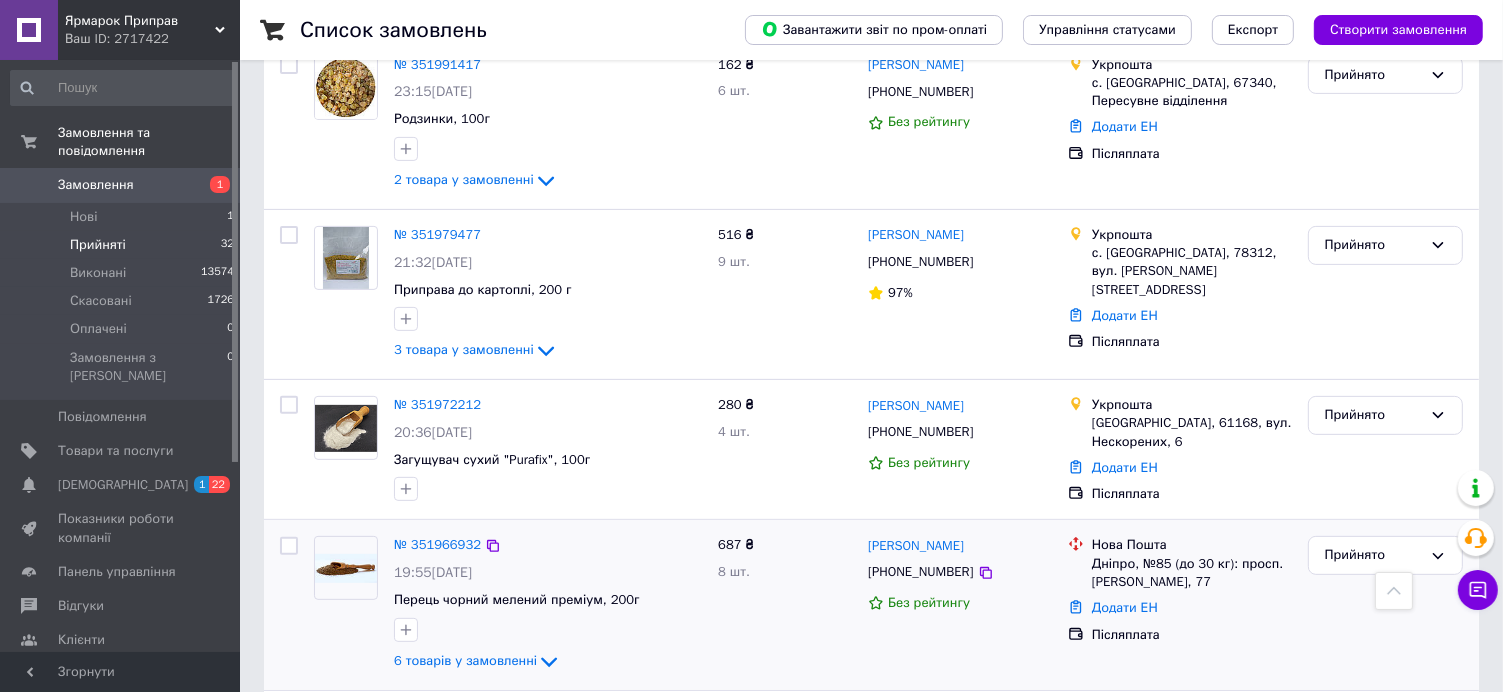 scroll, scrollTop: 700, scrollLeft: 0, axis: vertical 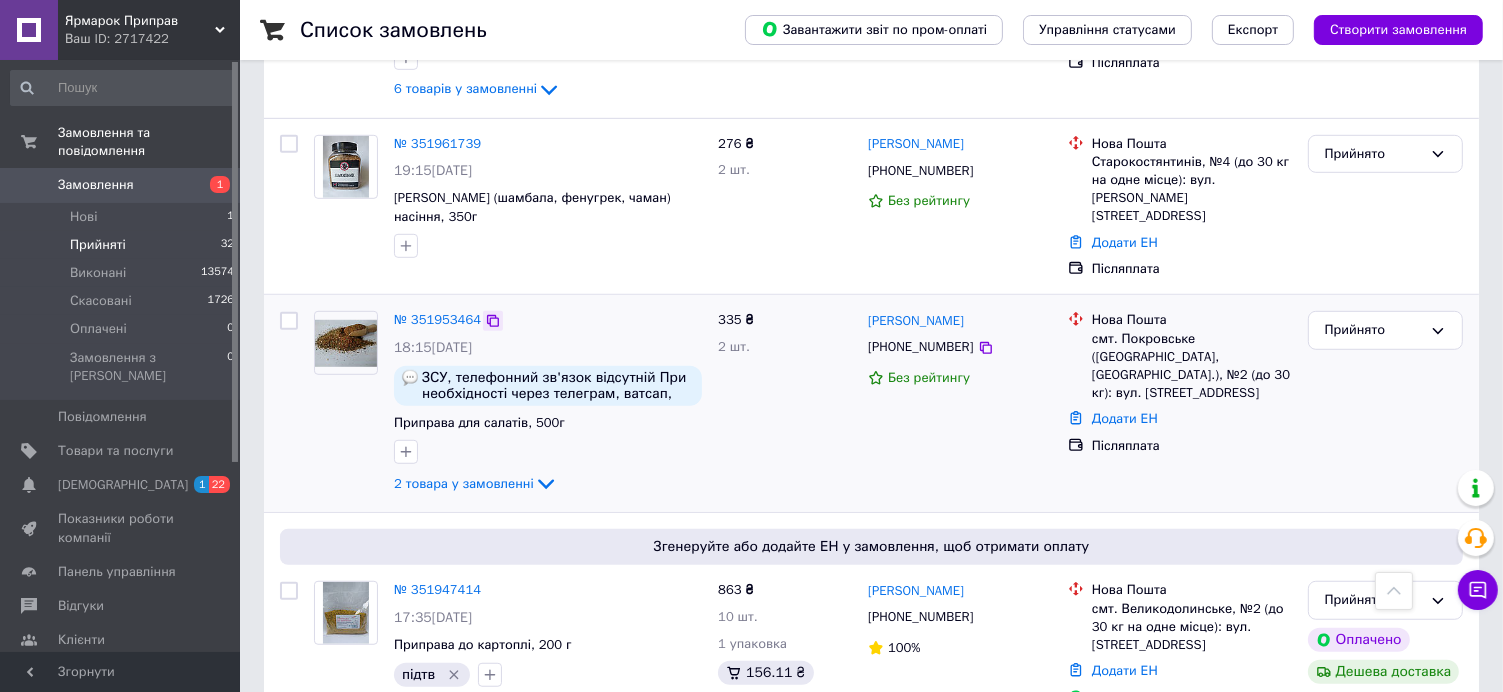 click 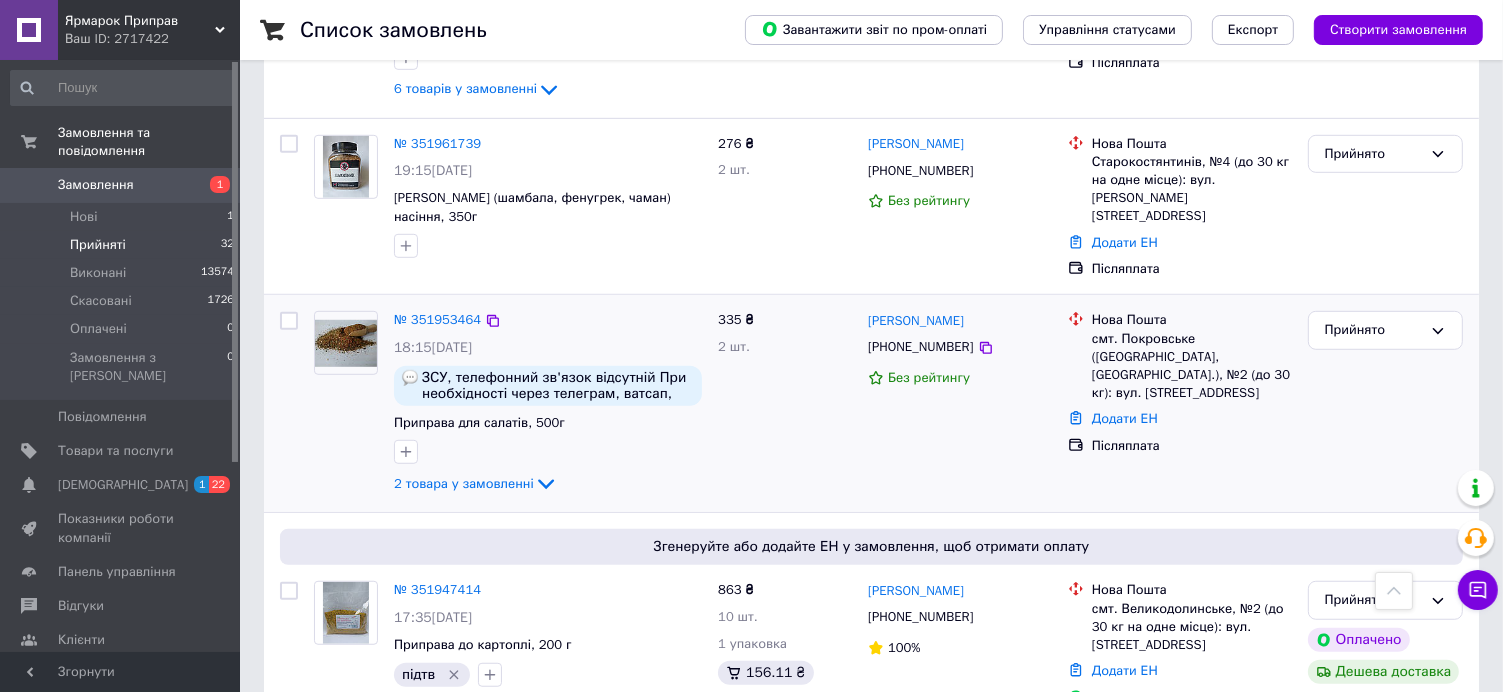 drag, startPoint x: 1243, startPoint y: 373, endPoint x: 1090, endPoint y: 323, distance: 160.96272 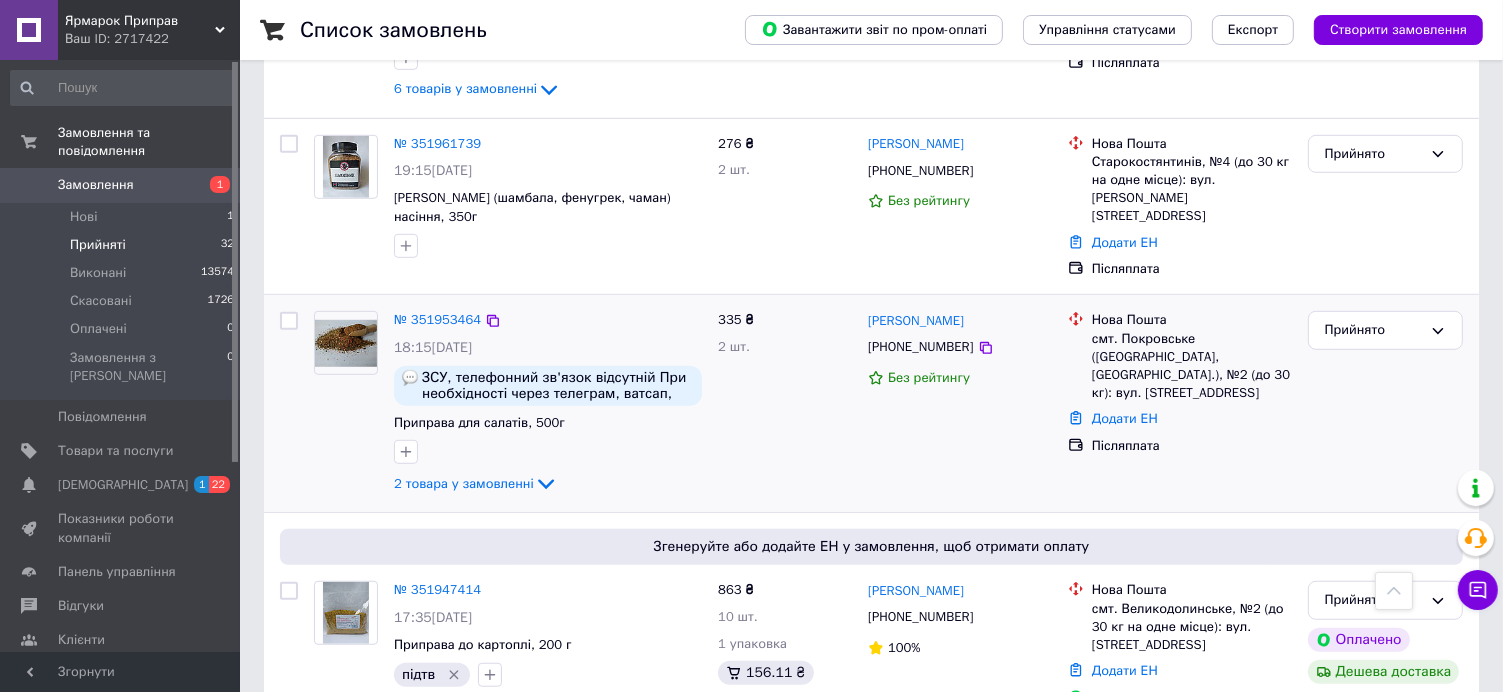 click on "335 ₴ 2 шт." at bounding box center [785, 403] 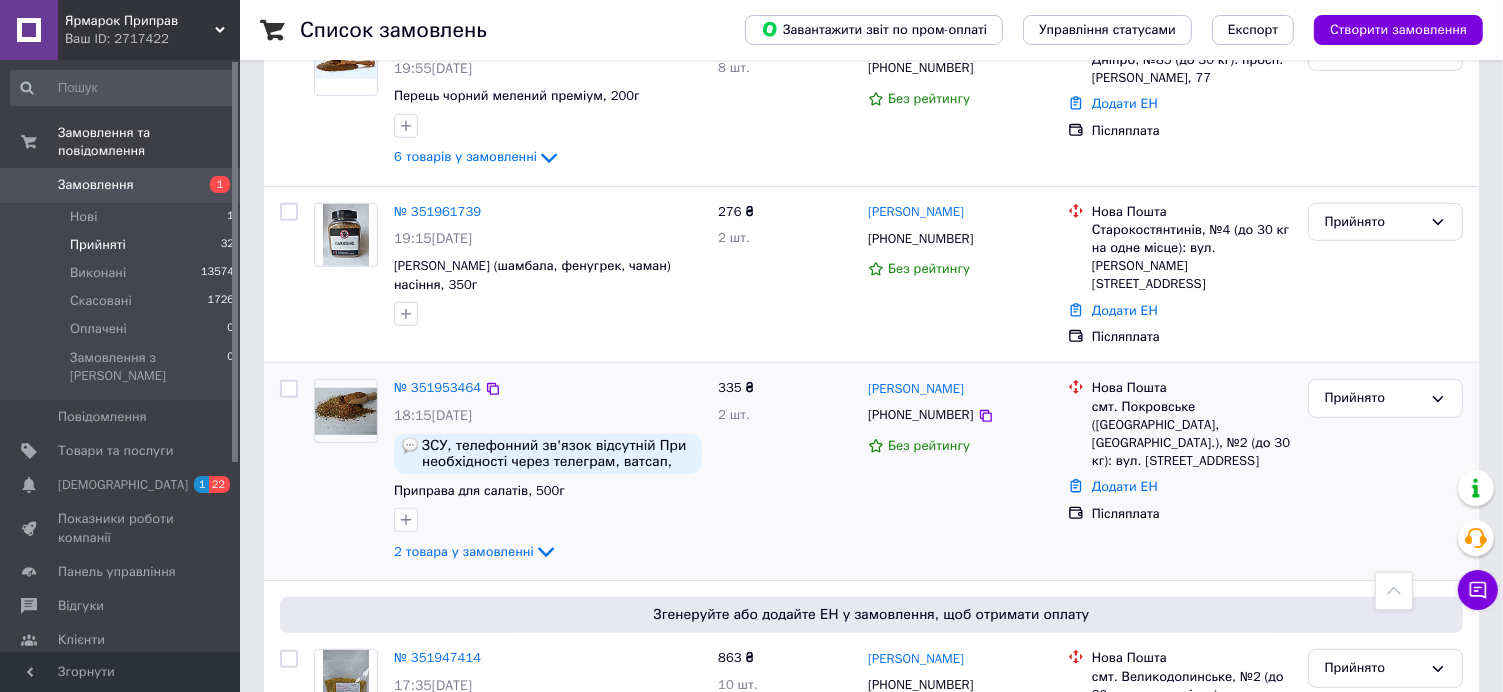scroll, scrollTop: 1000, scrollLeft: 0, axis: vertical 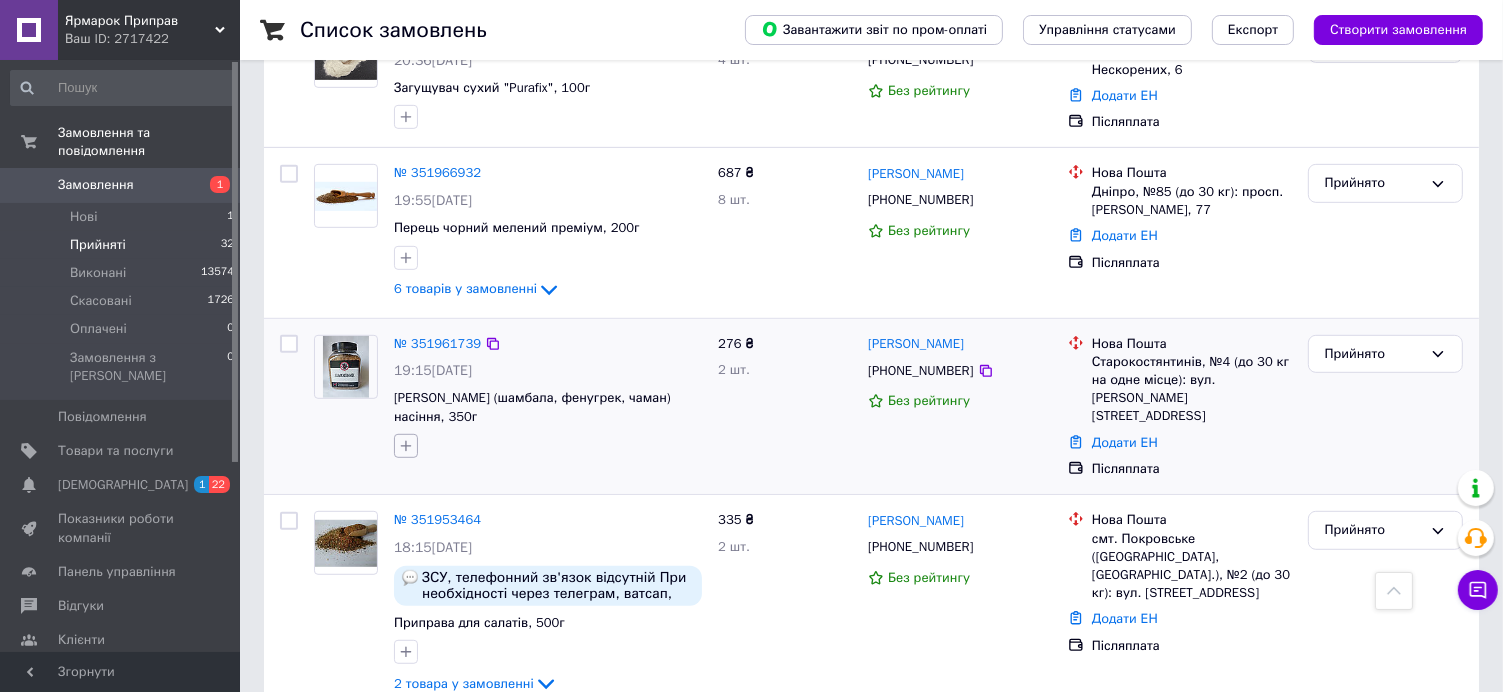 click 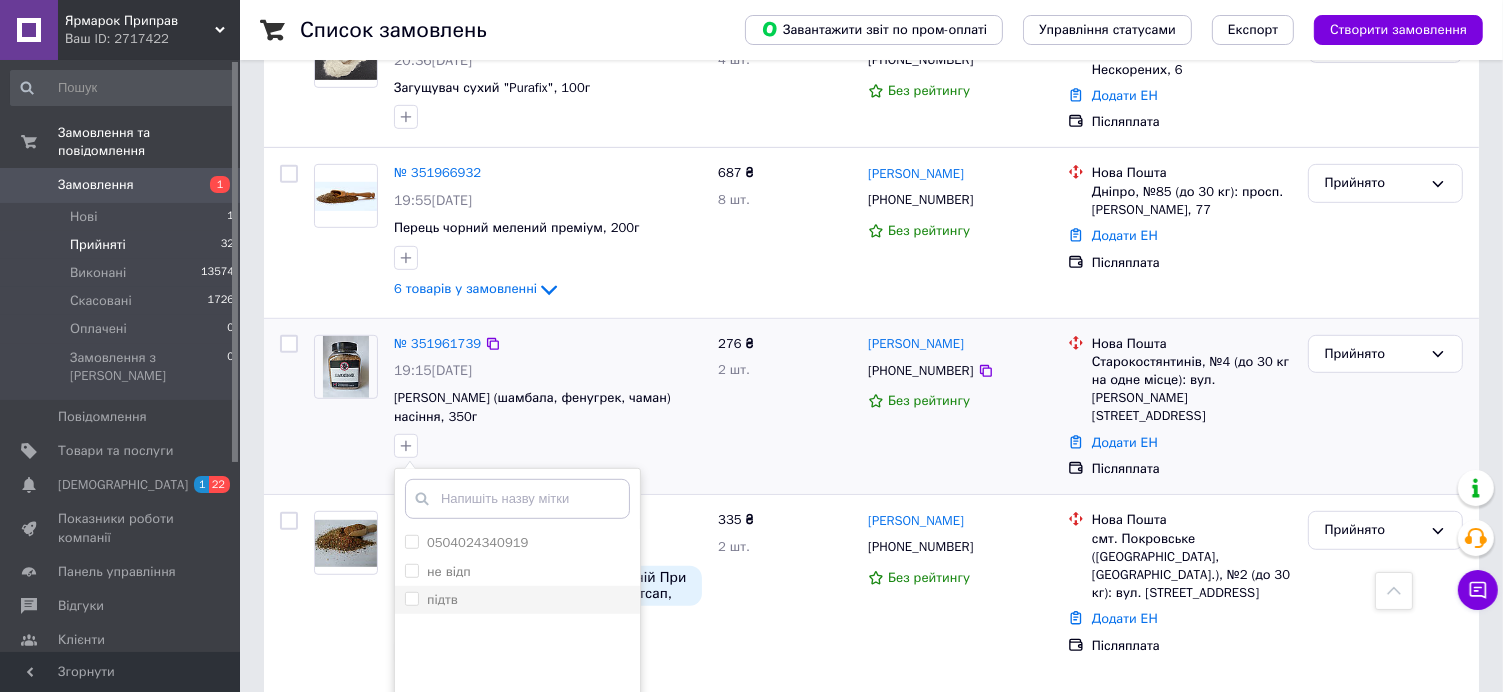 click on "підтв" at bounding box center (517, 600) 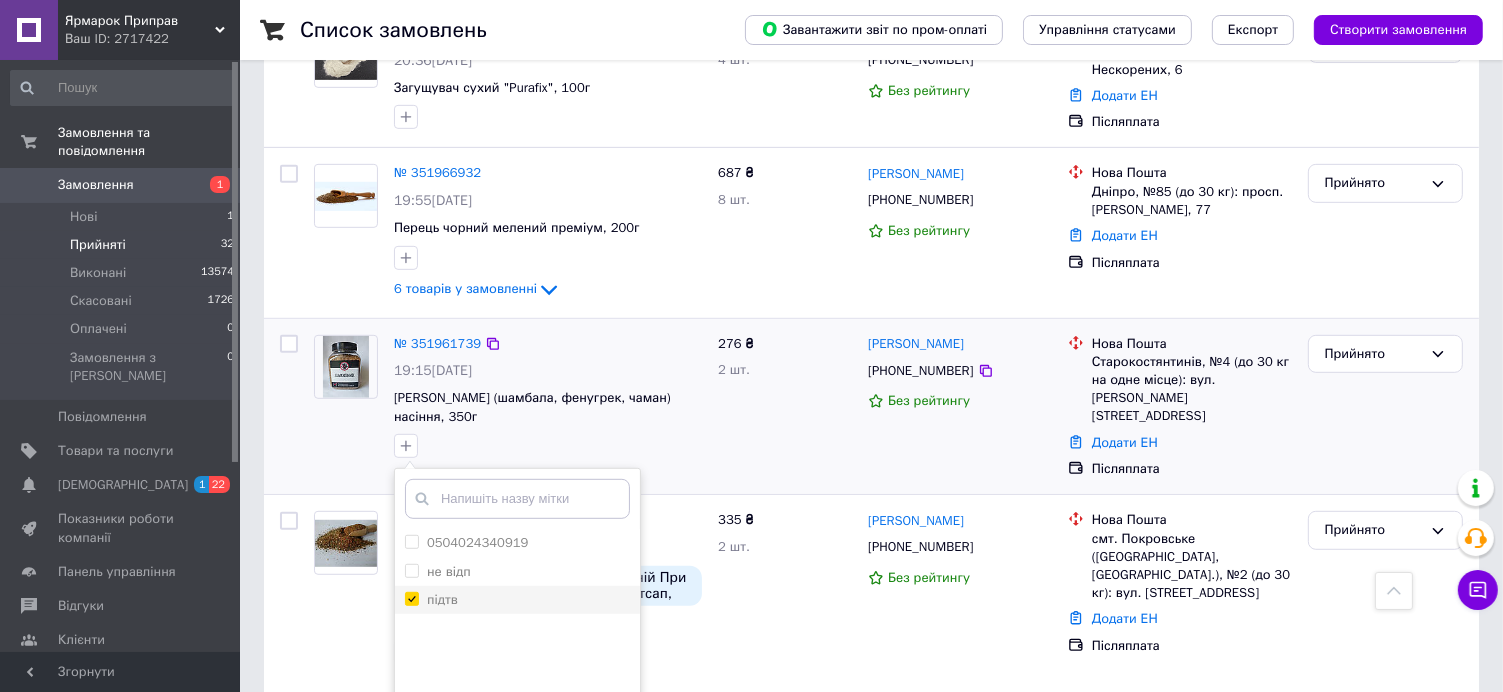 checkbox on "true" 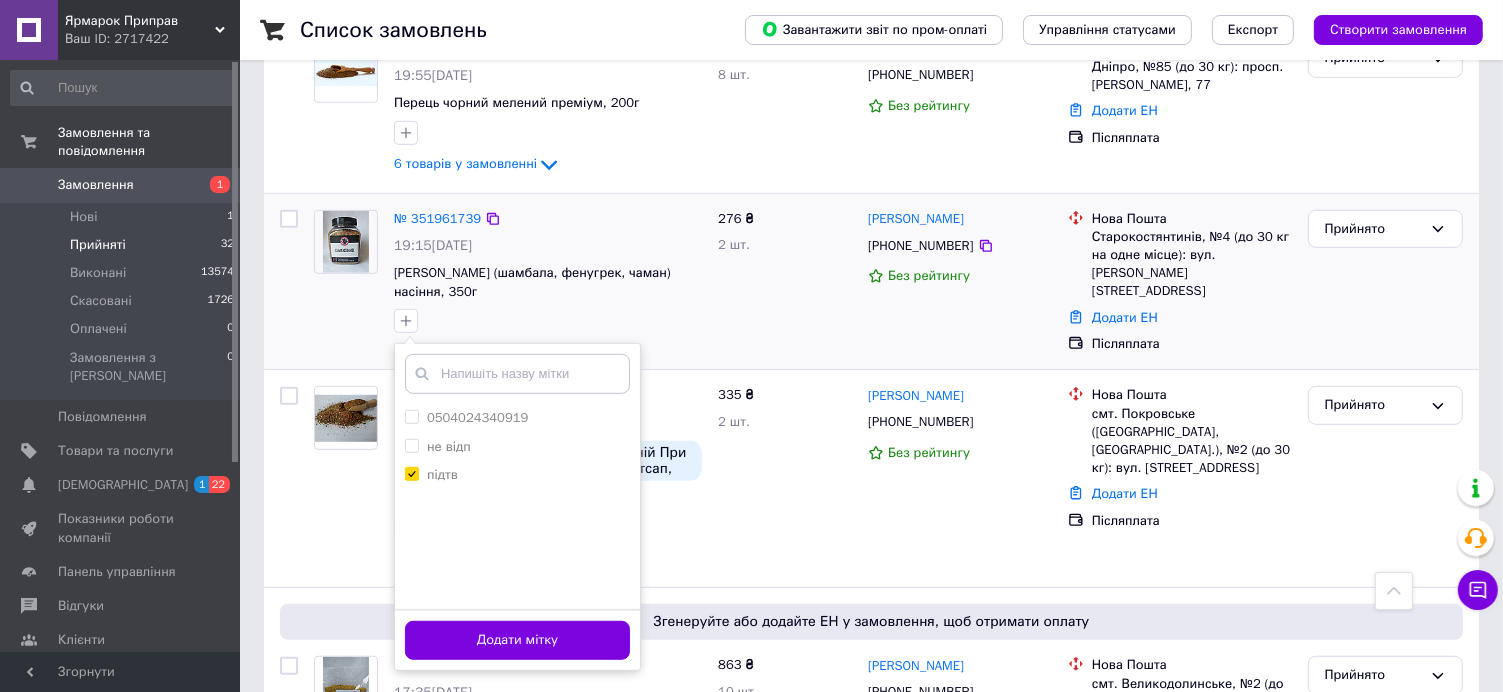 scroll, scrollTop: 1200, scrollLeft: 0, axis: vertical 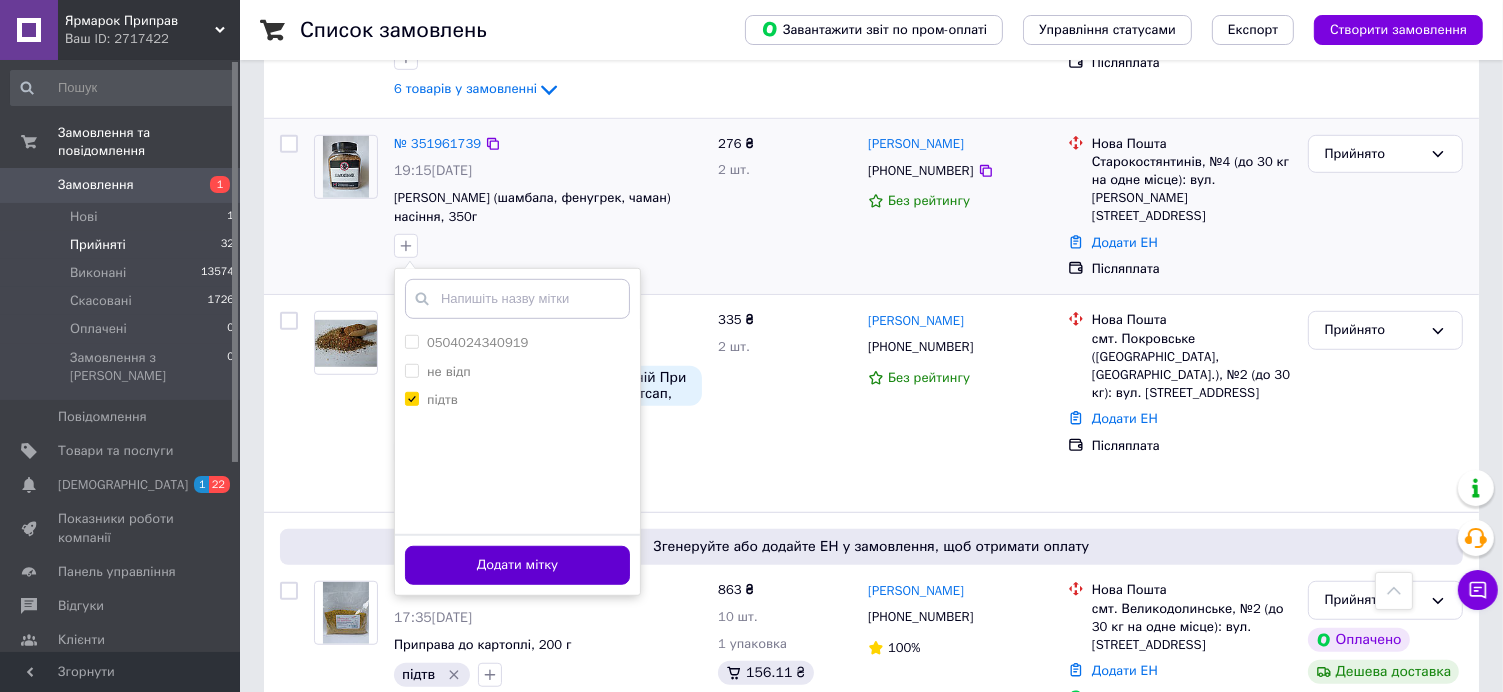 click on "Додати мітку" at bounding box center (517, 565) 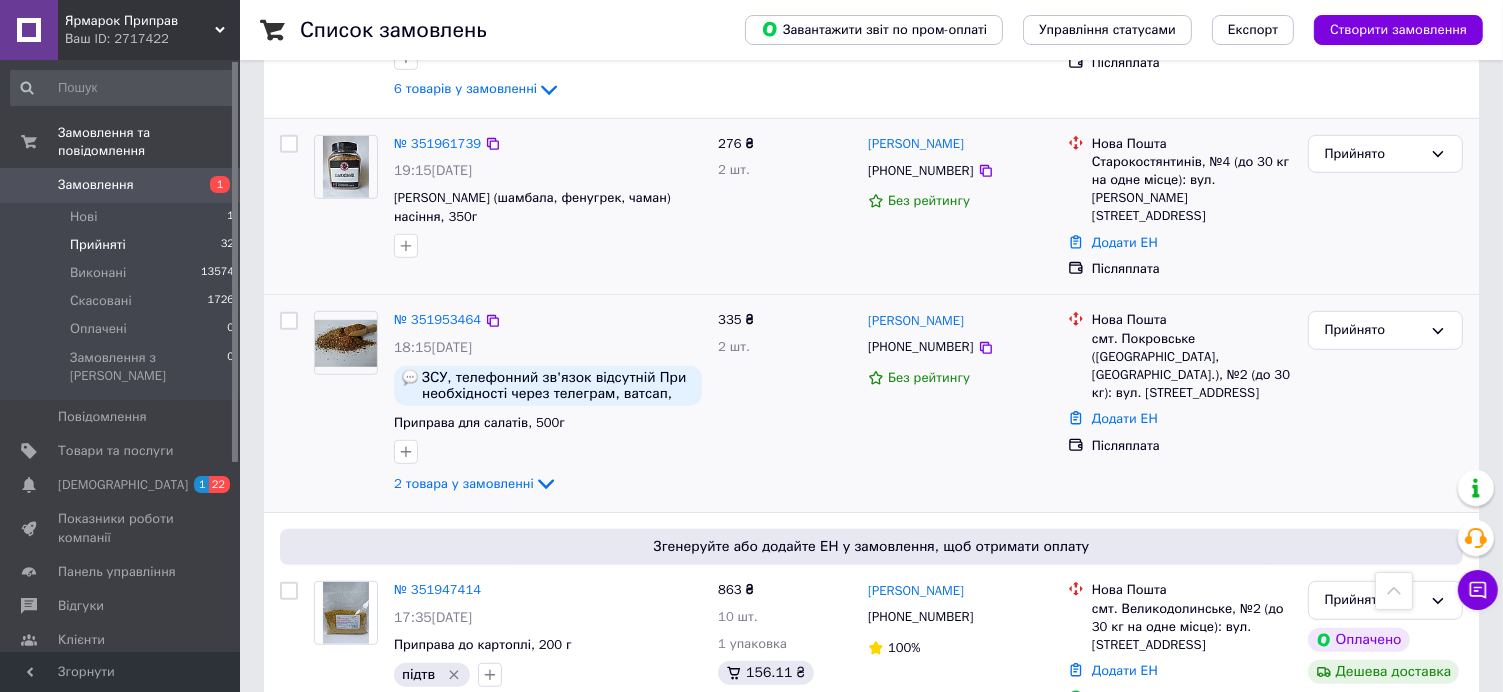 scroll, scrollTop: 1000, scrollLeft: 0, axis: vertical 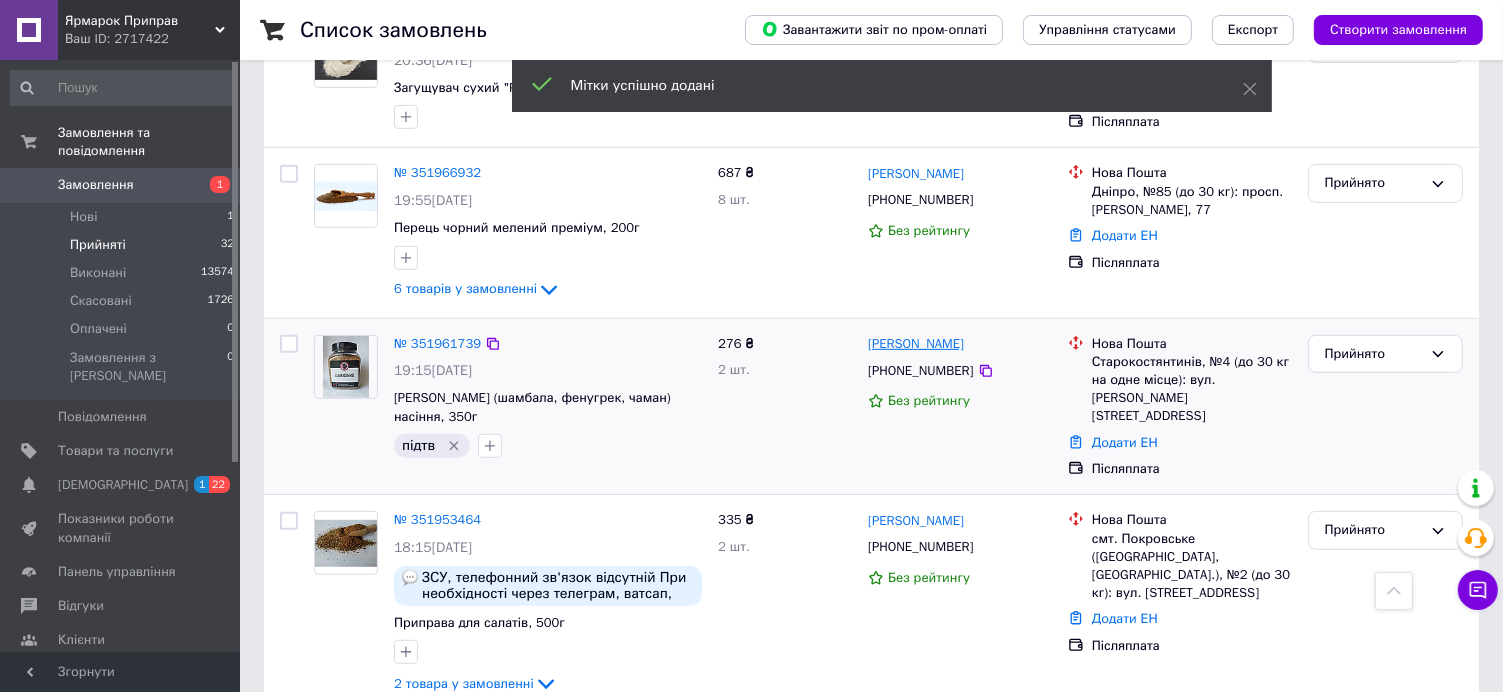 drag, startPoint x: 1016, startPoint y: 334, endPoint x: 869, endPoint y: 333, distance: 147.0034 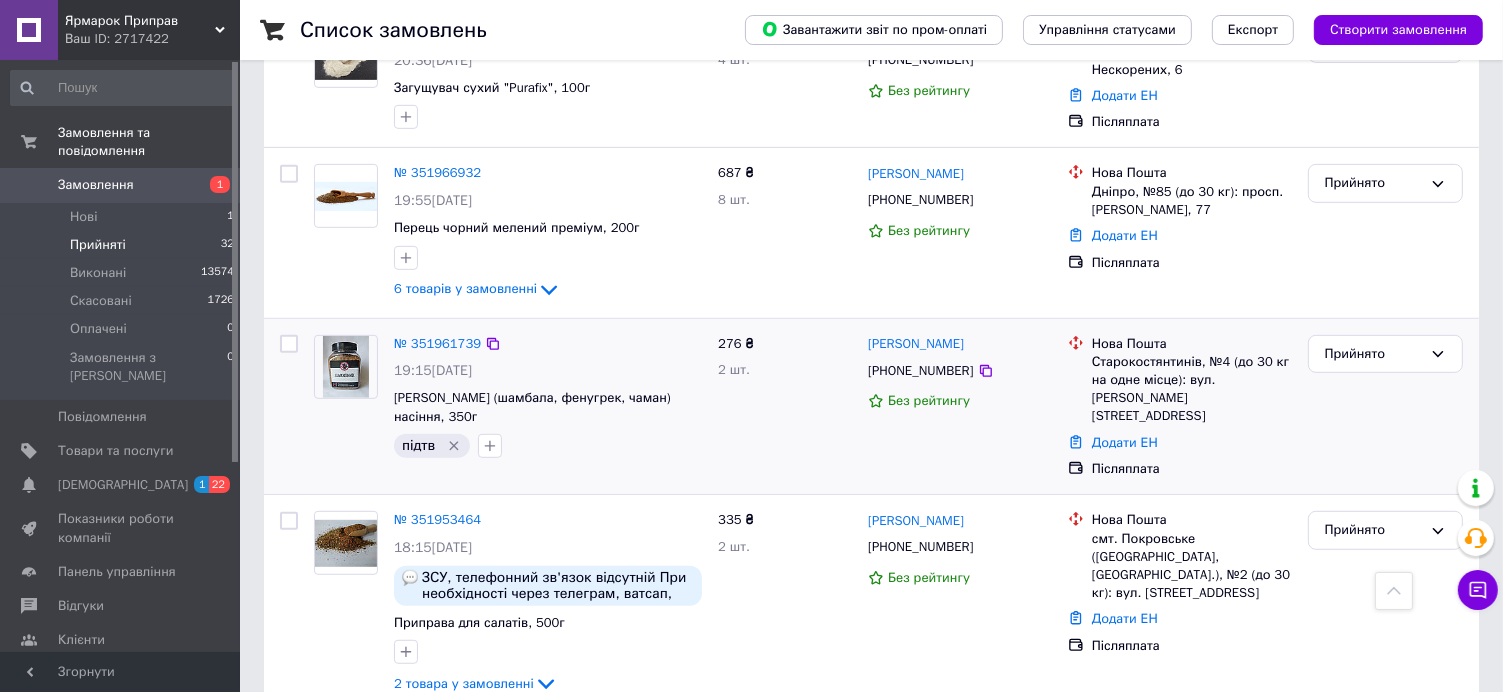 copy on "[PERSON_NAME]" 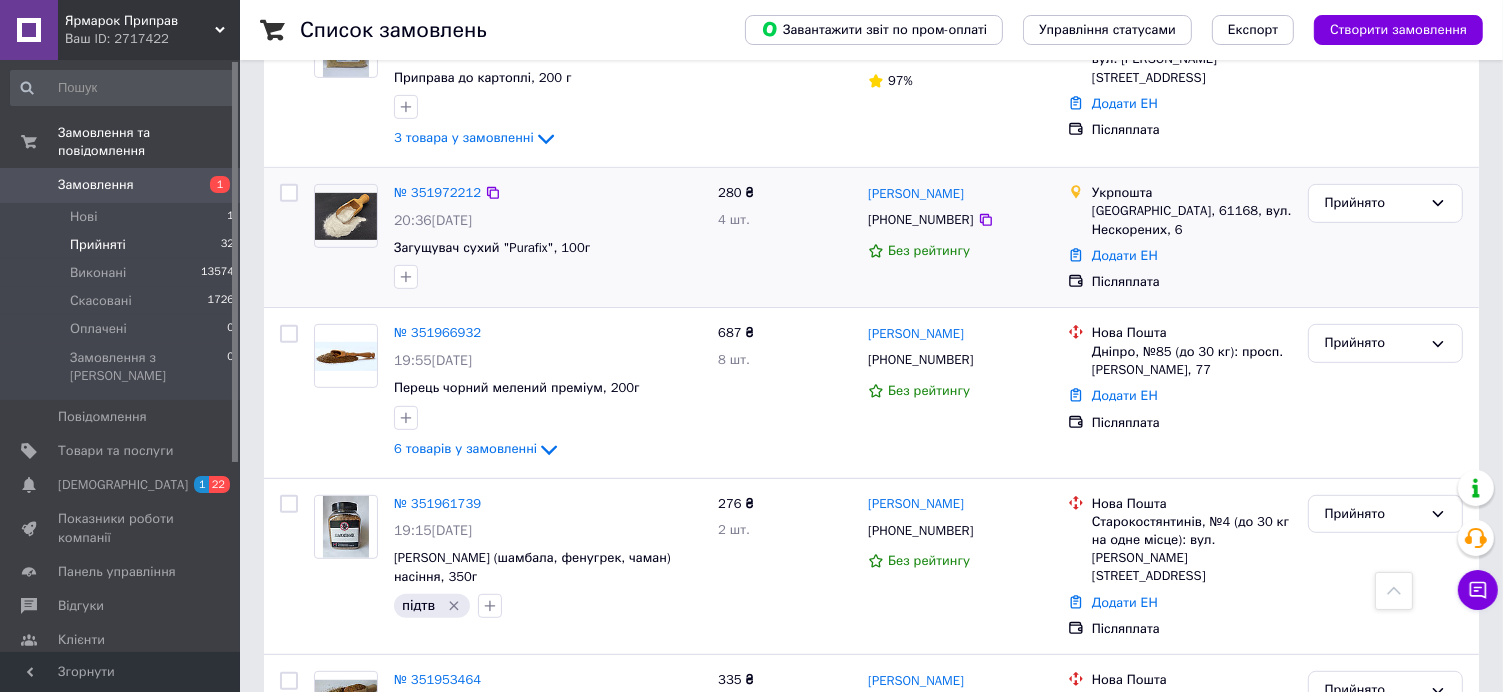 scroll, scrollTop: 800, scrollLeft: 0, axis: vertical 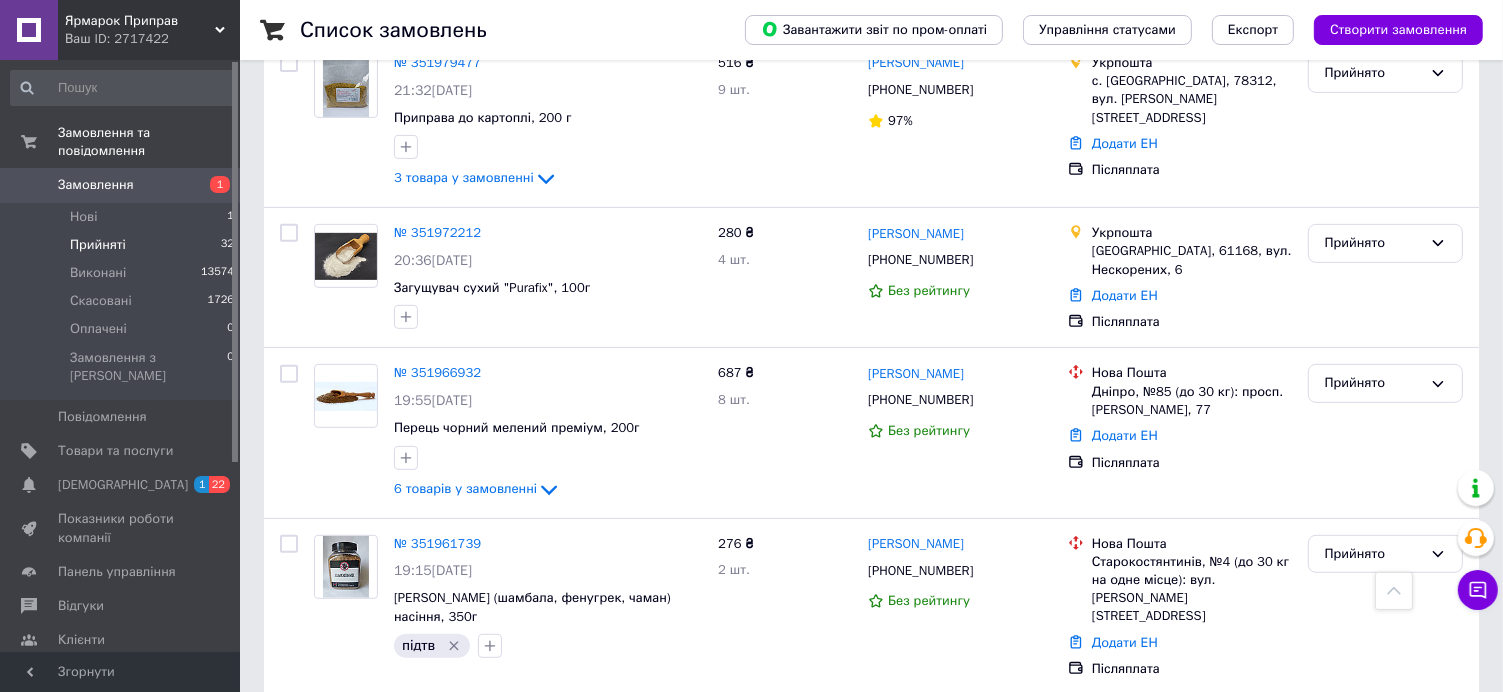 click on "№ 351966932" at bounding box center (437, 372) 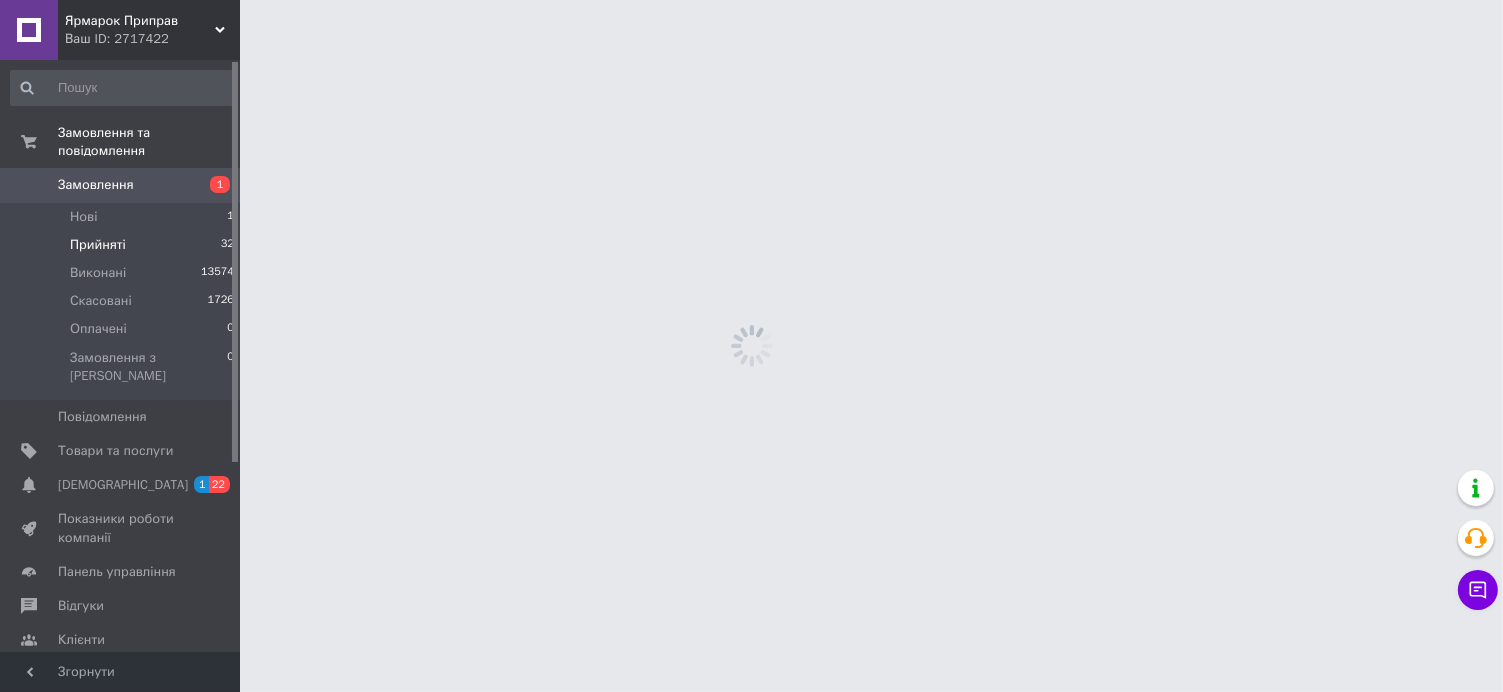 scroll, scrollTop: 0, scrollLeft: 0, axis: both 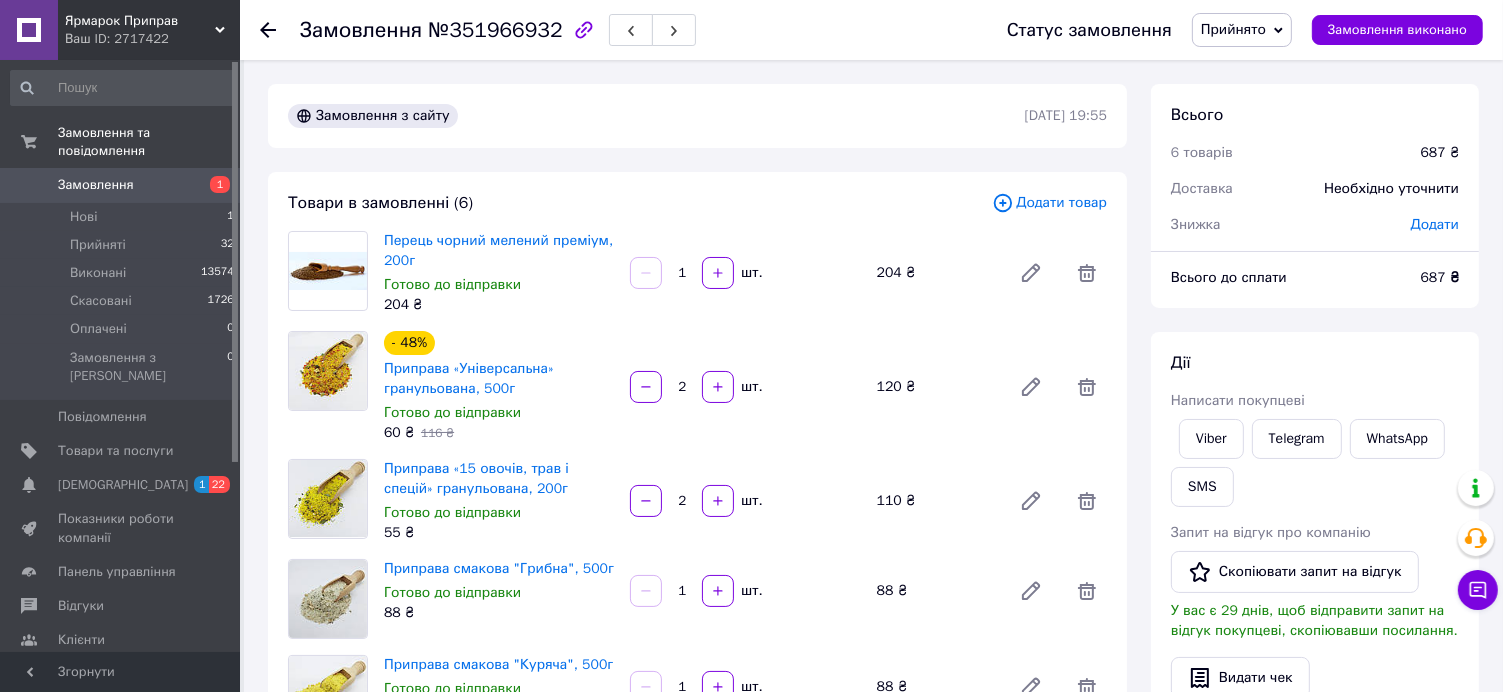 click on "Додати товар" at bounding box center [1049, 203] 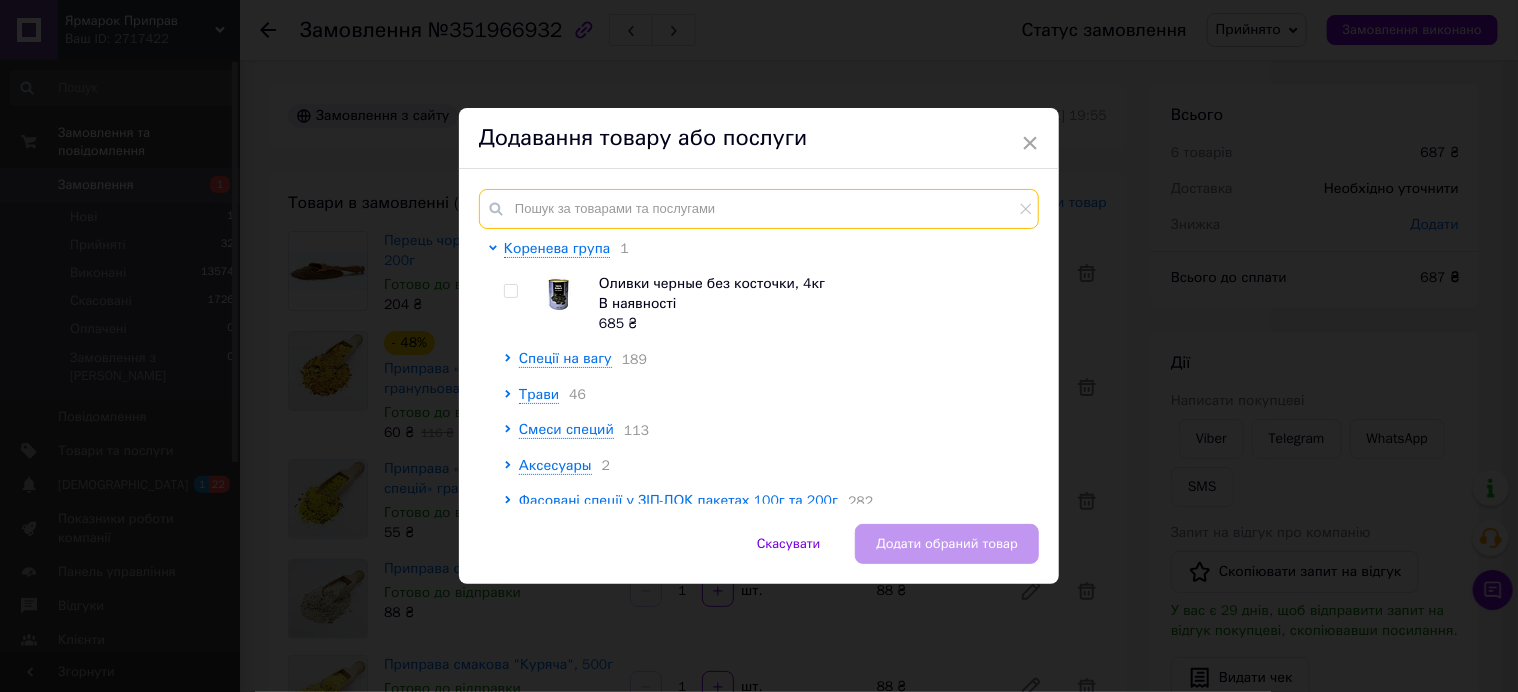 drag, startPoint x: 885, startPoint y: 203, endPoint x: 891, endPoint y: 181, distance: 22.803509 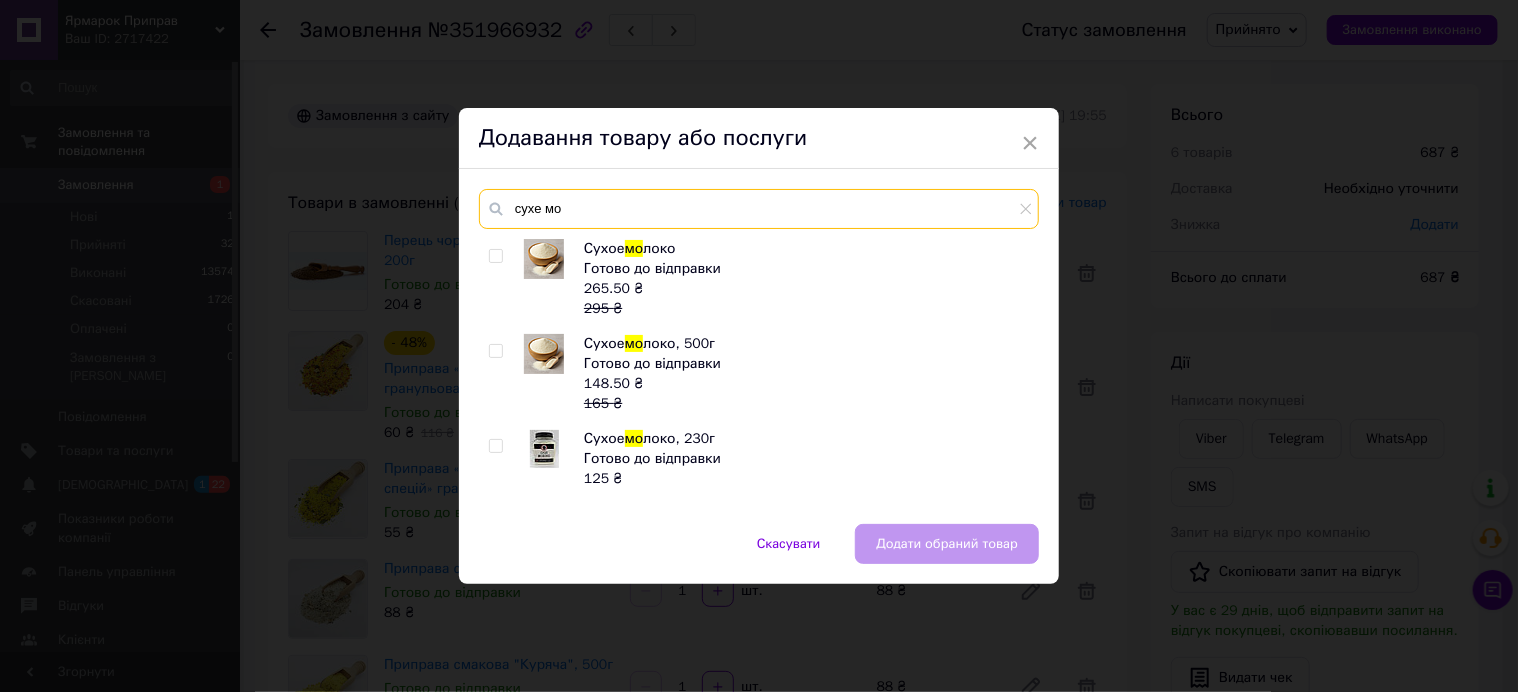 type on "сухе мо" 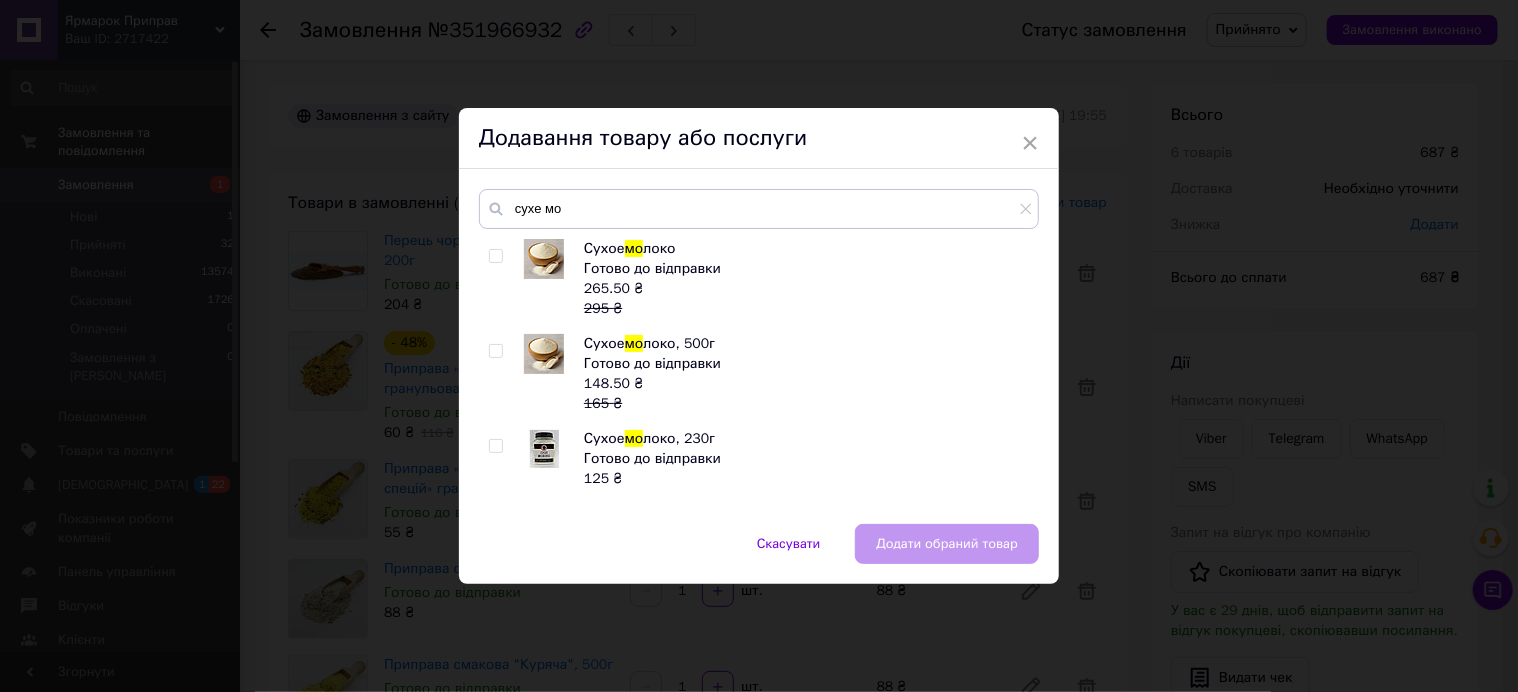 click at bounding box center (495, 256) 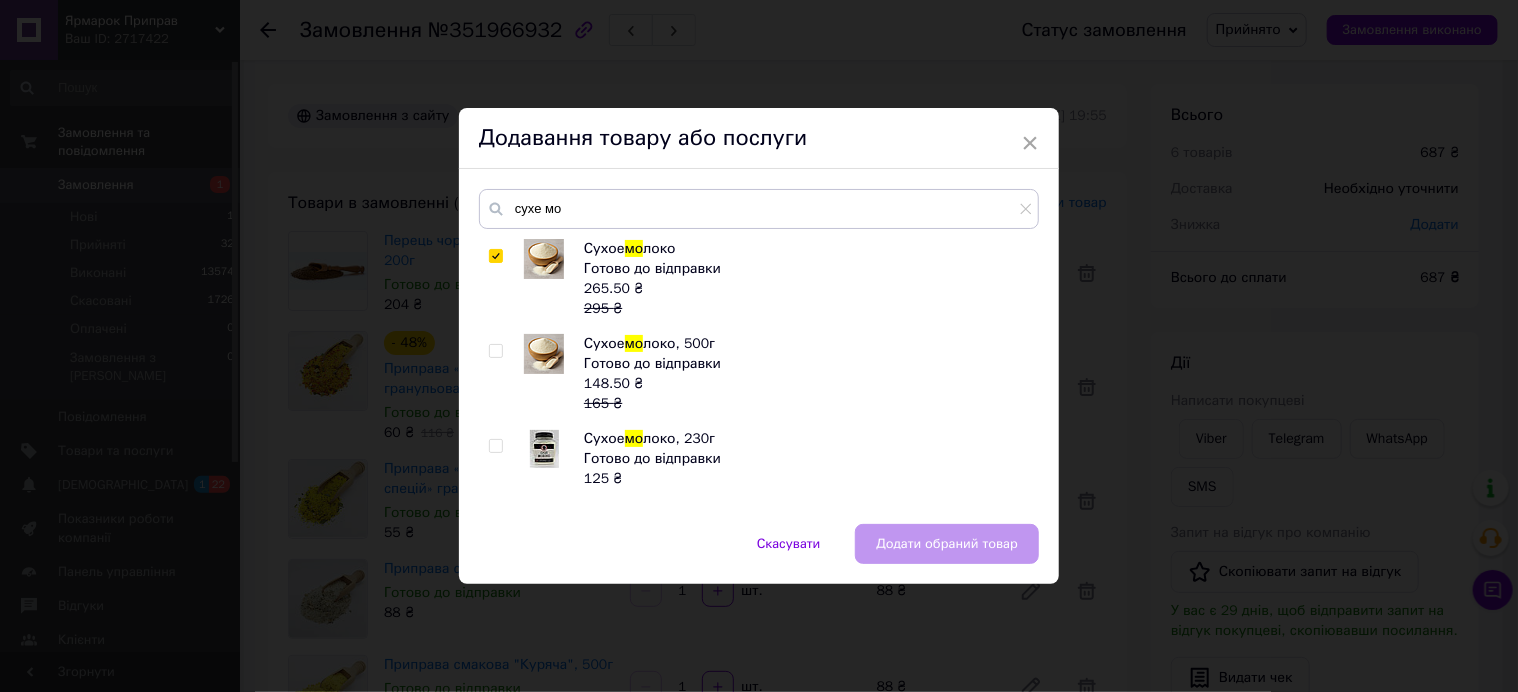 checkbox on "true" 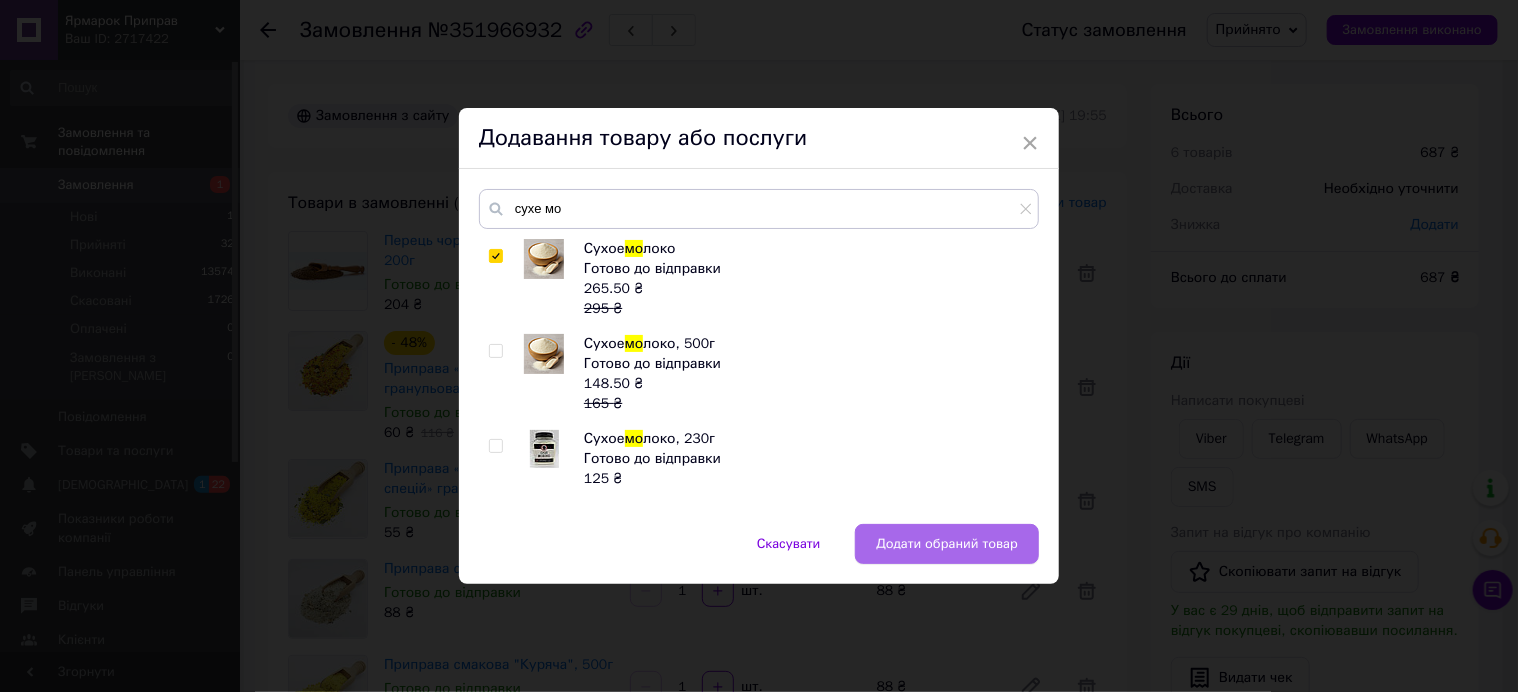 click on "Додати обраний товар" at bounding box center [947, 544] 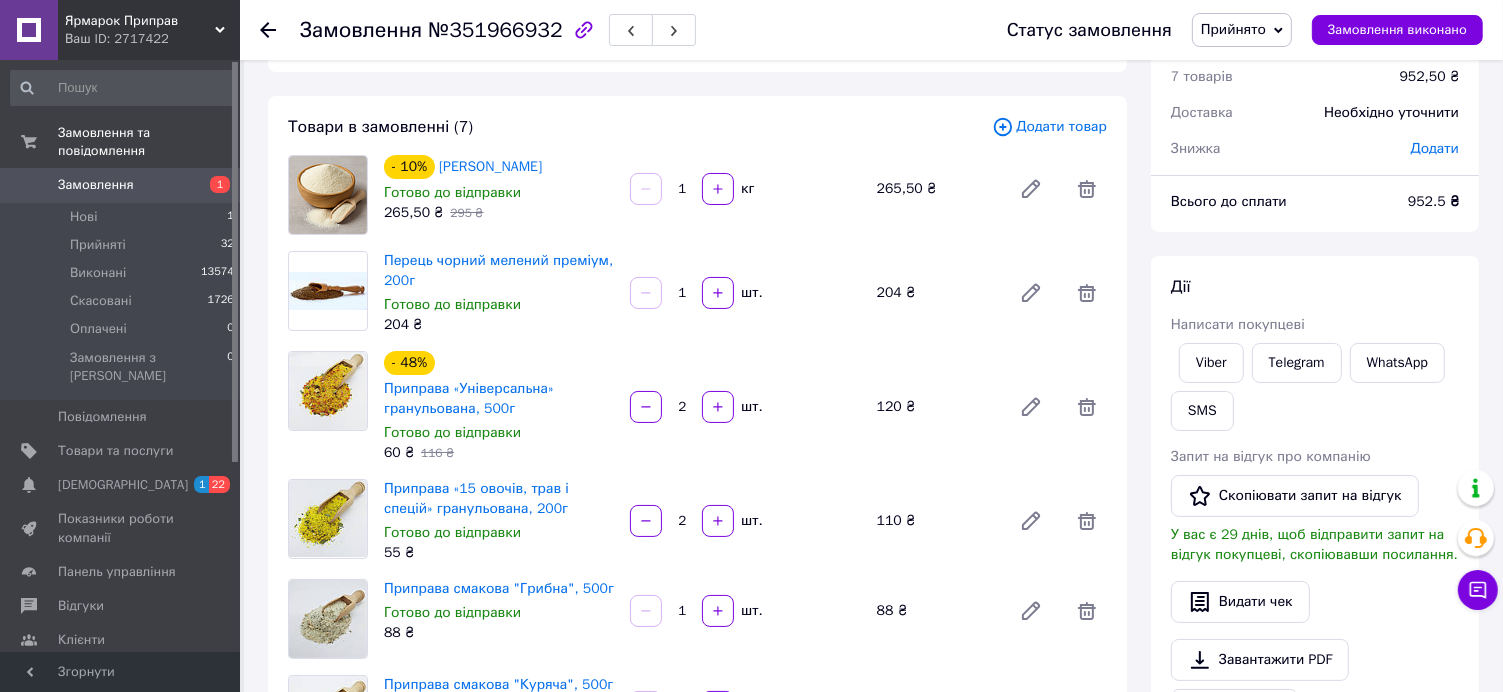 scroll, scrollTop: 300, scrollLeft: 0, axis: vertical 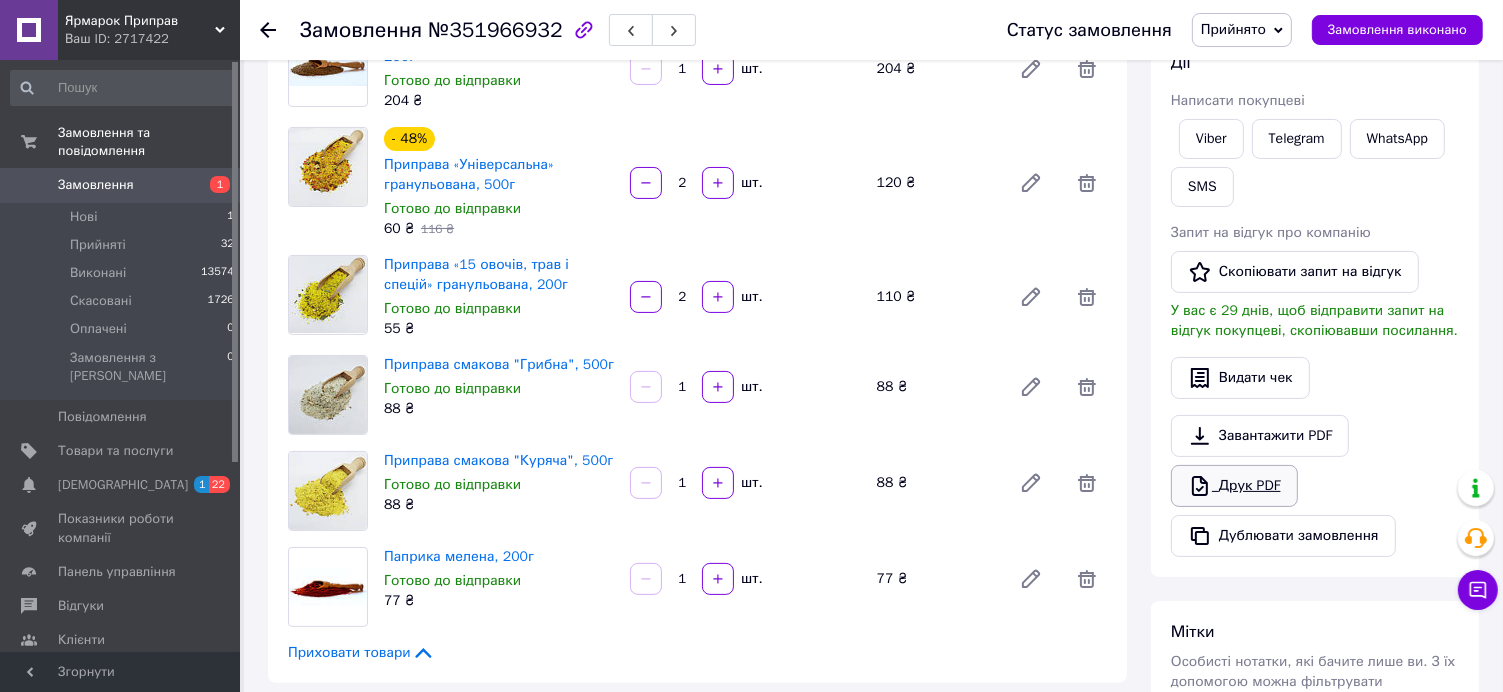 click 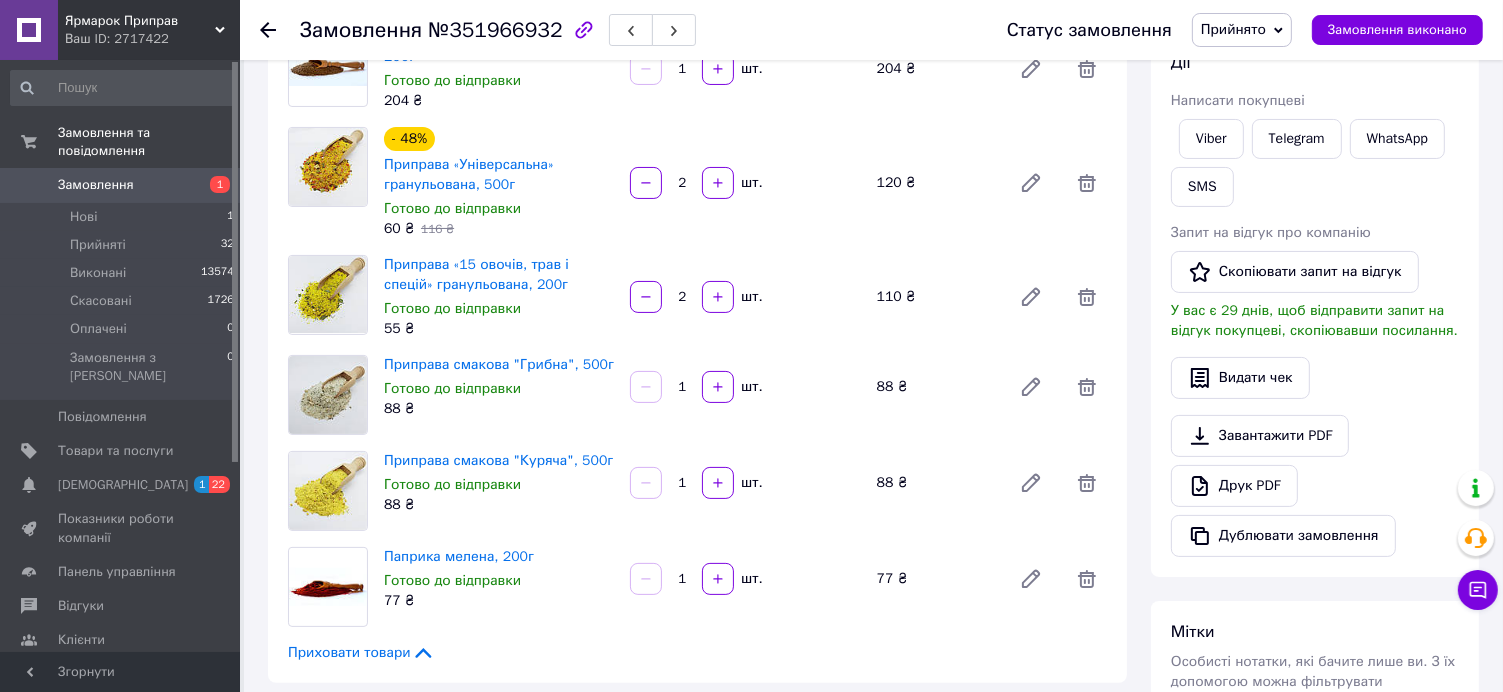 click at bounding box center [280, 30] 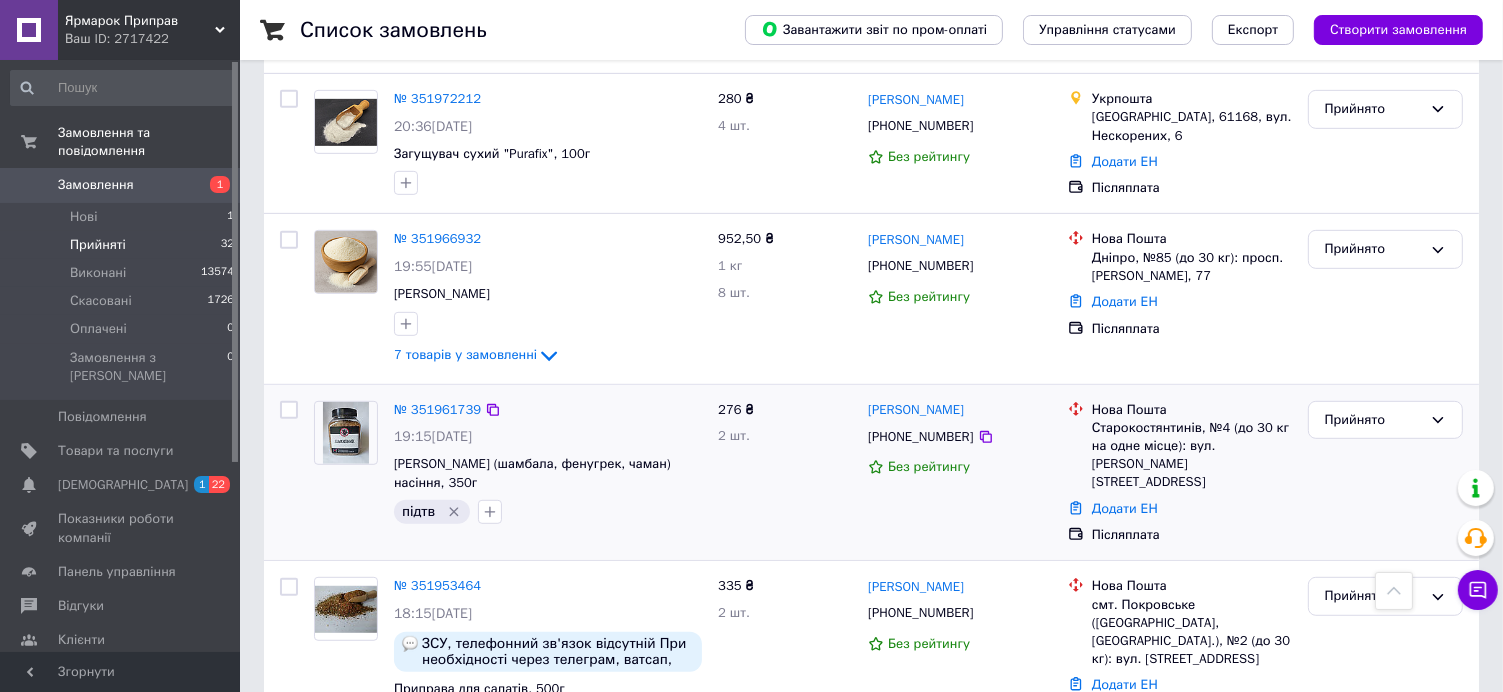 scroll, scrollTop: 900, scrollLeft: 0, axis: vertical 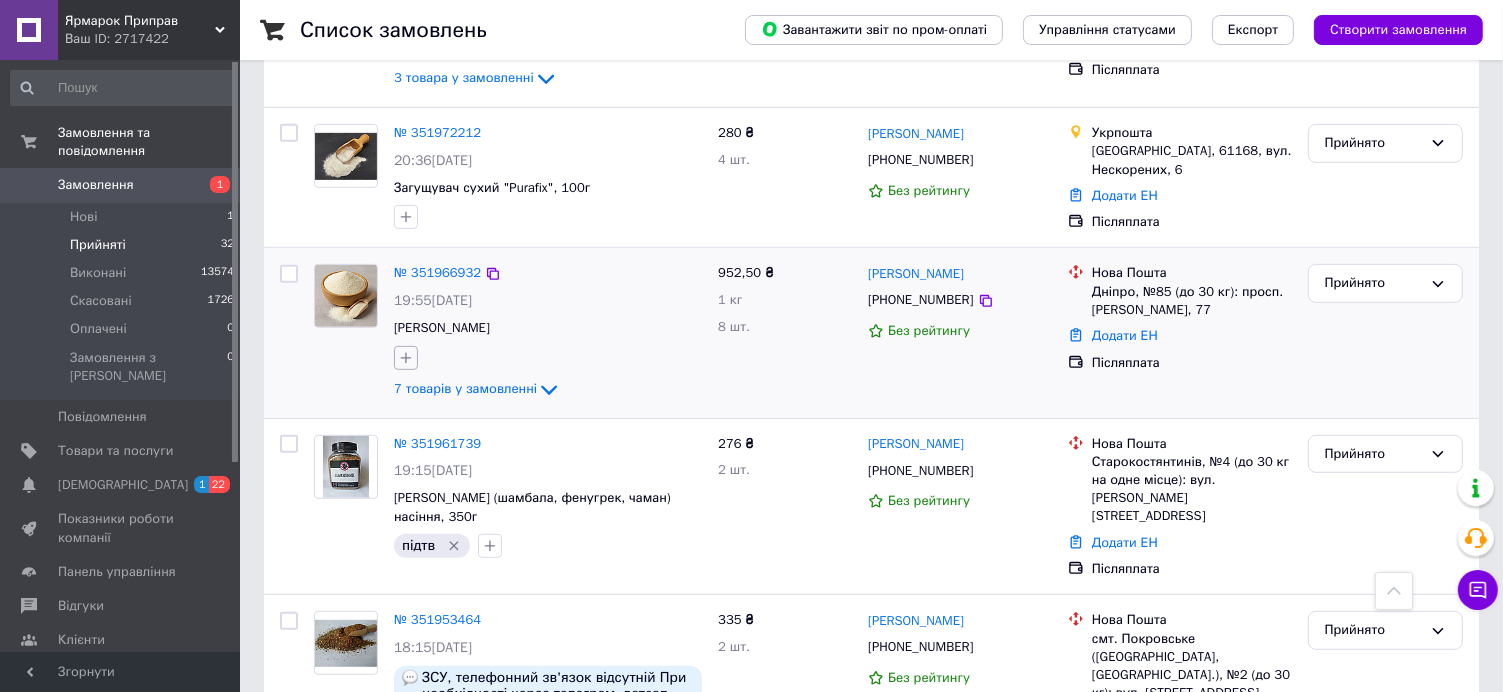 click 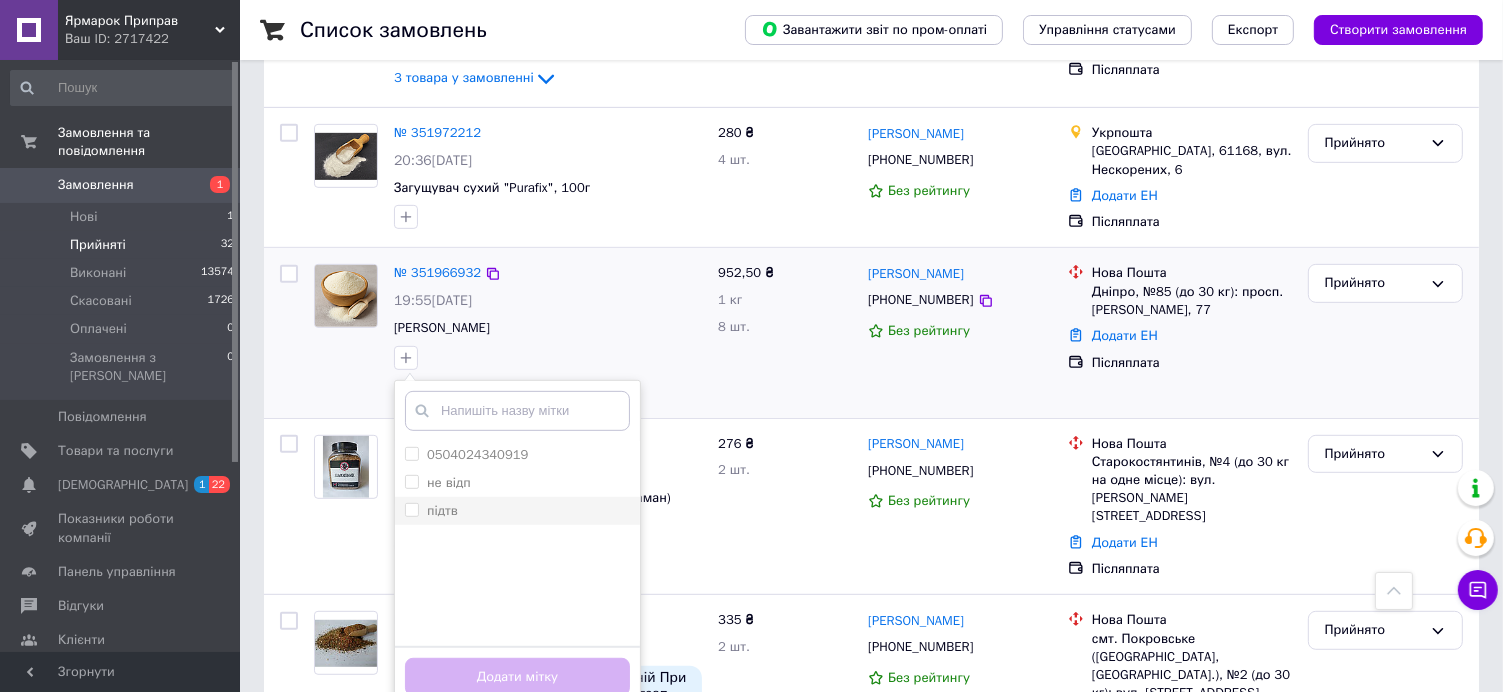 click on "підтв" at bounding box center (517, 511) 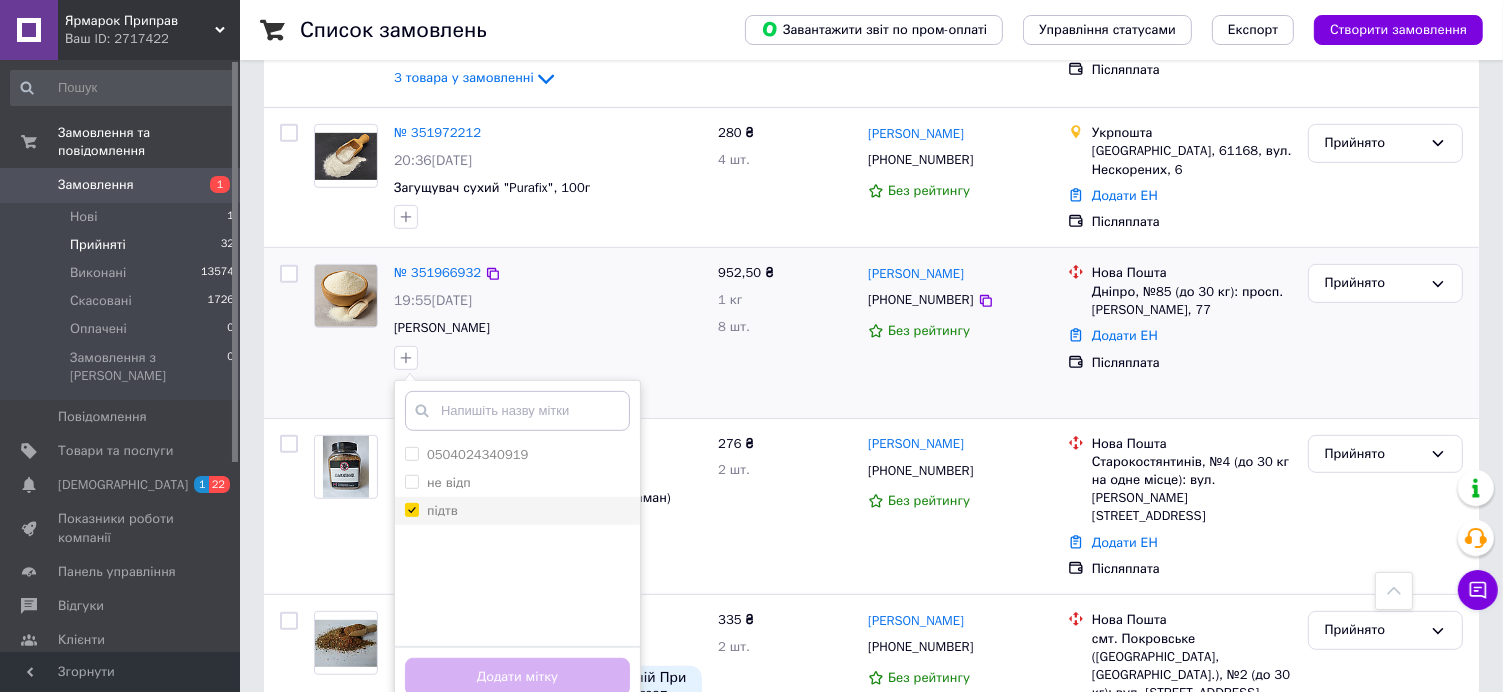 checkbox on "true" 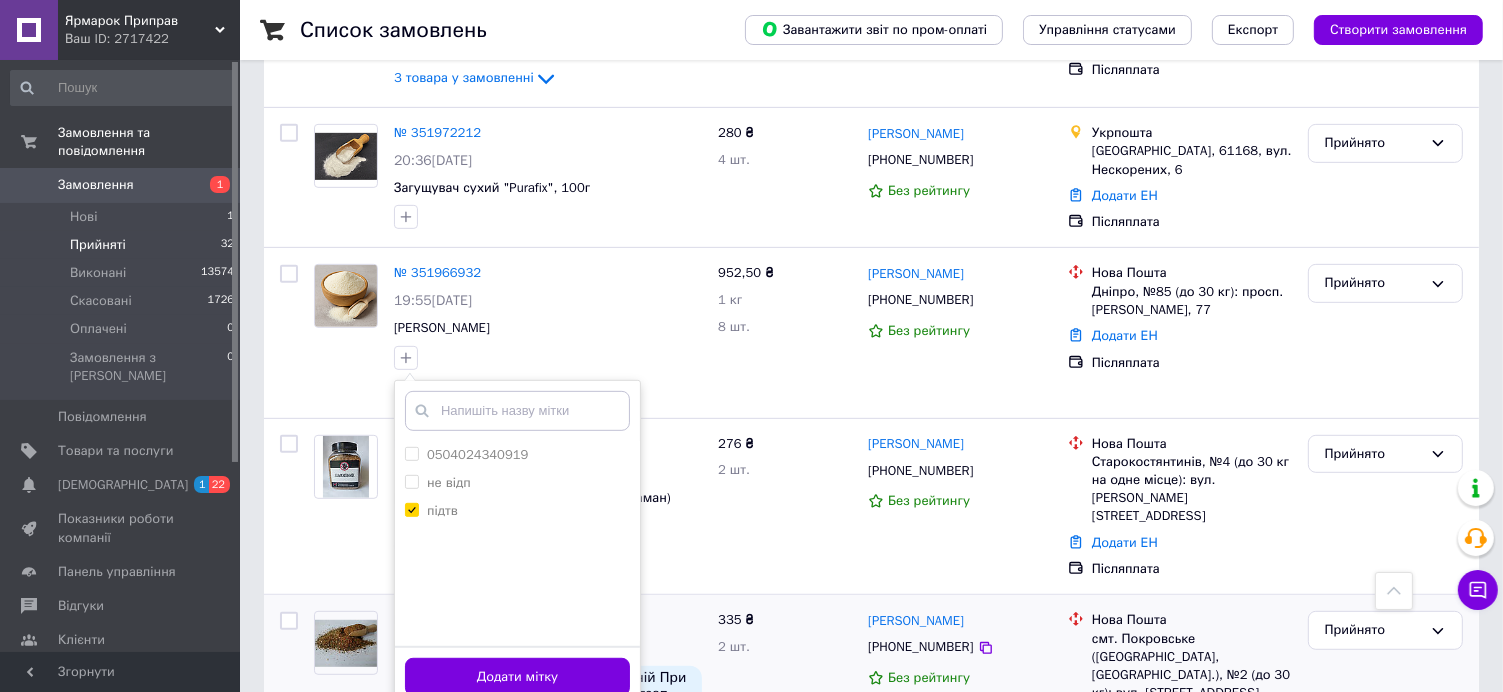 click on "Додати мітку" at bounding box center (517, 677) 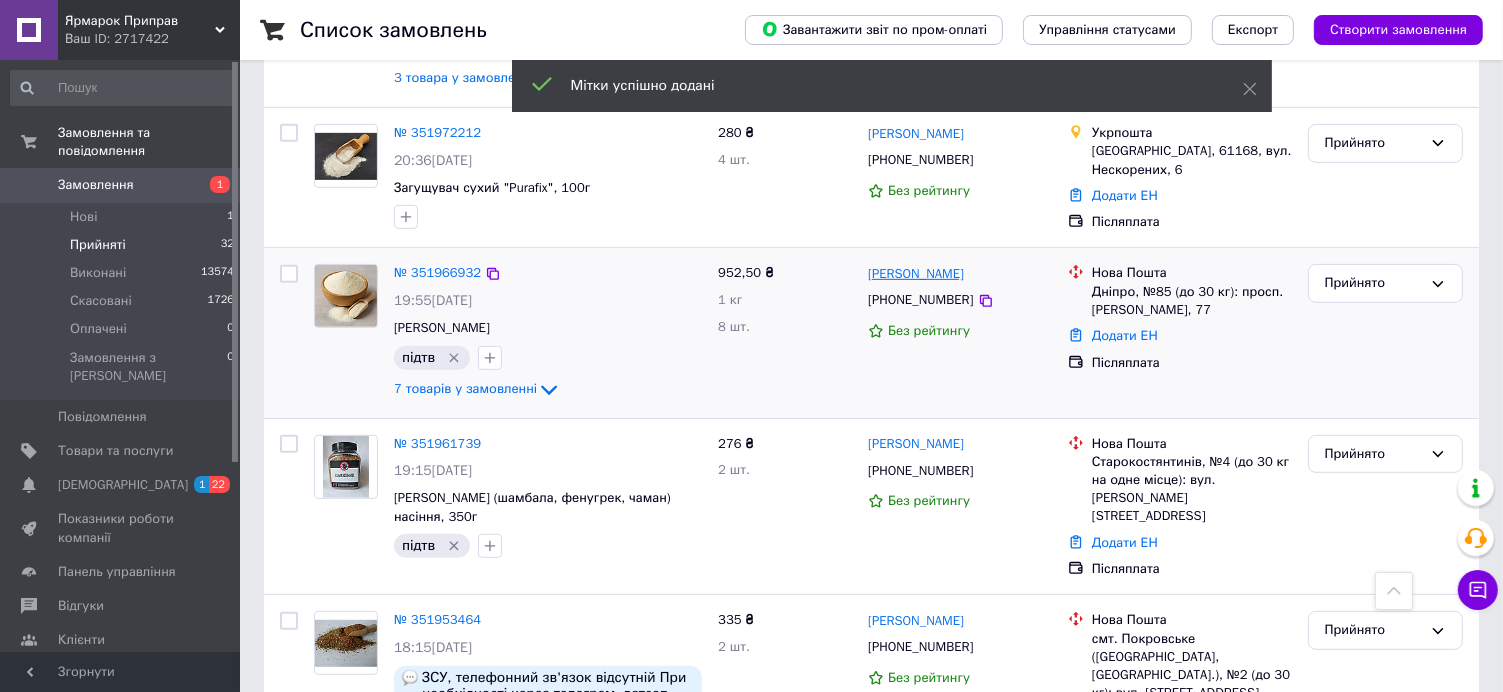 drag, startPoint x: 1004, startPoint y: 259, endPoint x: 868, endPoint y: 272, distance: 136.6199 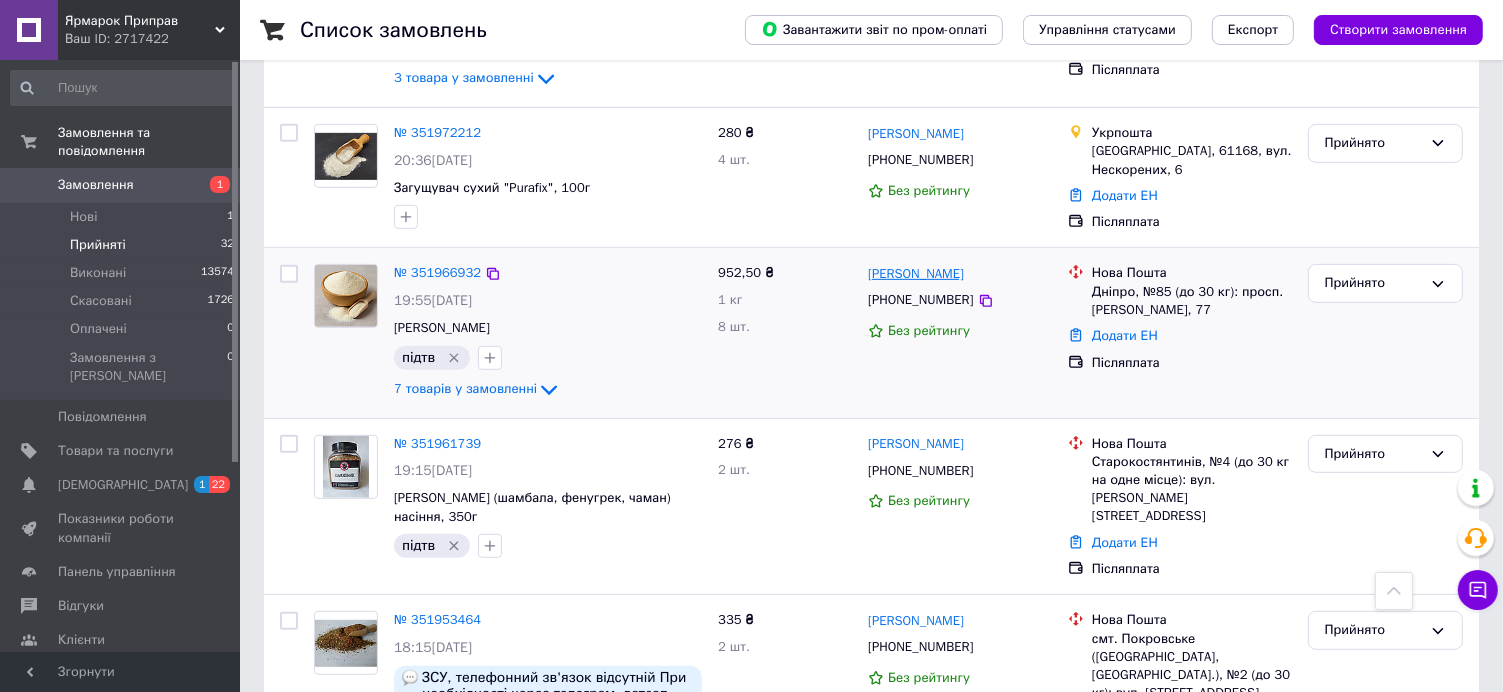 copy on "[PERSON_NAME]" 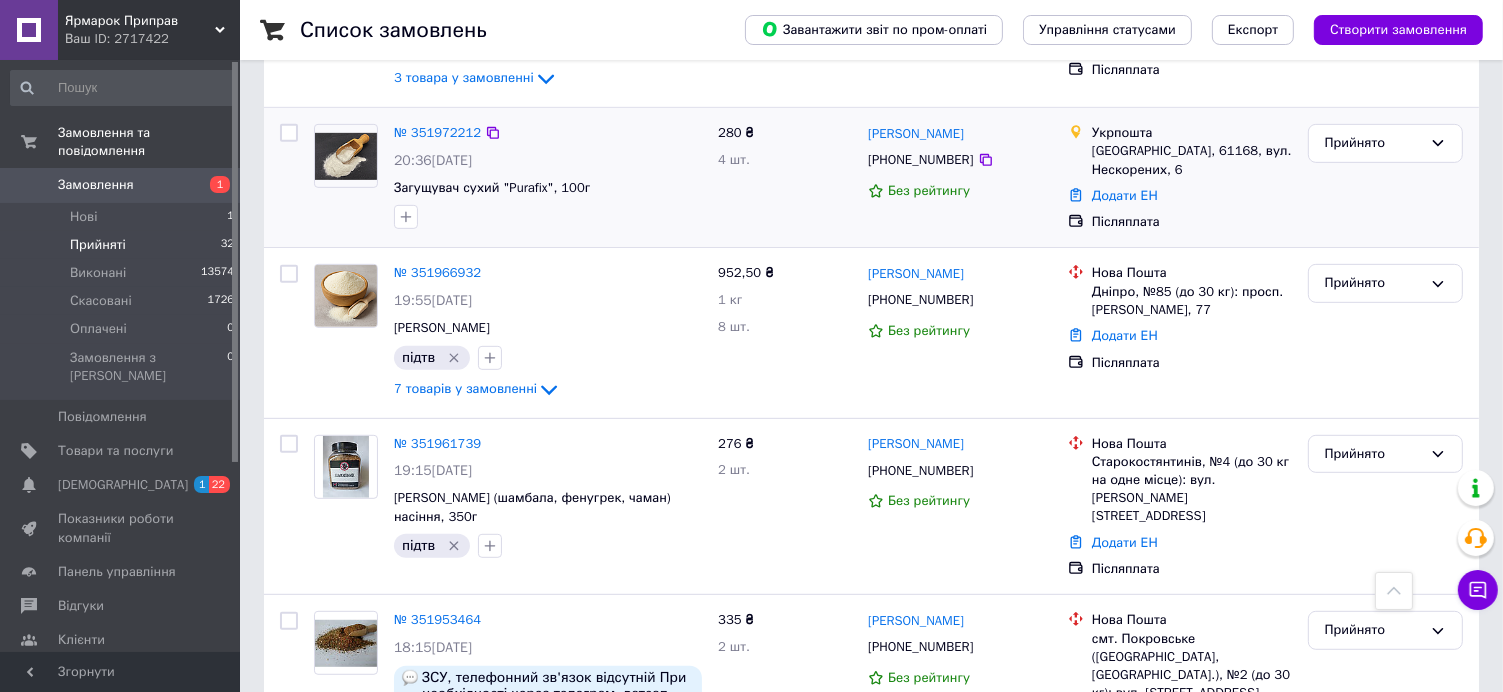 scroll, scrollTop: 700, scrollLeft: 0, axis: vertical 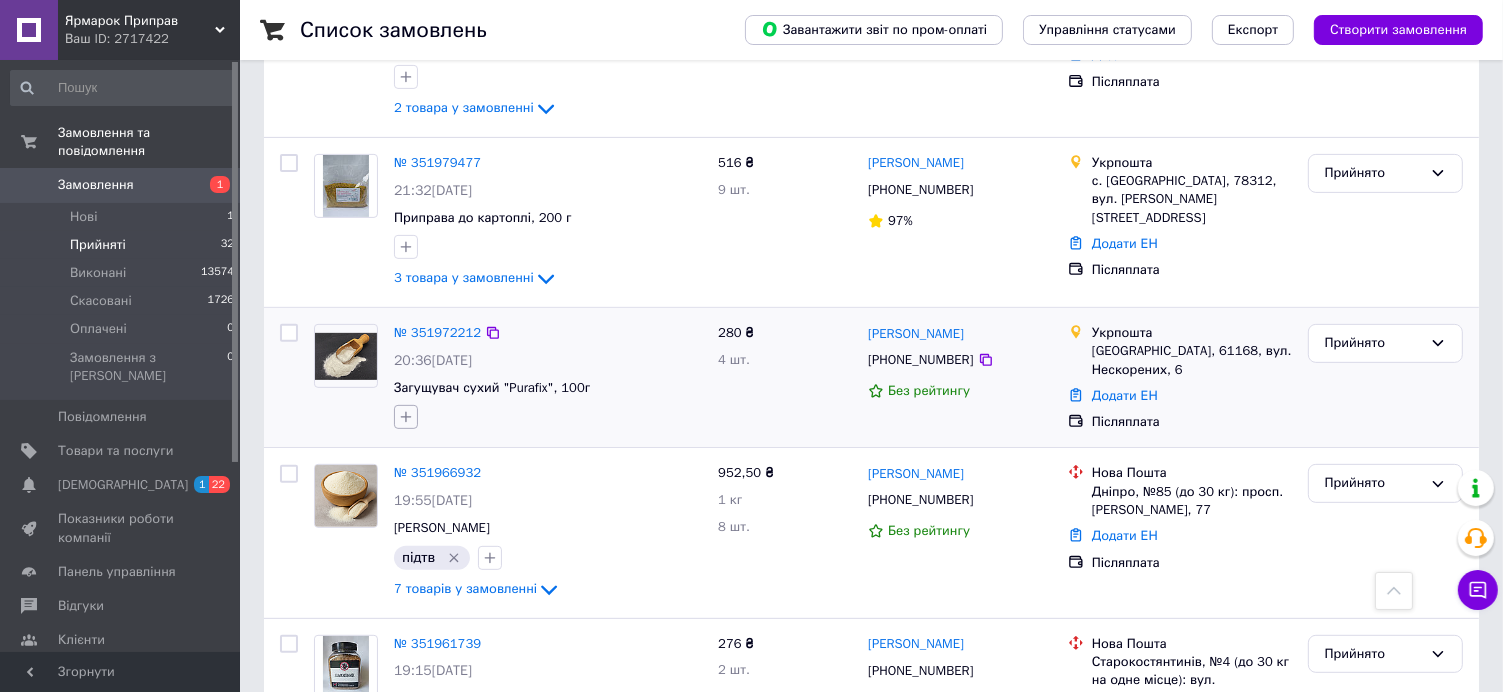 click 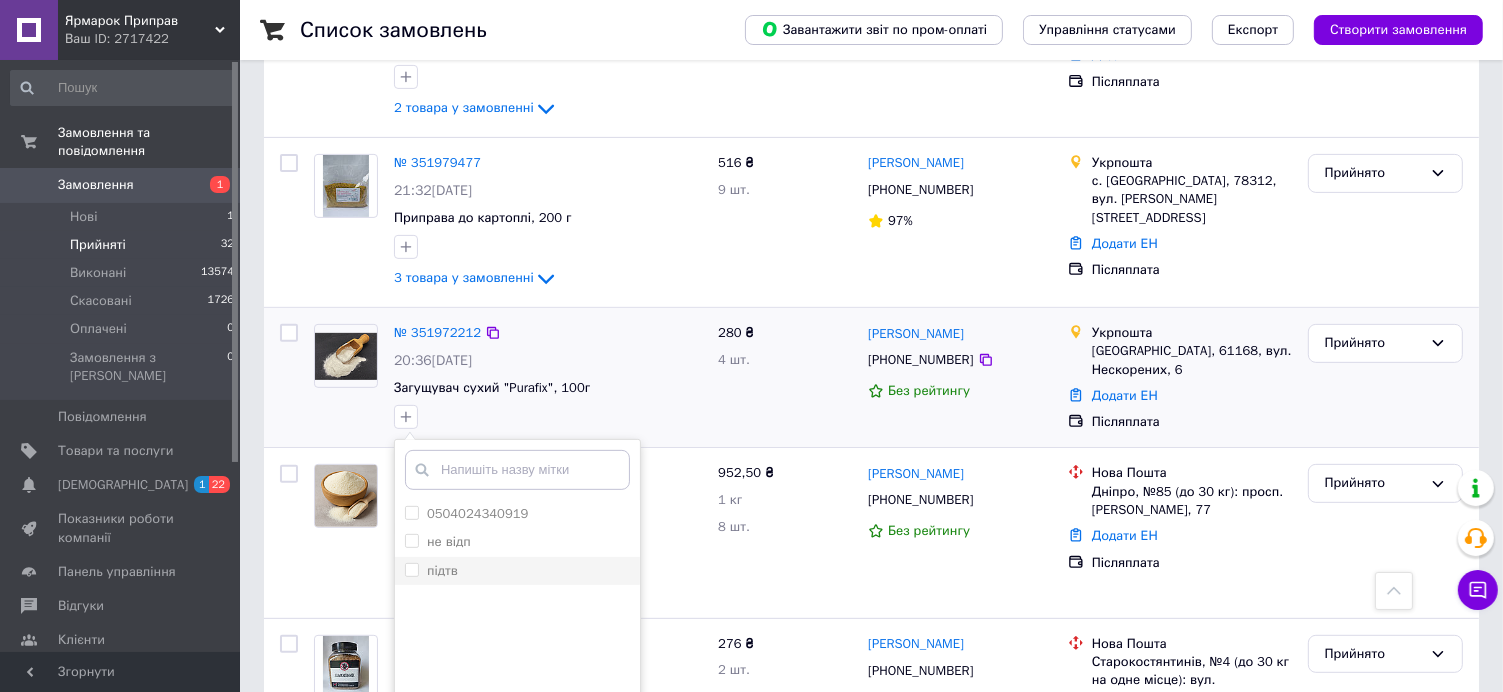 click on "підтв" at bounding box center [517, 571] 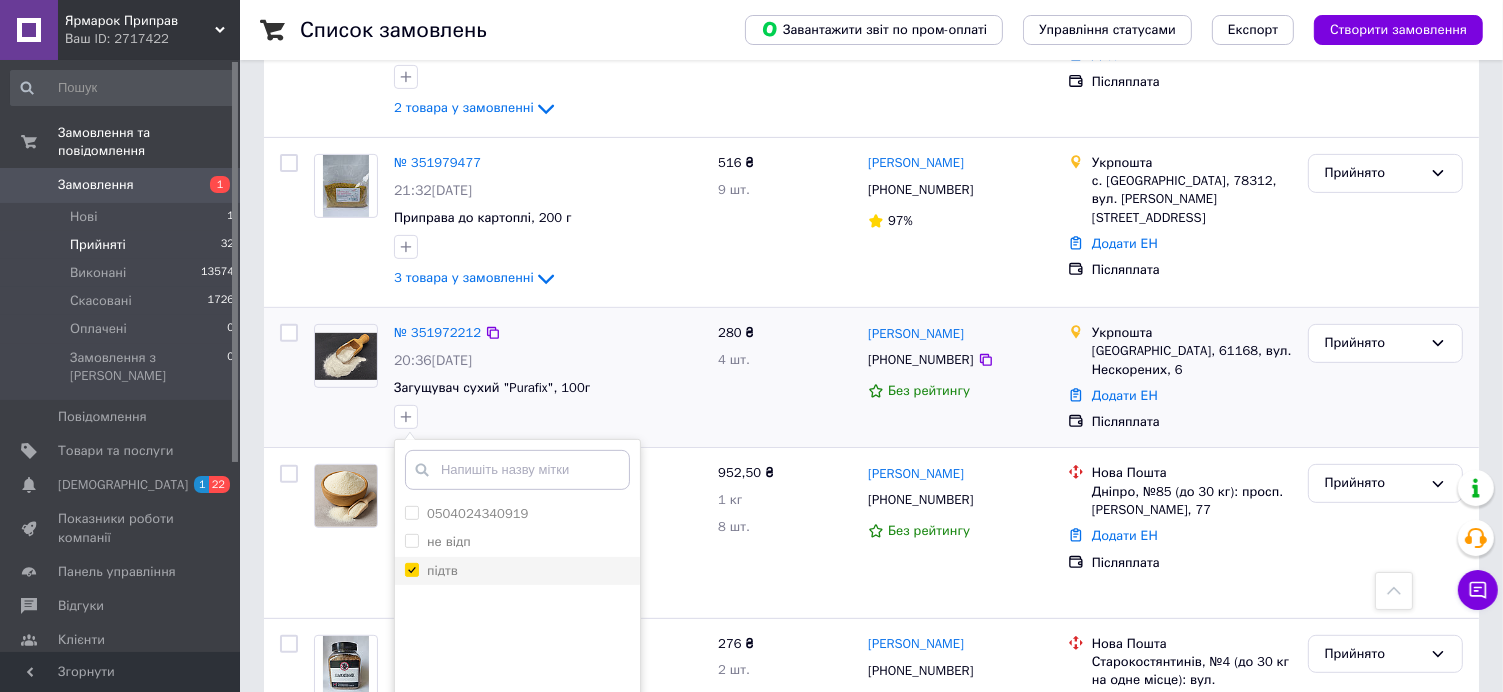 checkbox on "true" 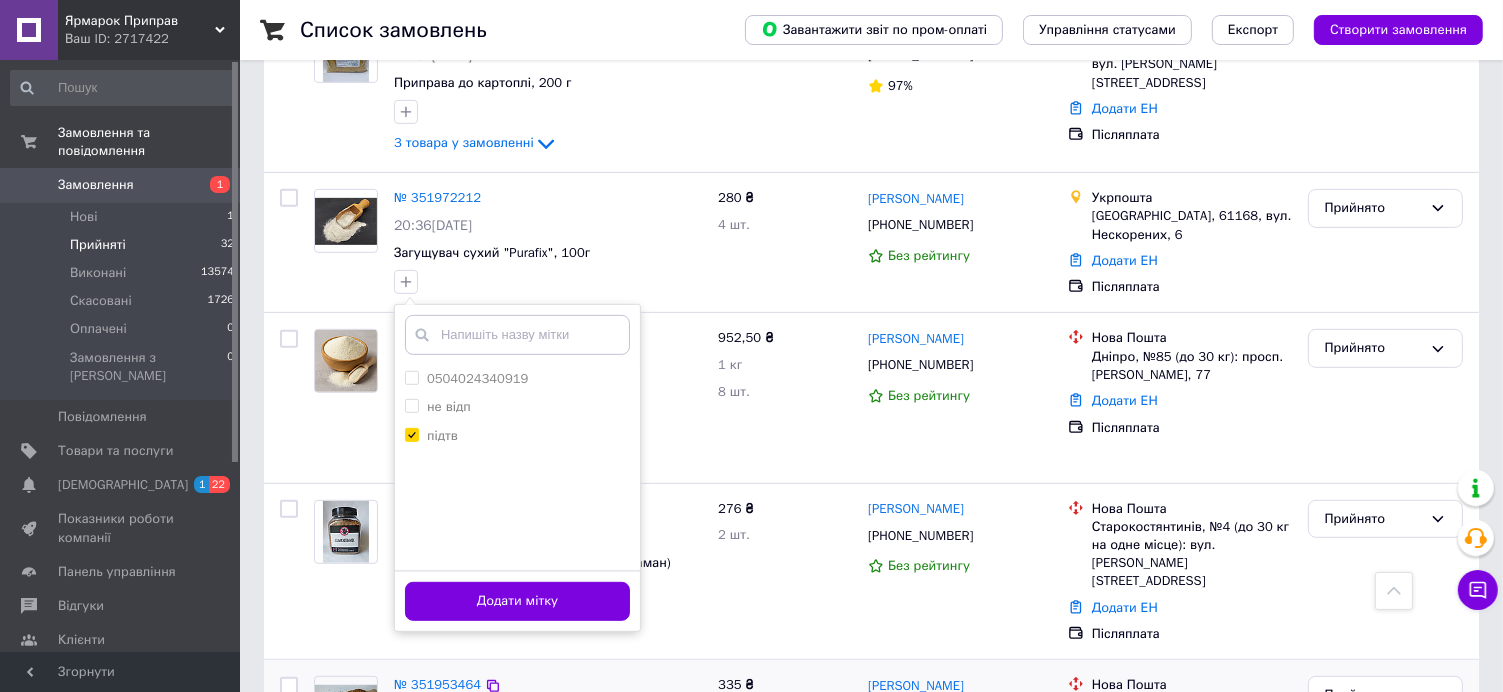 scroll, scrollTop: 1000, scrollLeft: 0, axis: vertical 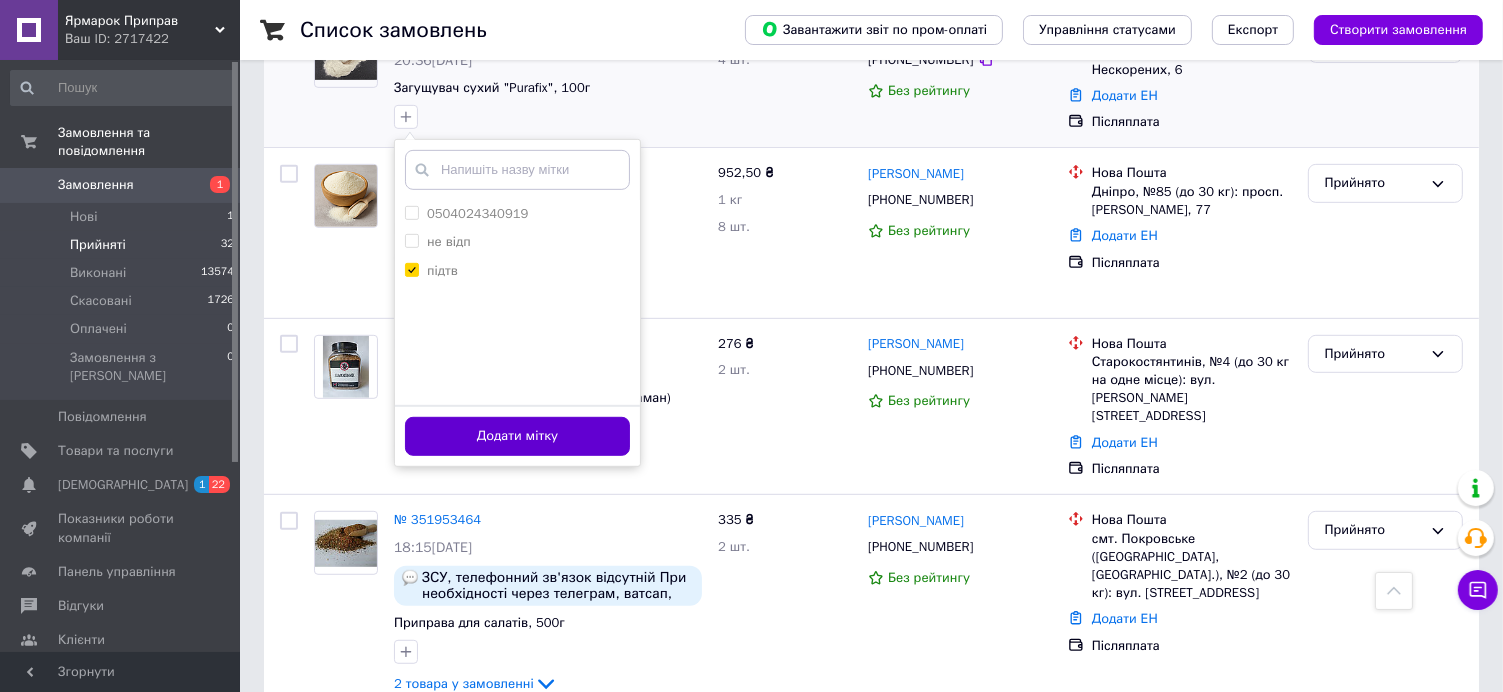click on "Додати мітку" at bounding box center (517, 436) 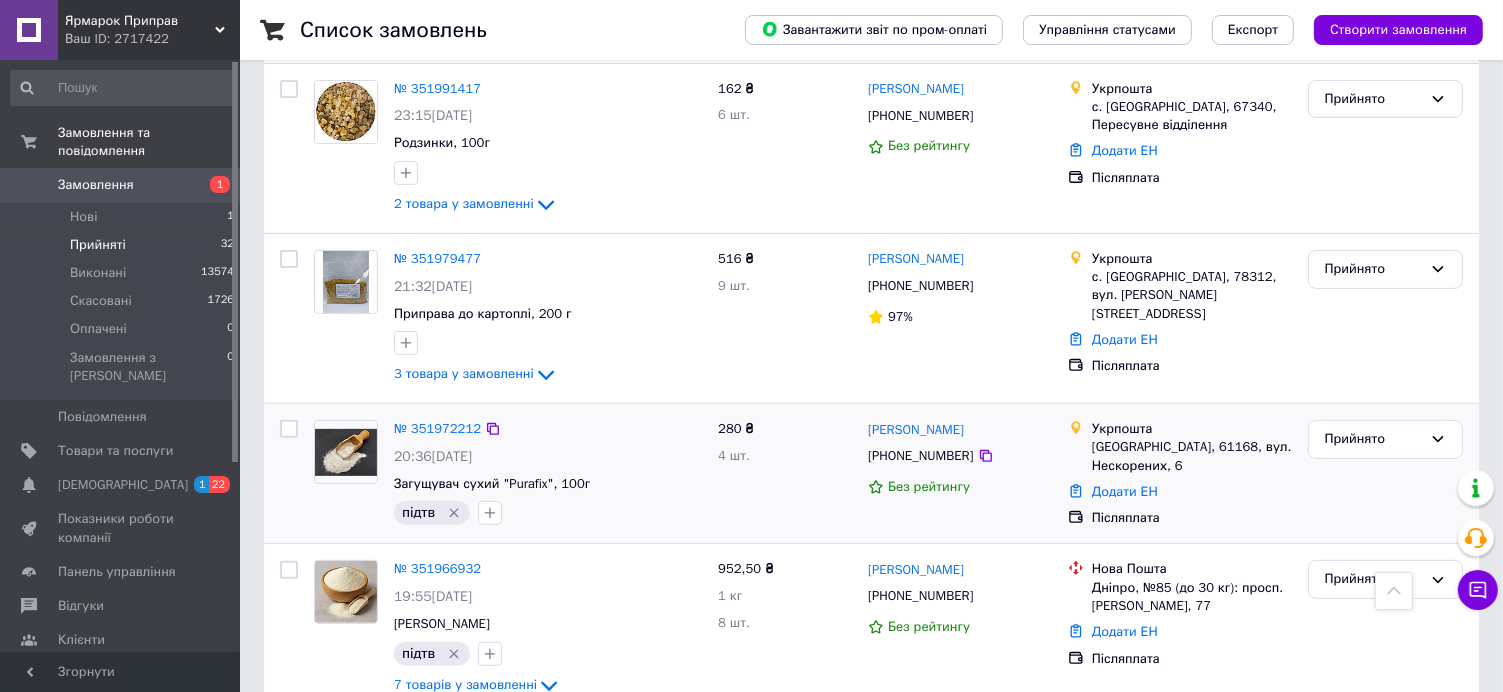 scroll, scrollTop: 600, scrollLeft: 0, axis: vertical 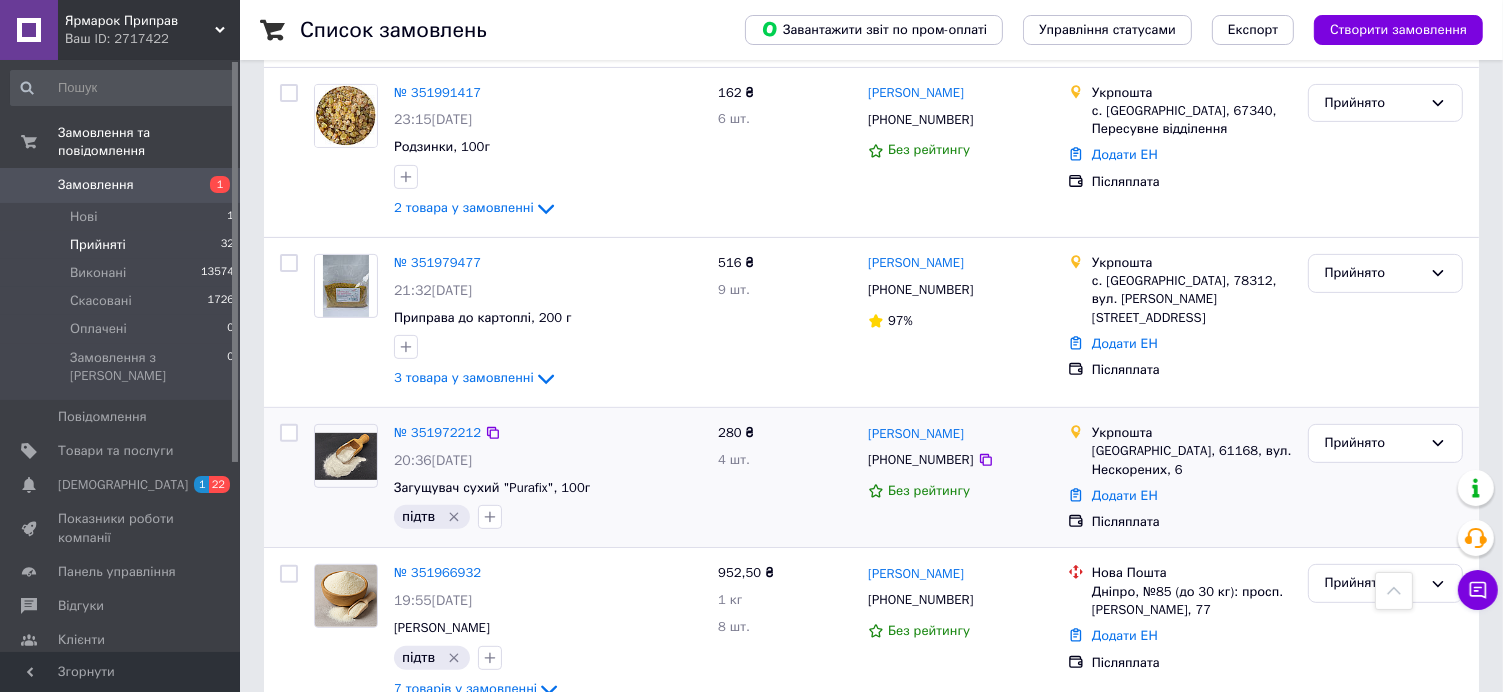 drag, startPoint x: 1032, startPoint y: 429, endPoint x: 865, endPoint y: 432, distance: 167.02695 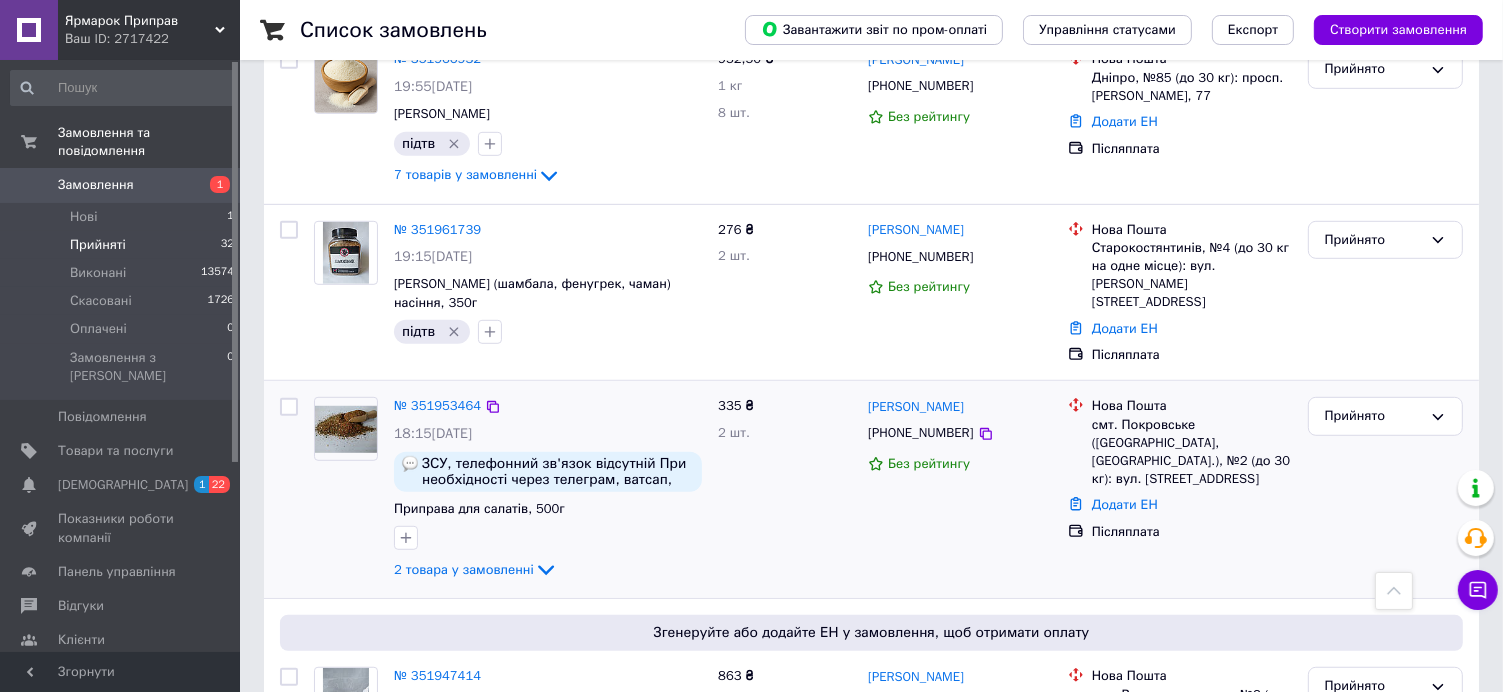 scroll, scrollTop: 1200, scrollLeft: 0, axis: vertical 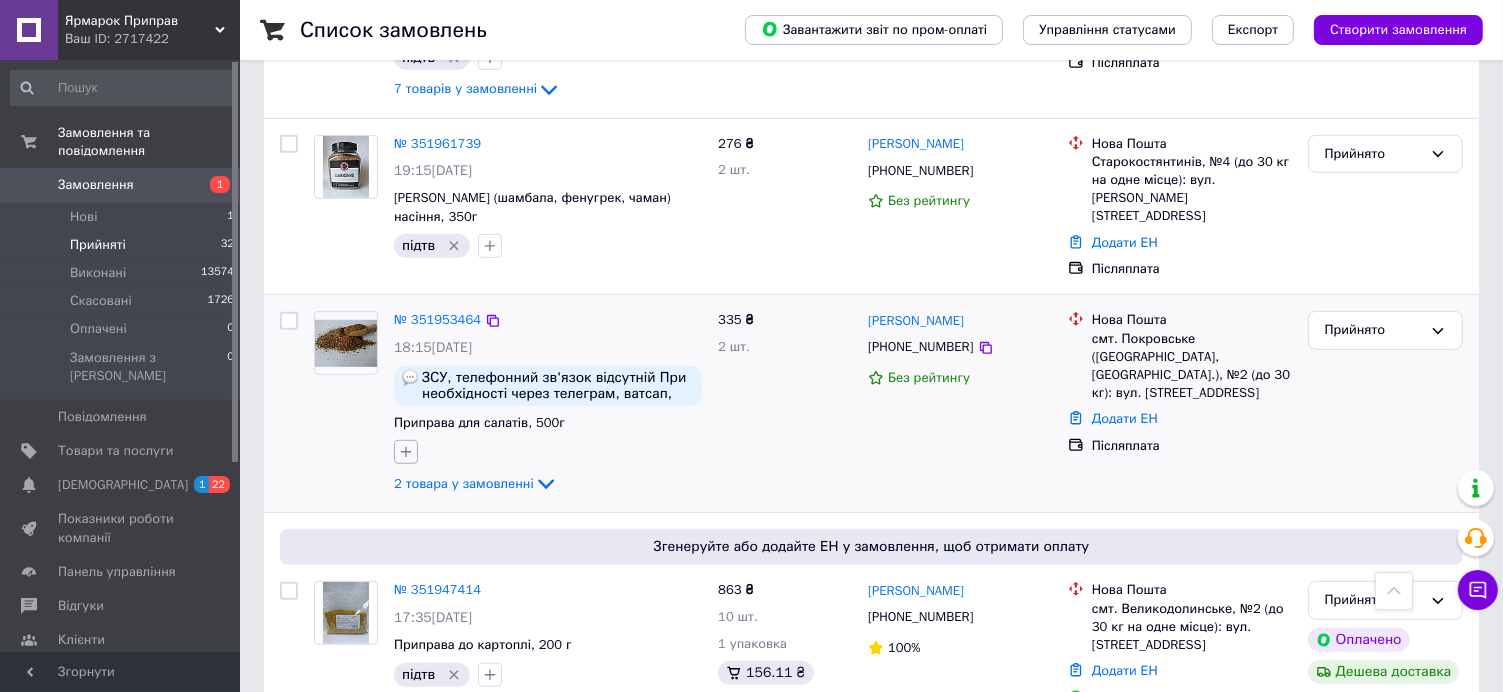 click 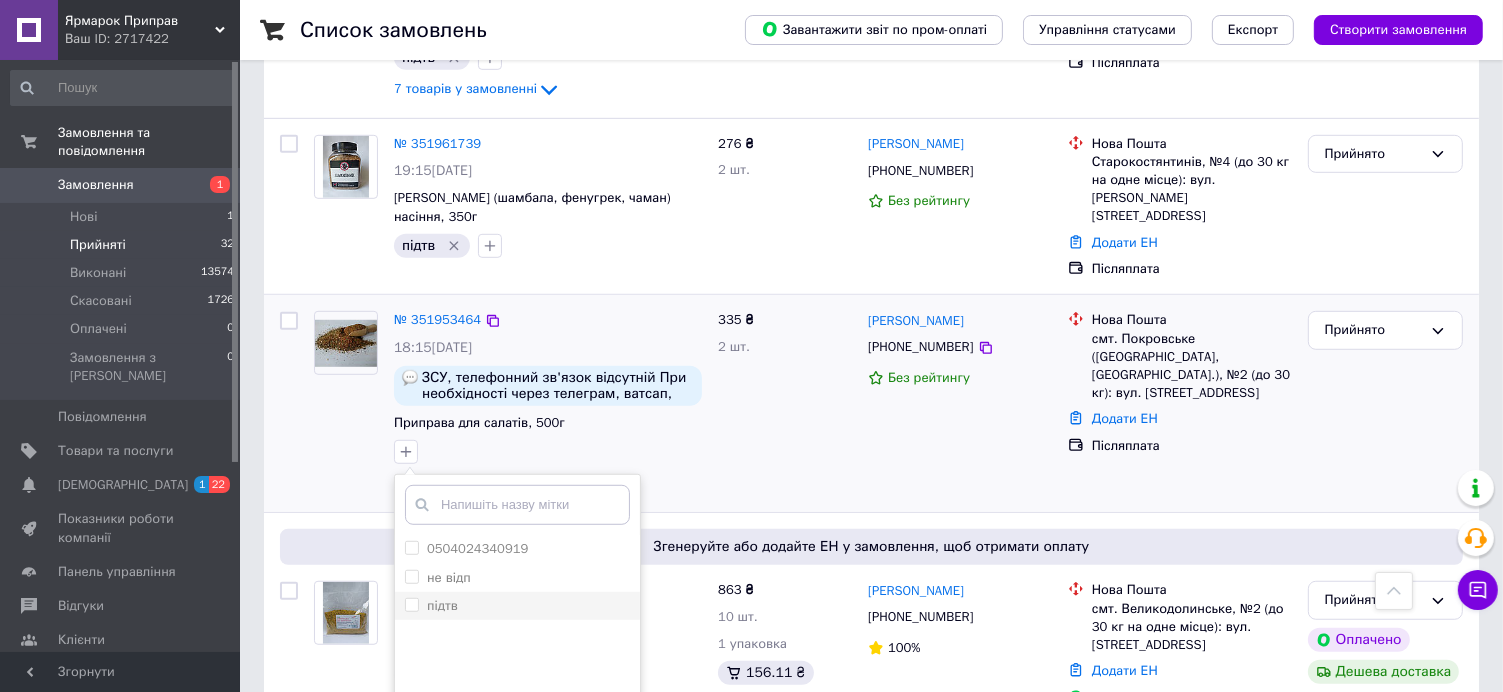 click on "підтв" at bounding box center [517, 606] 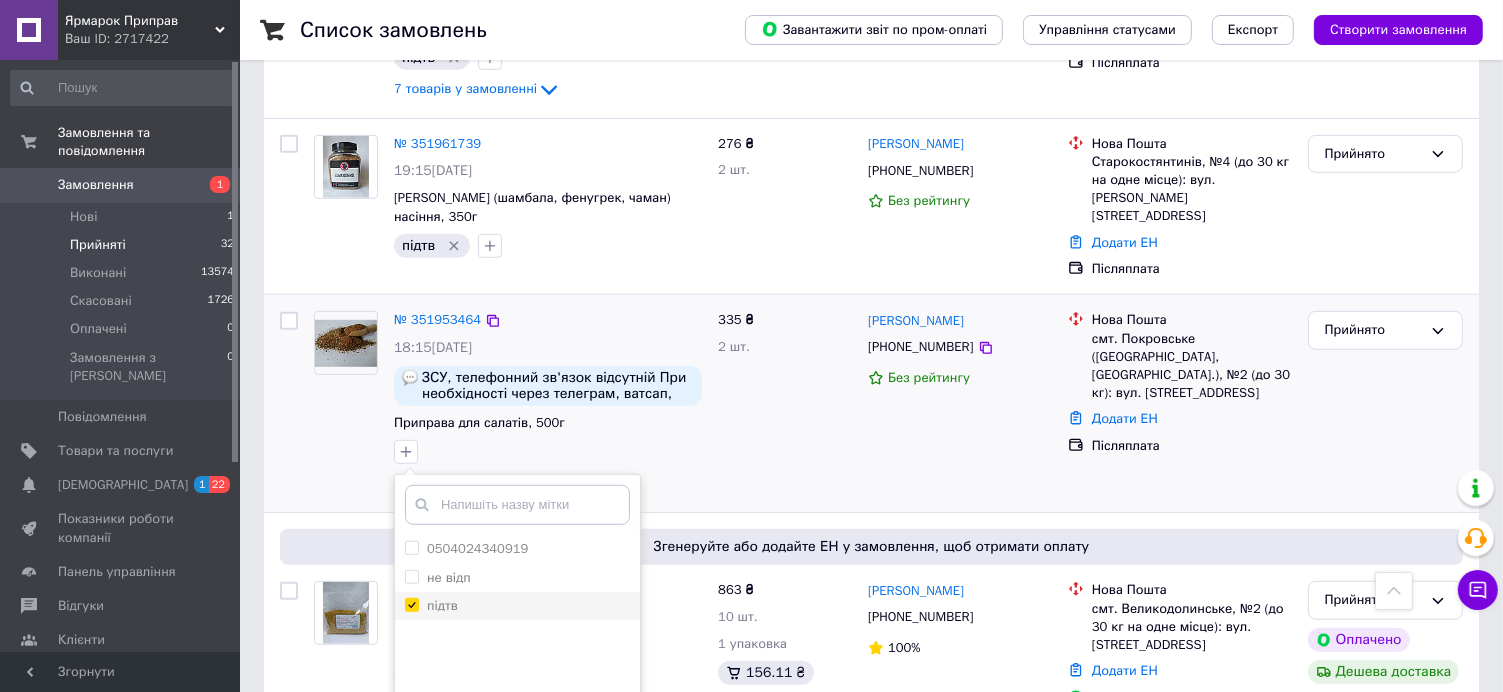 checkbox on "true" 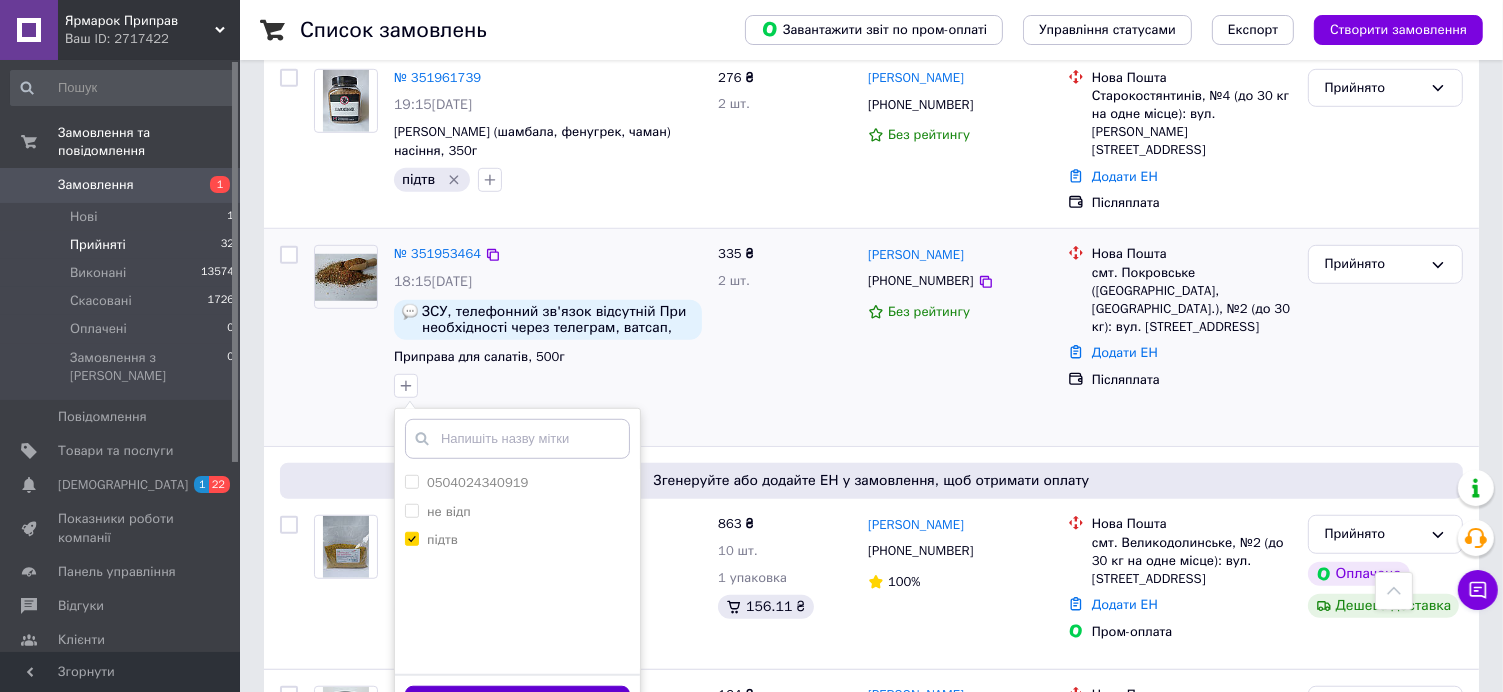 scroll, scrollTop: 1400, scrollLeft: 0, axis: vertical 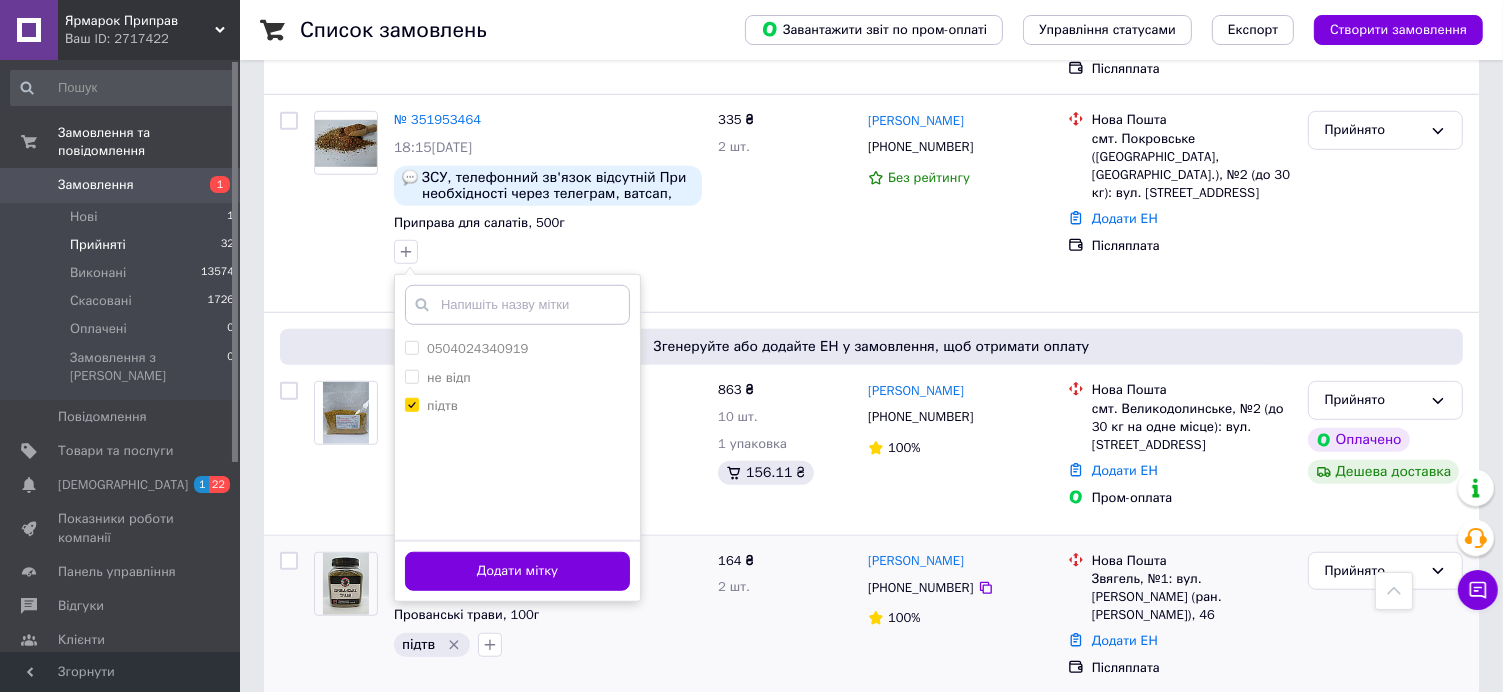 click on "Додати мітку" at bounding box center [517, 571] 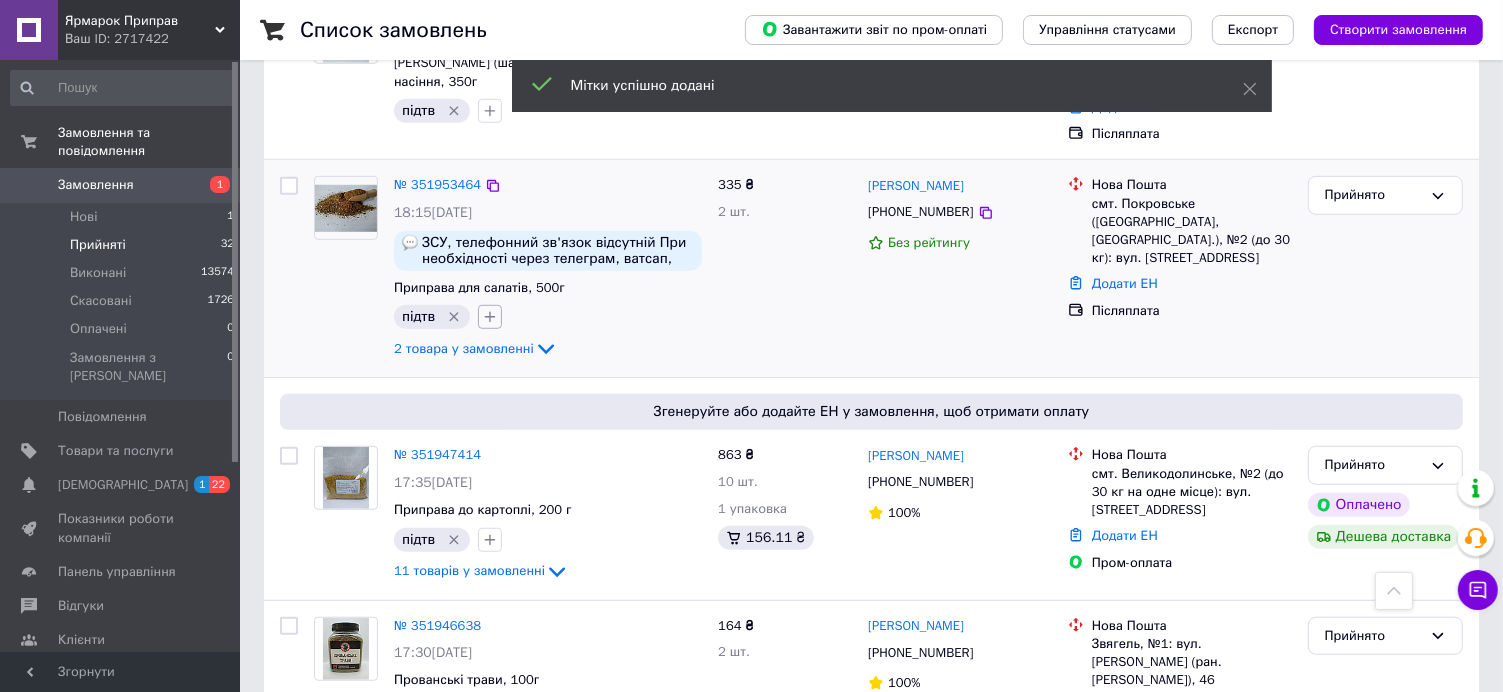 scroll, scrollTop: 1300, scrollLeft: 0, axis: vertical 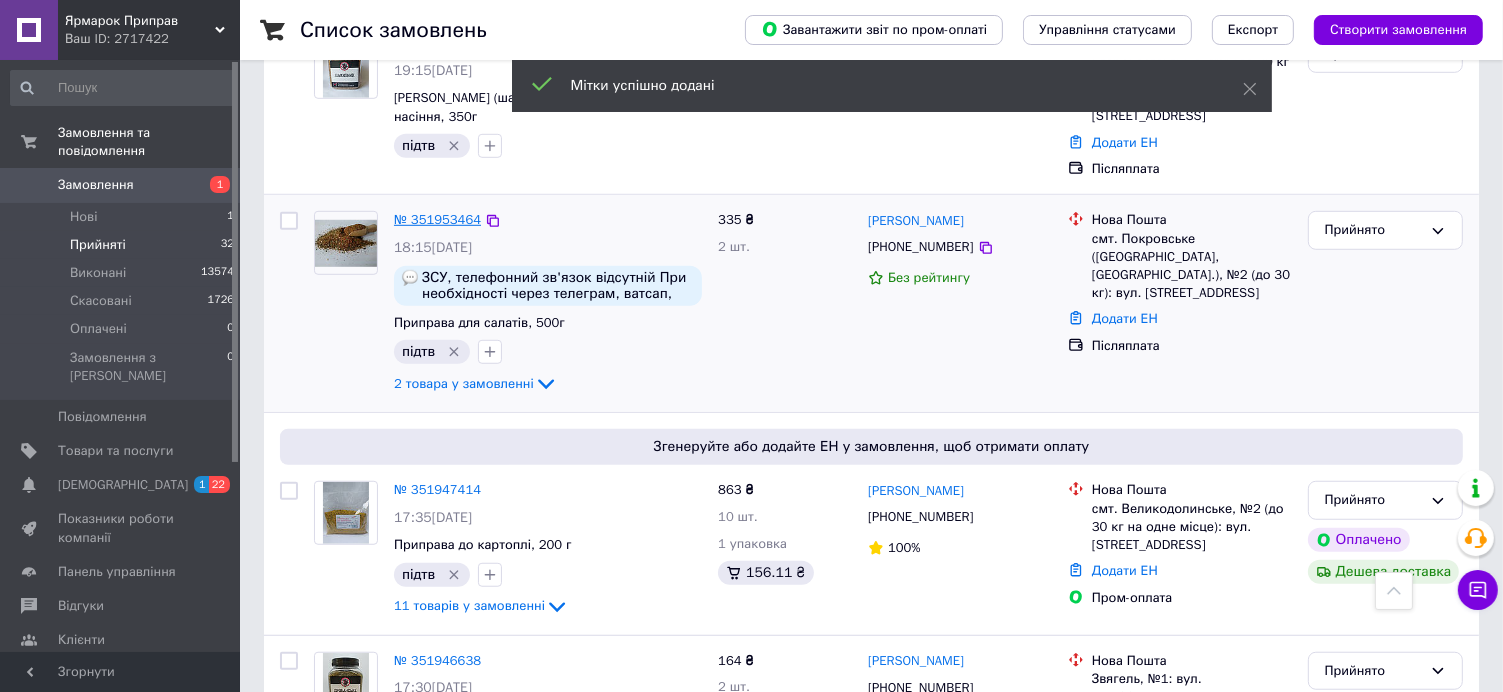 click on "№ 351953464" at bounding box center [437, 219] 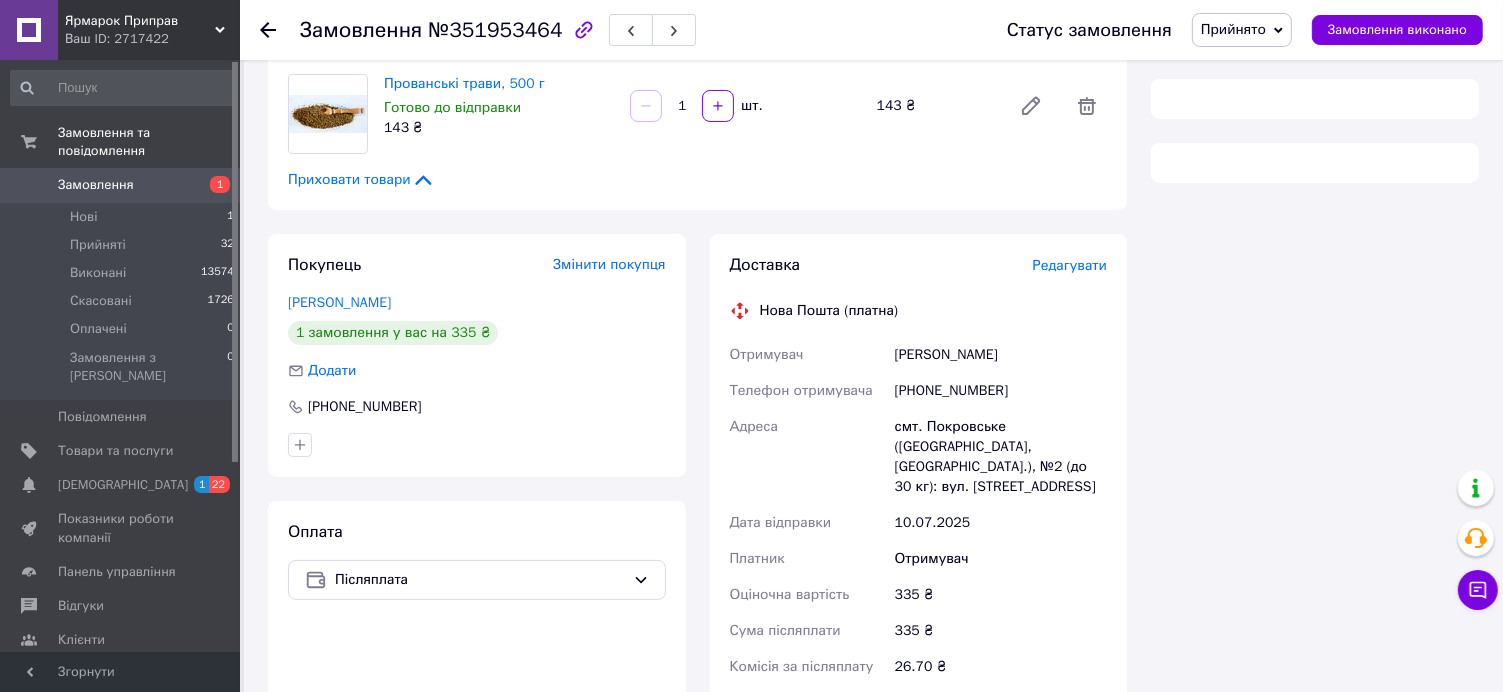 scroll, scrollTop: 777, scrollLeft: 0, axis: vertical 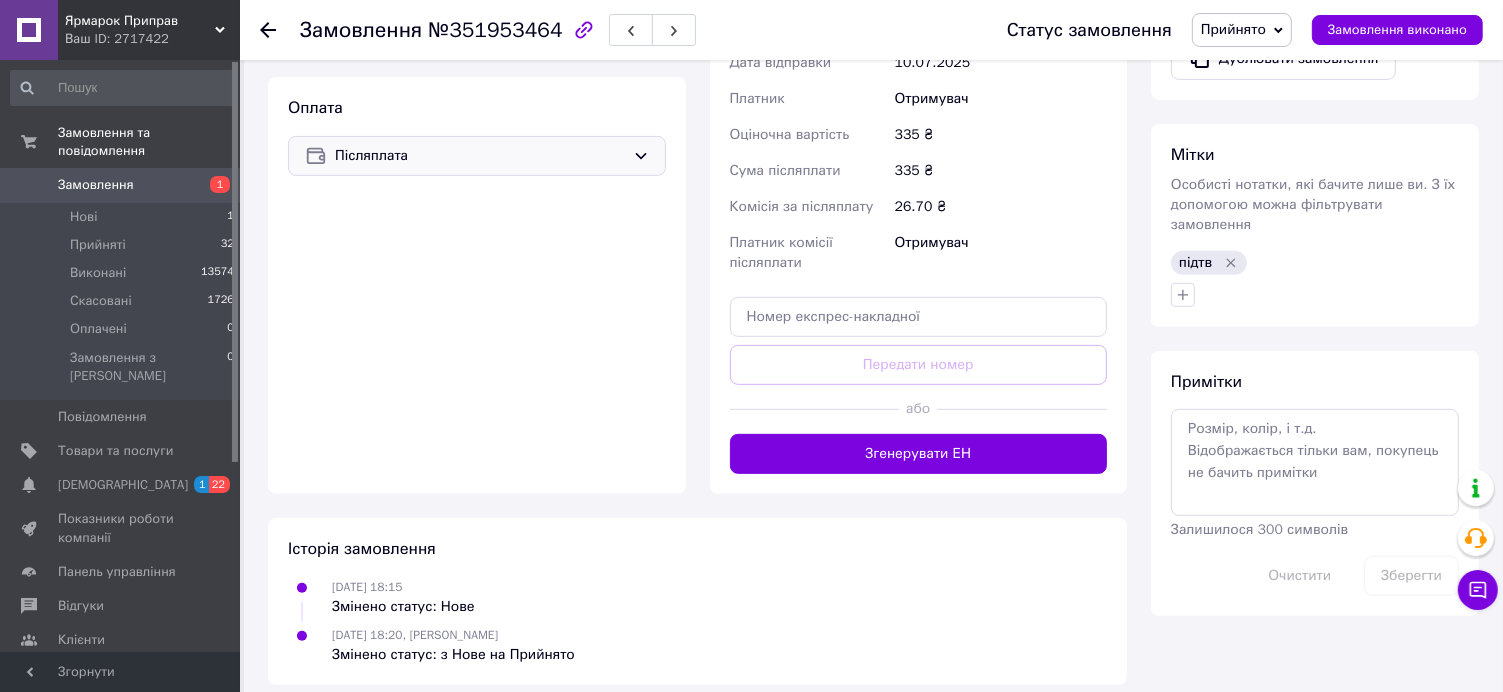 click on "Післяплата" at bounding box center (480, 156) 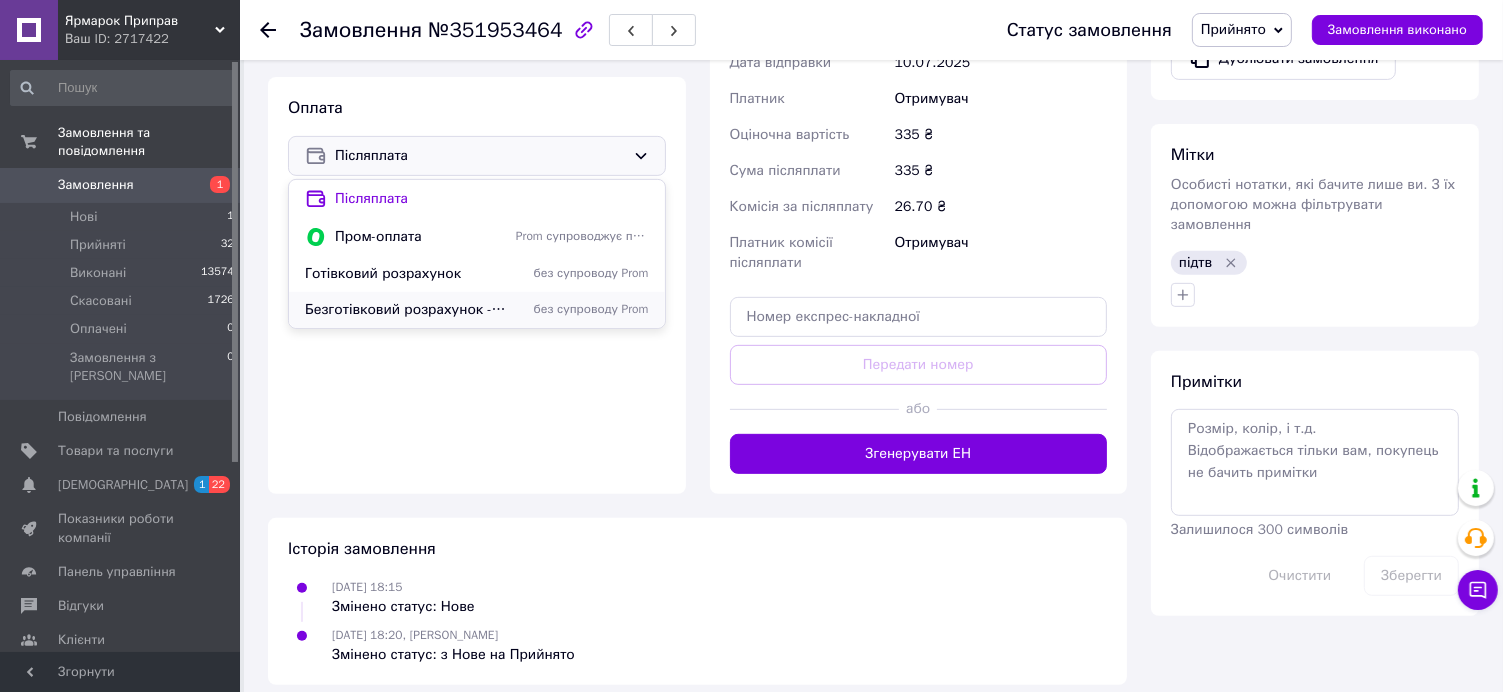 click on "без супроводу Prom" at bounding box center (582, 309) 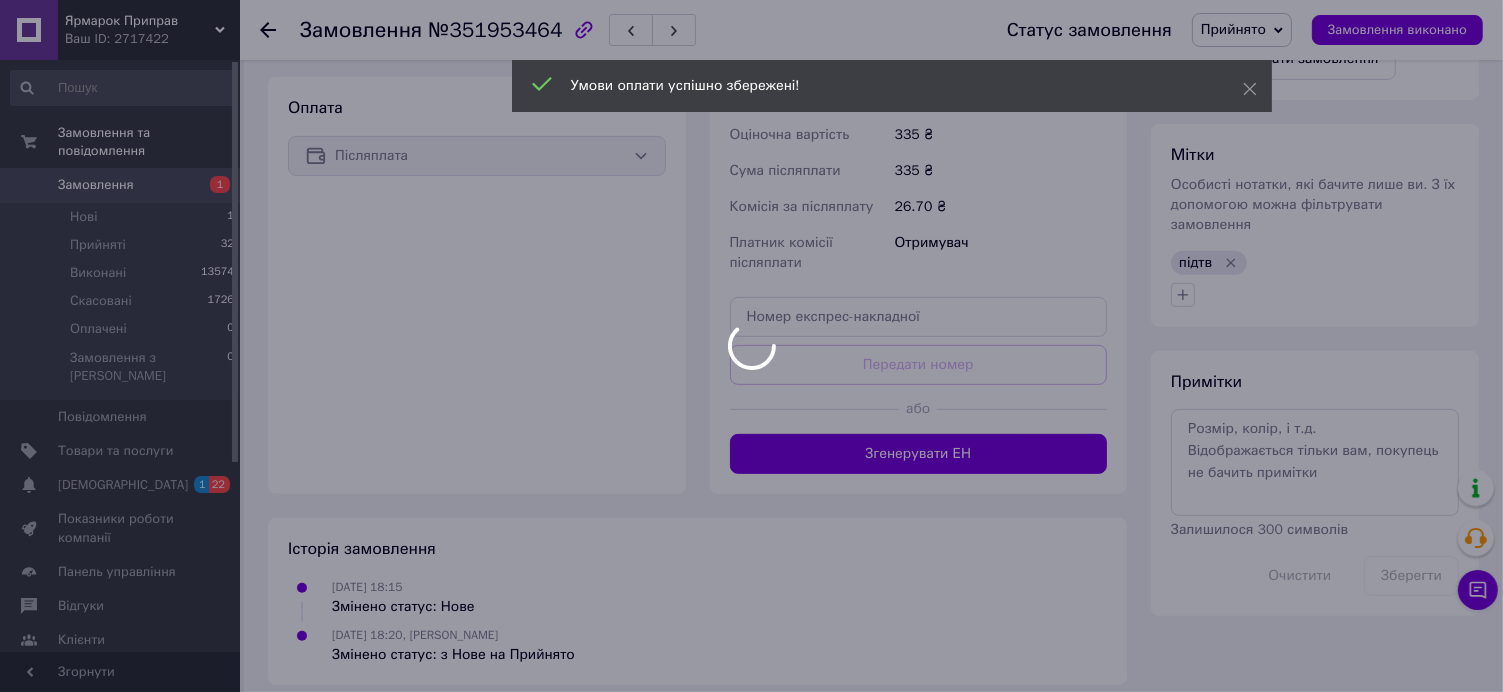scroll, scrollTop: 825, scrollLeft: 0, axis: vertical 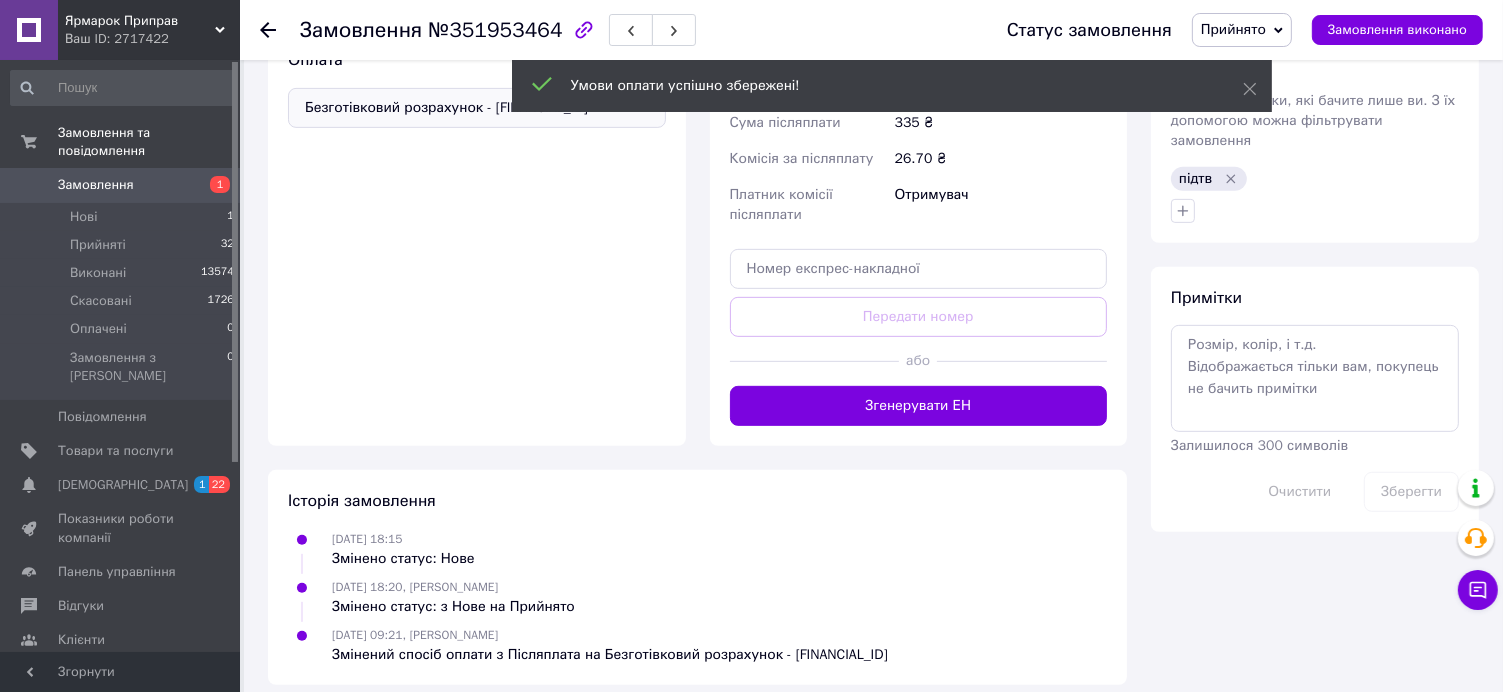 click 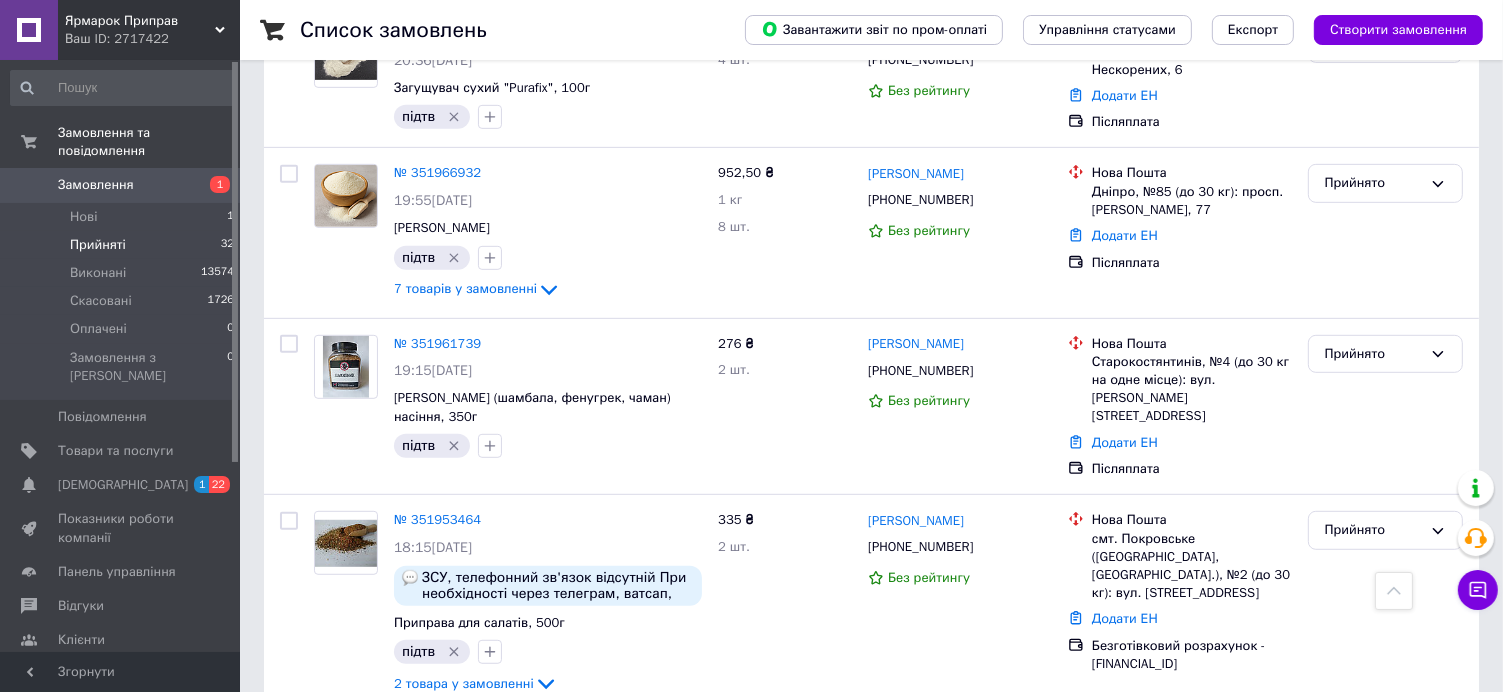 scroll, scrollTop: 1300, scrollLeft: 0, axis: vertical 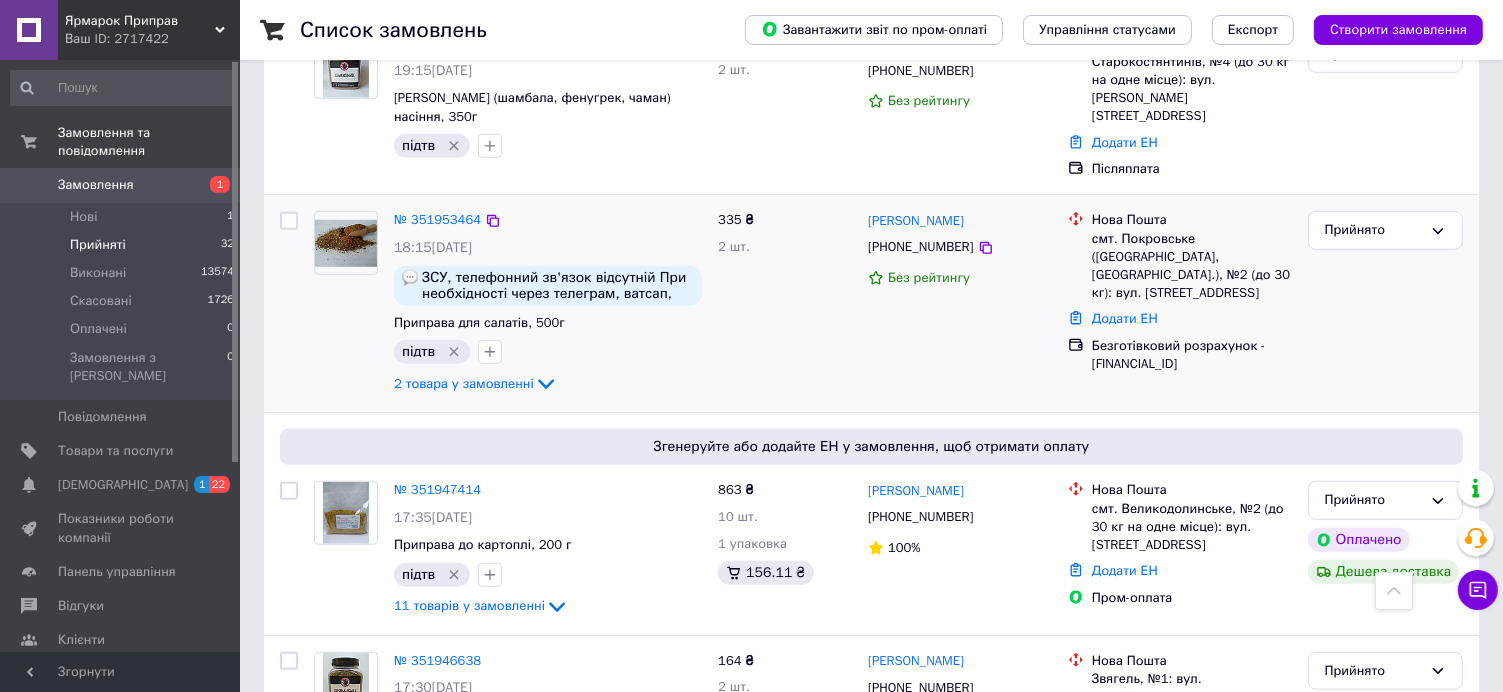 drag, startPoint x: 1003, startPoint y: 192, endPoint x: 877, endPoint y: 188, distance: 126.06348 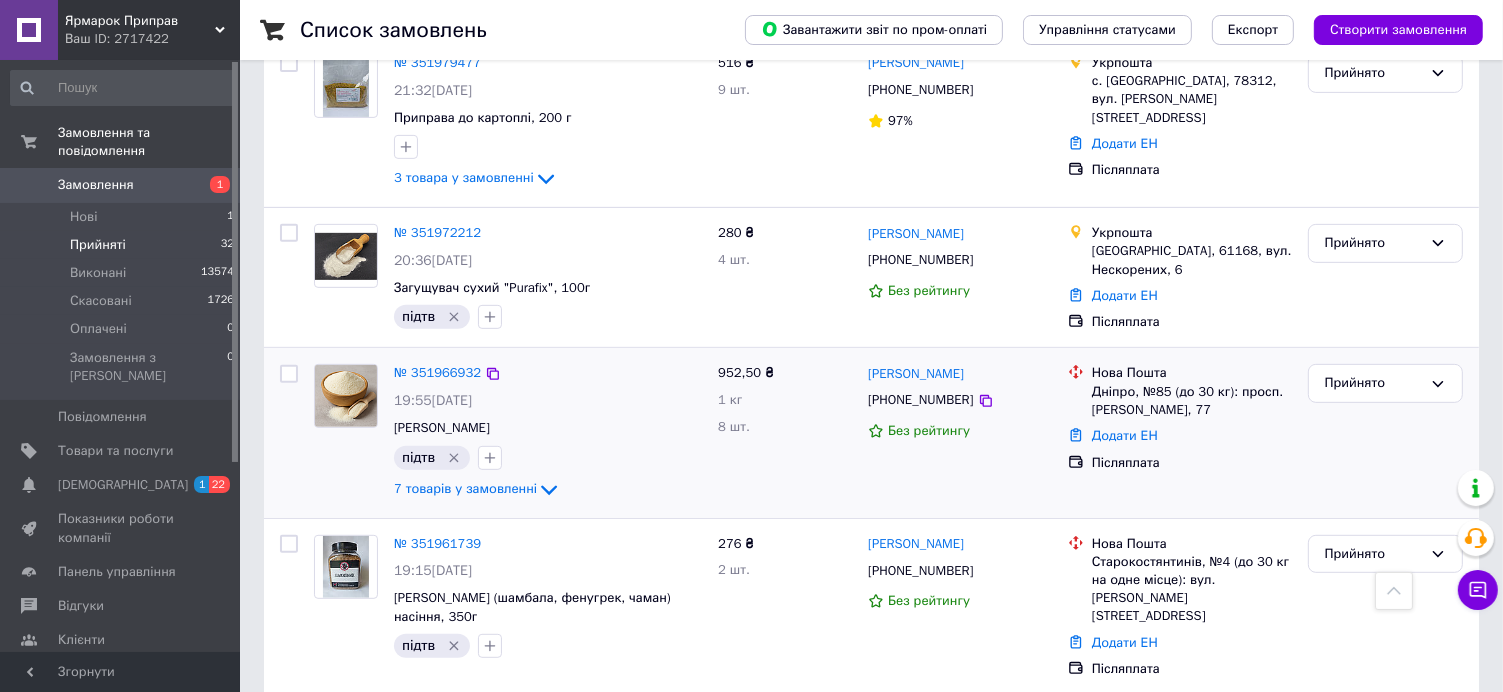 scroll, scrollTop: 600, scrollLeft: 0, axis: vertical 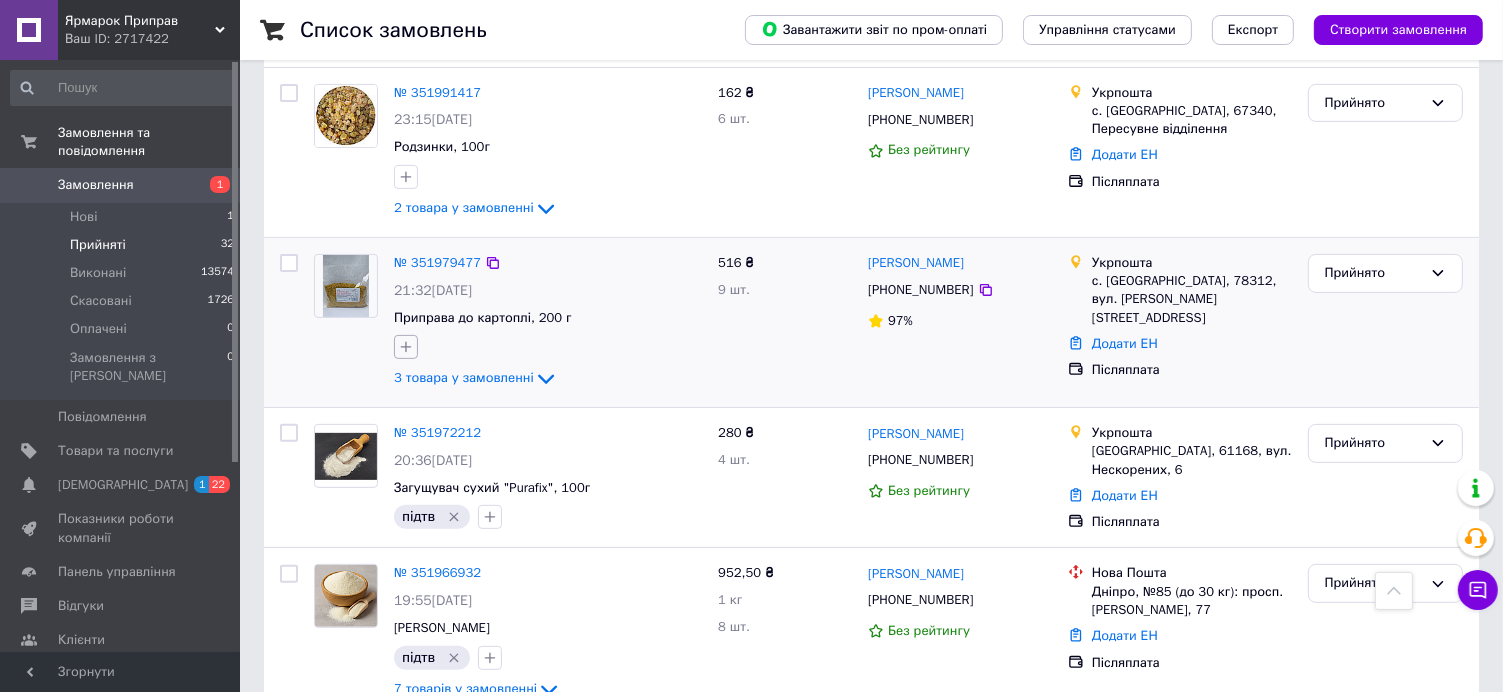 click 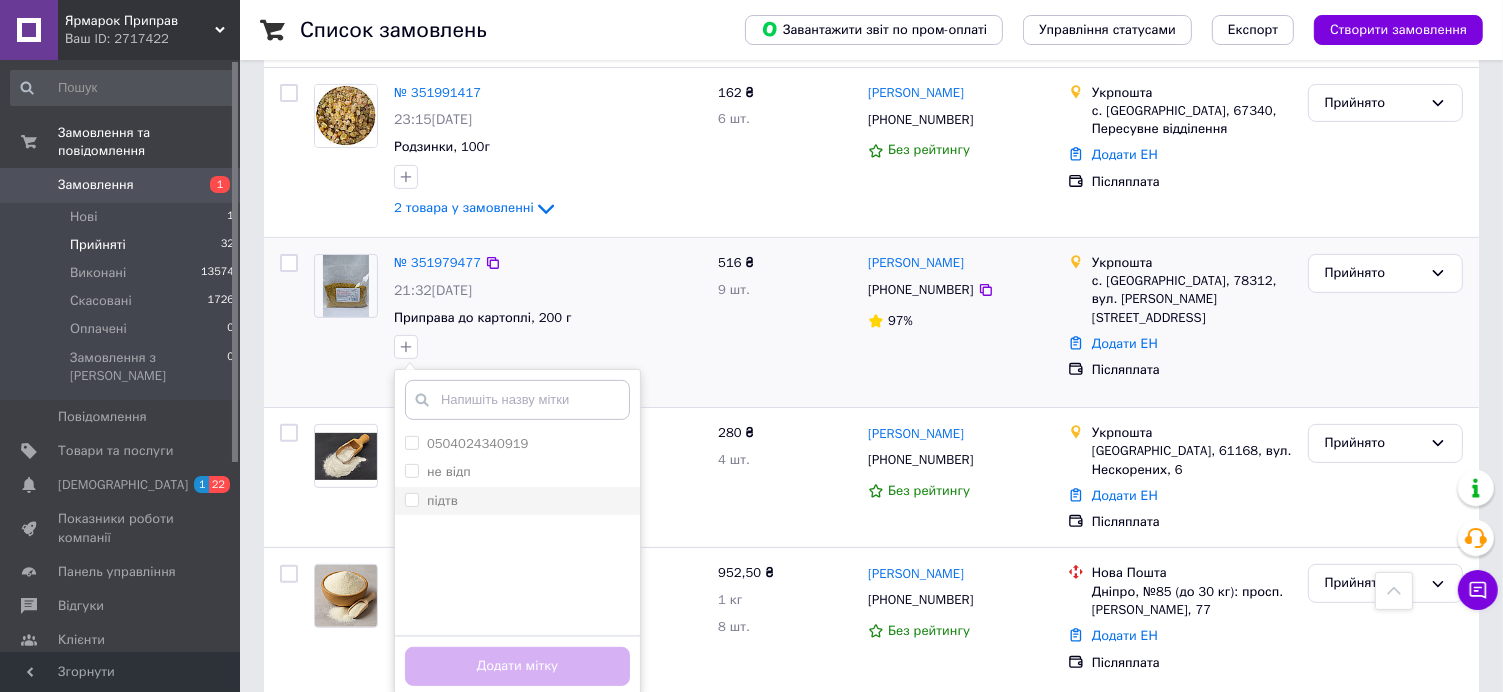 click on "підтв" at bounding box center (517, 501) 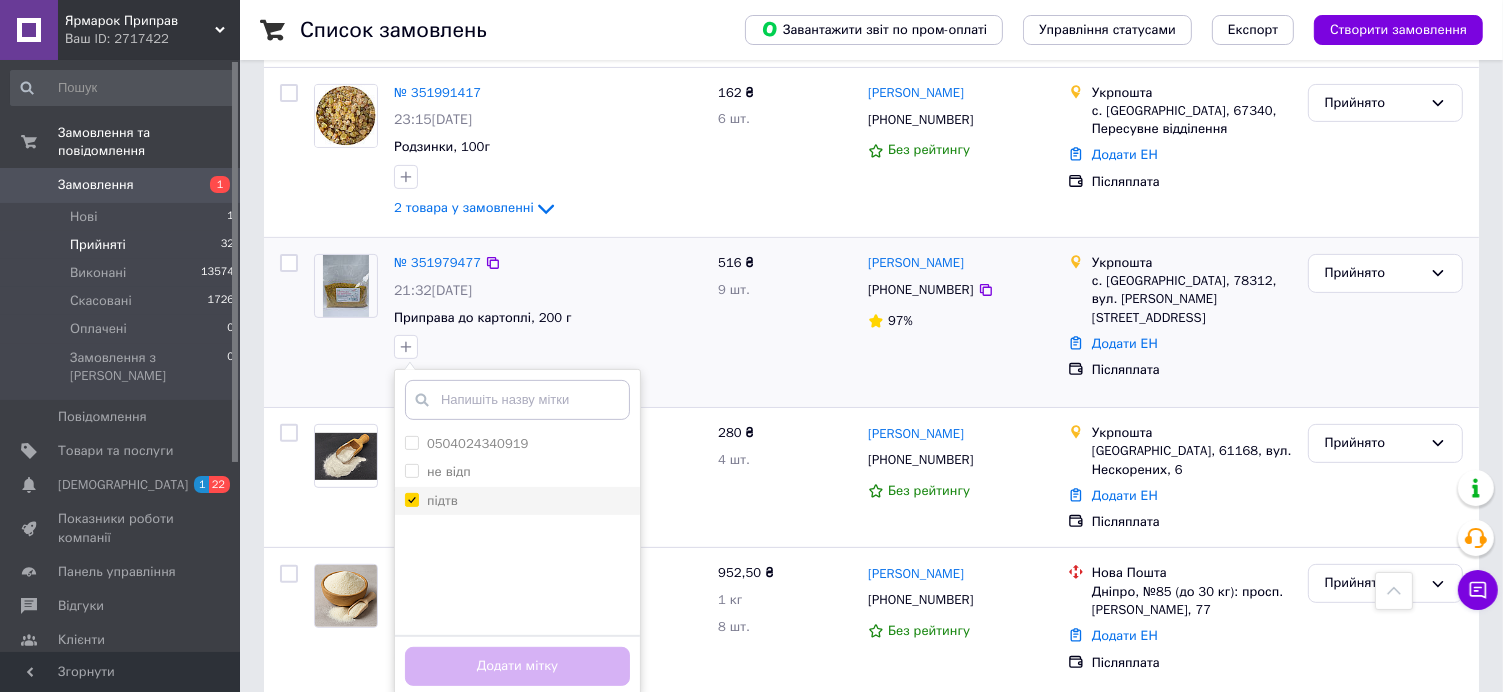 checkbox on "true" 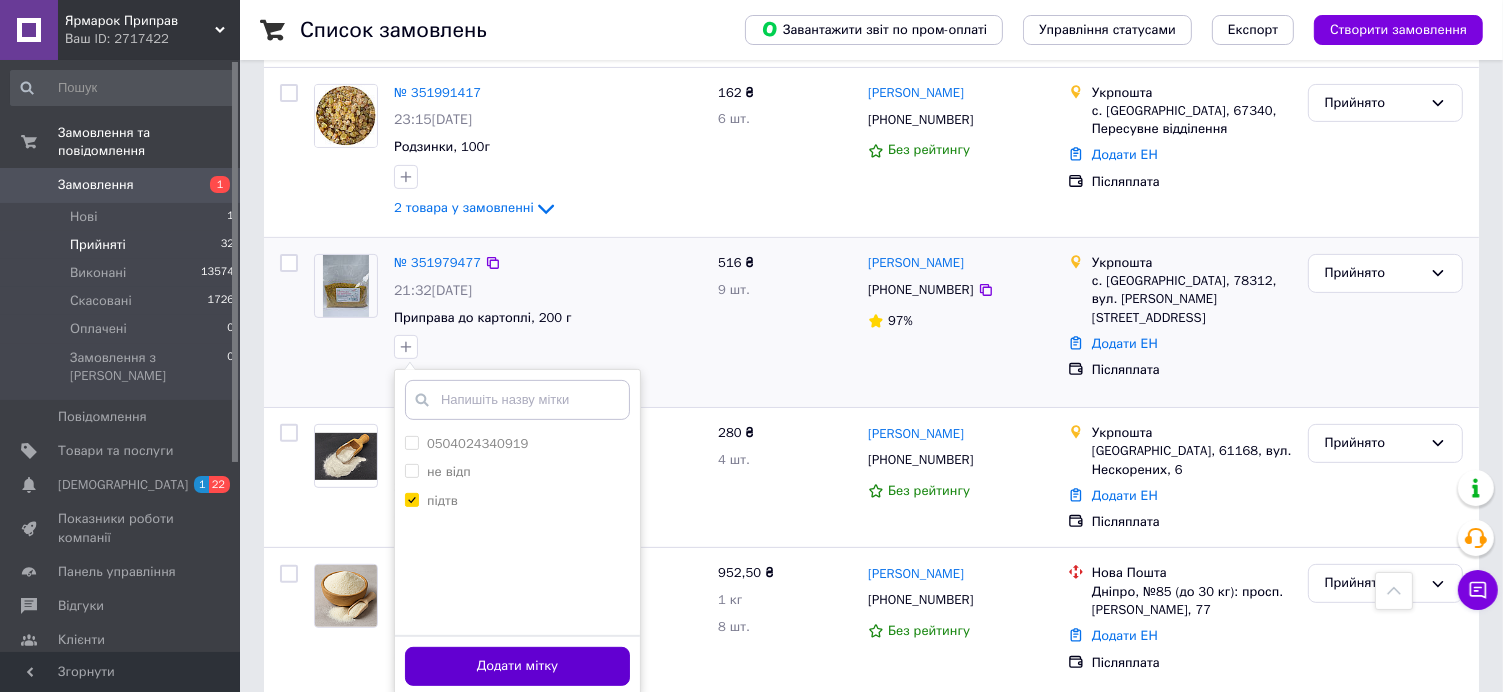 click on "Додати мітку" at bounding box center (517, 666) 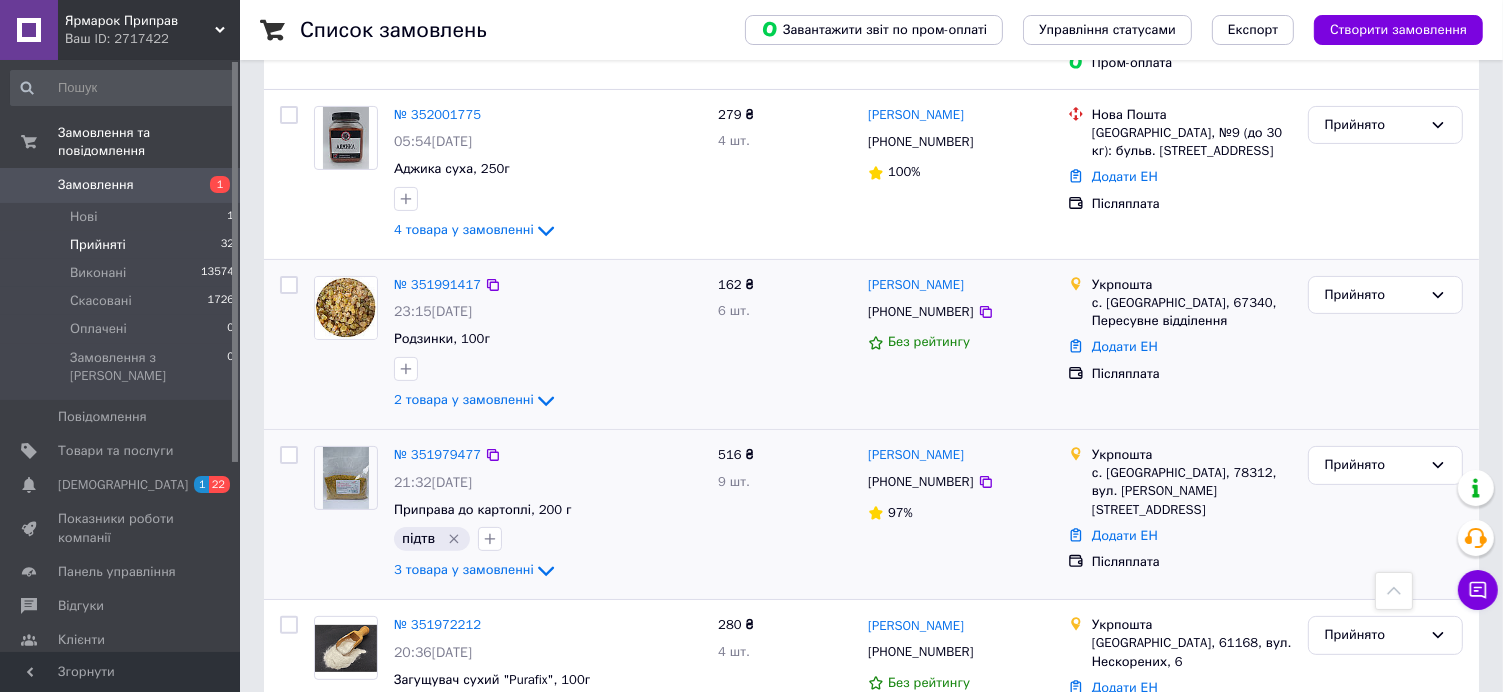 scroll, scrollTop: 400, scrollLeft: 0, axis: vertical 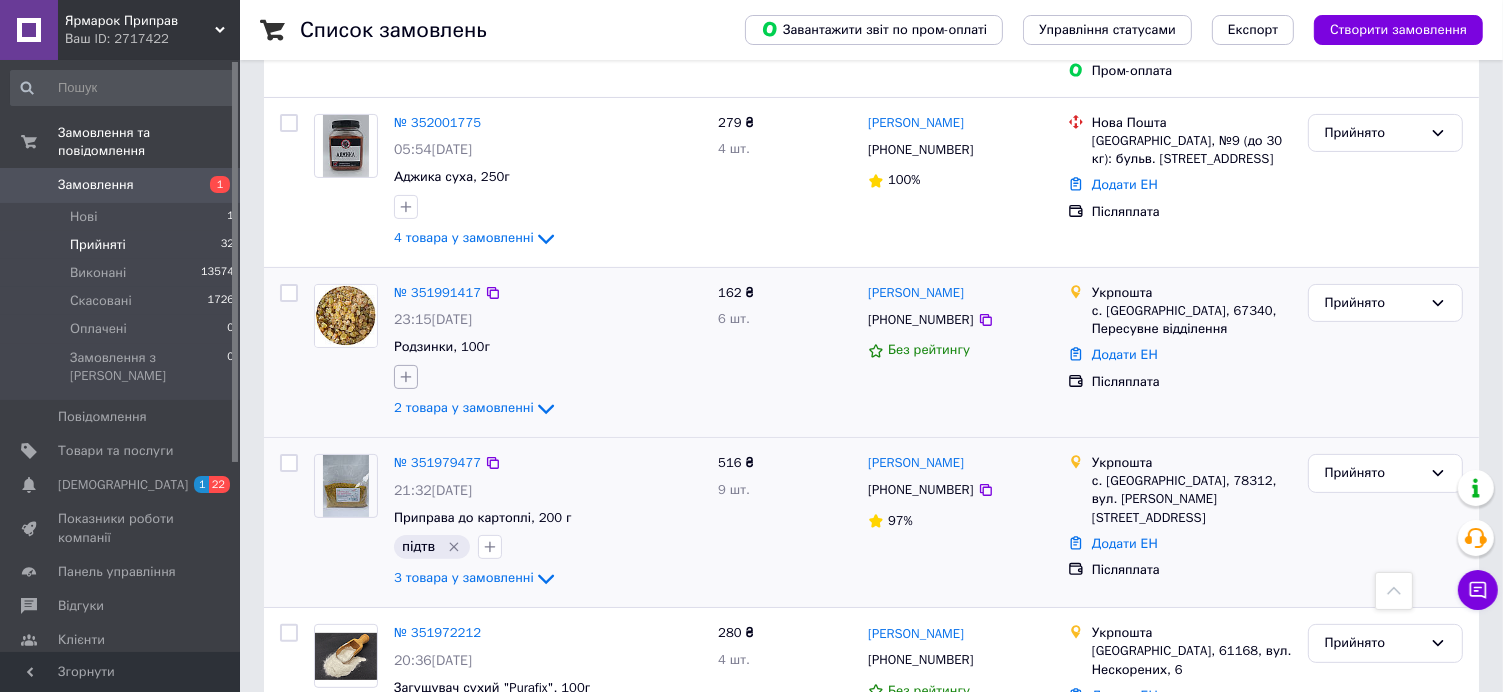 click 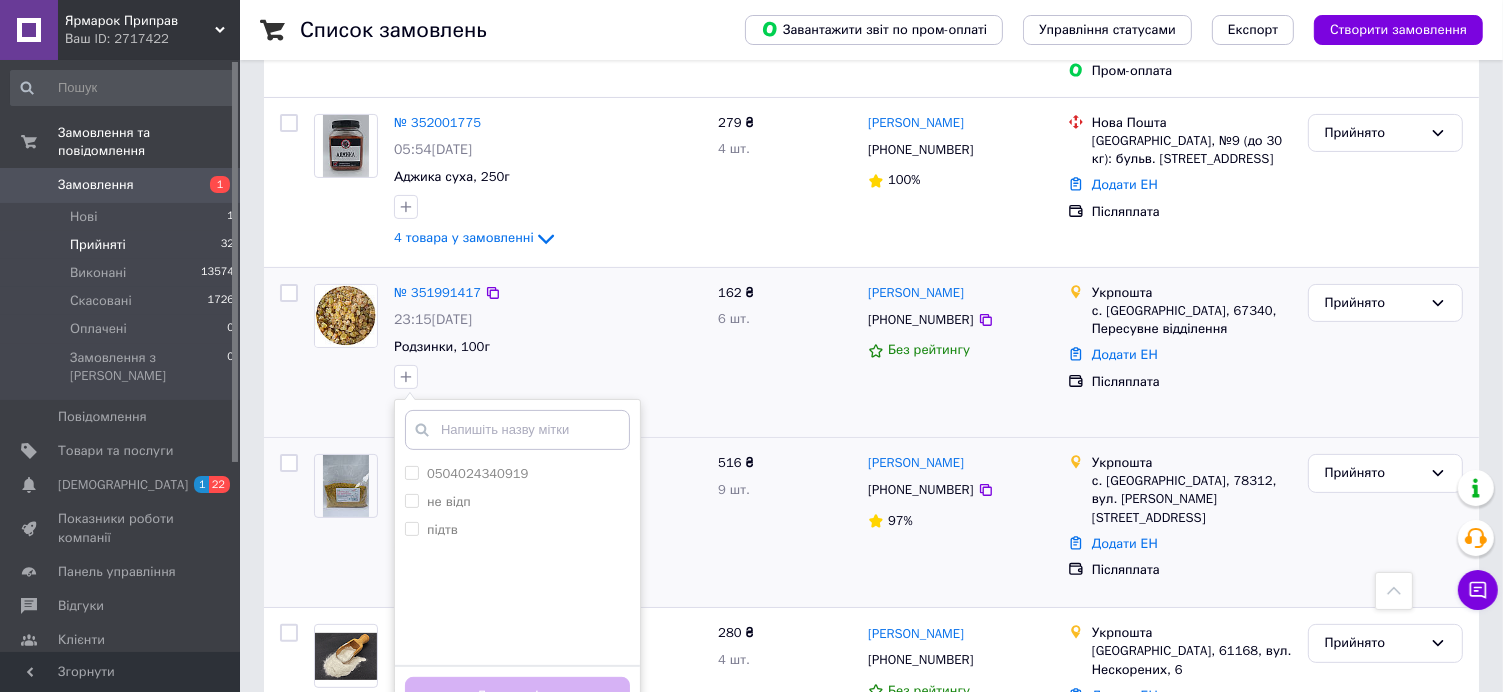 click on "0504024340919 не відп підтв Створити мітку   Додати мітку" at bounding box center (548, 377) 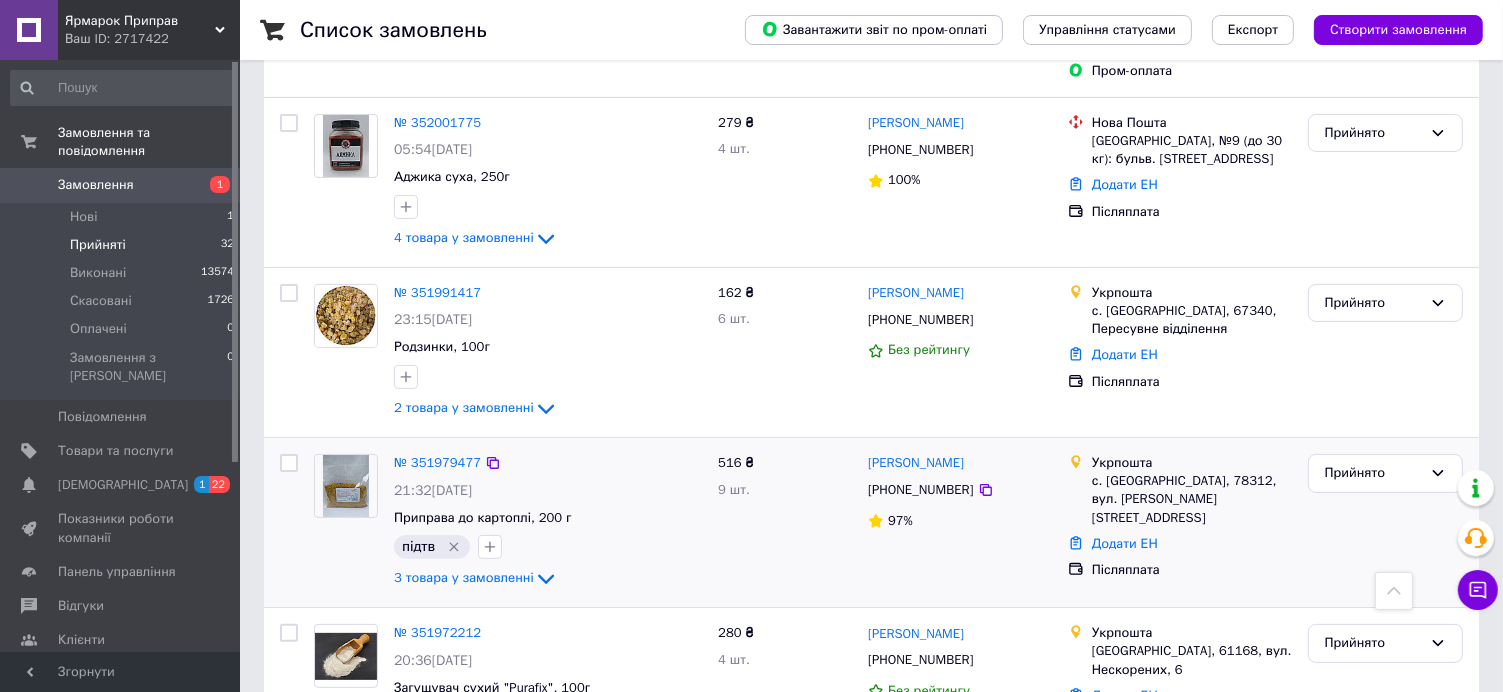 drag, startPoint x: 1028, startPoint y: 460, endPoint x: 892, endPoint y: 451, distance: 136.29747 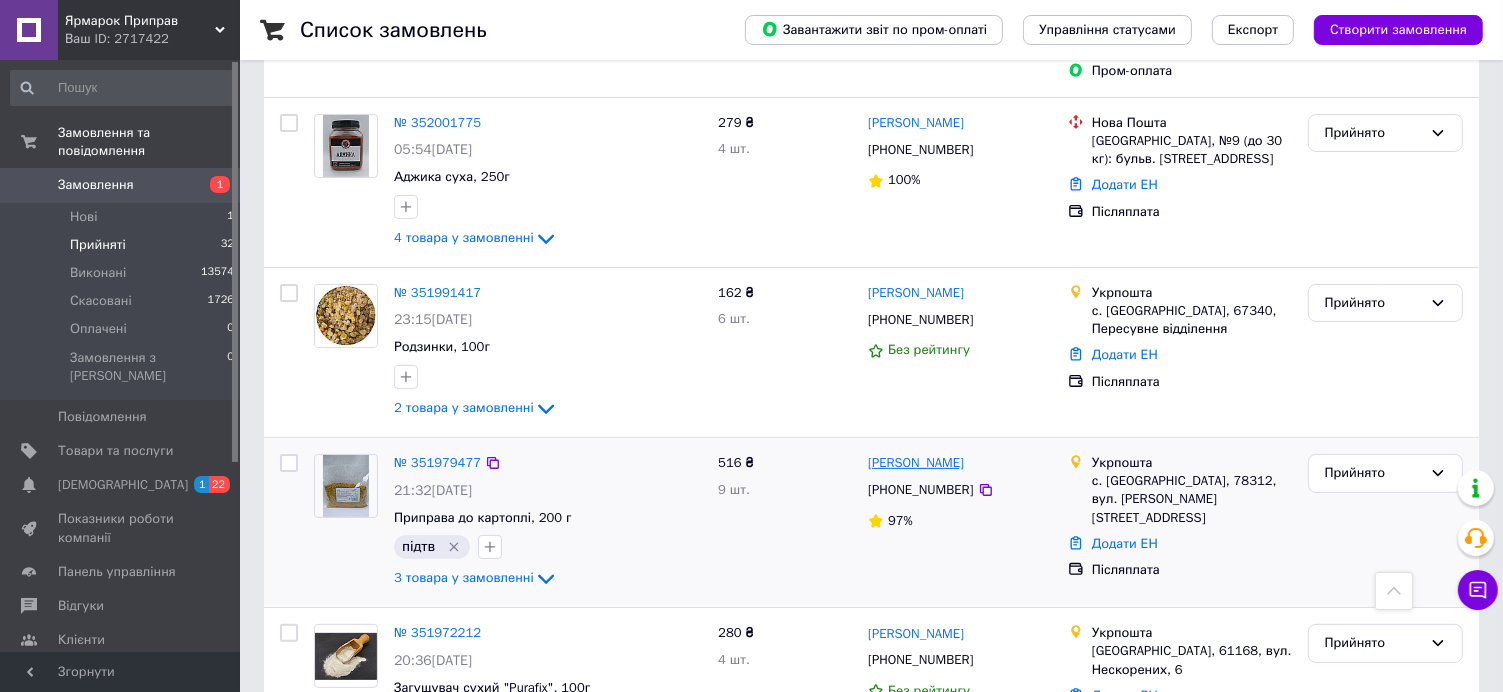 copy on "[PERSON_NAME]" 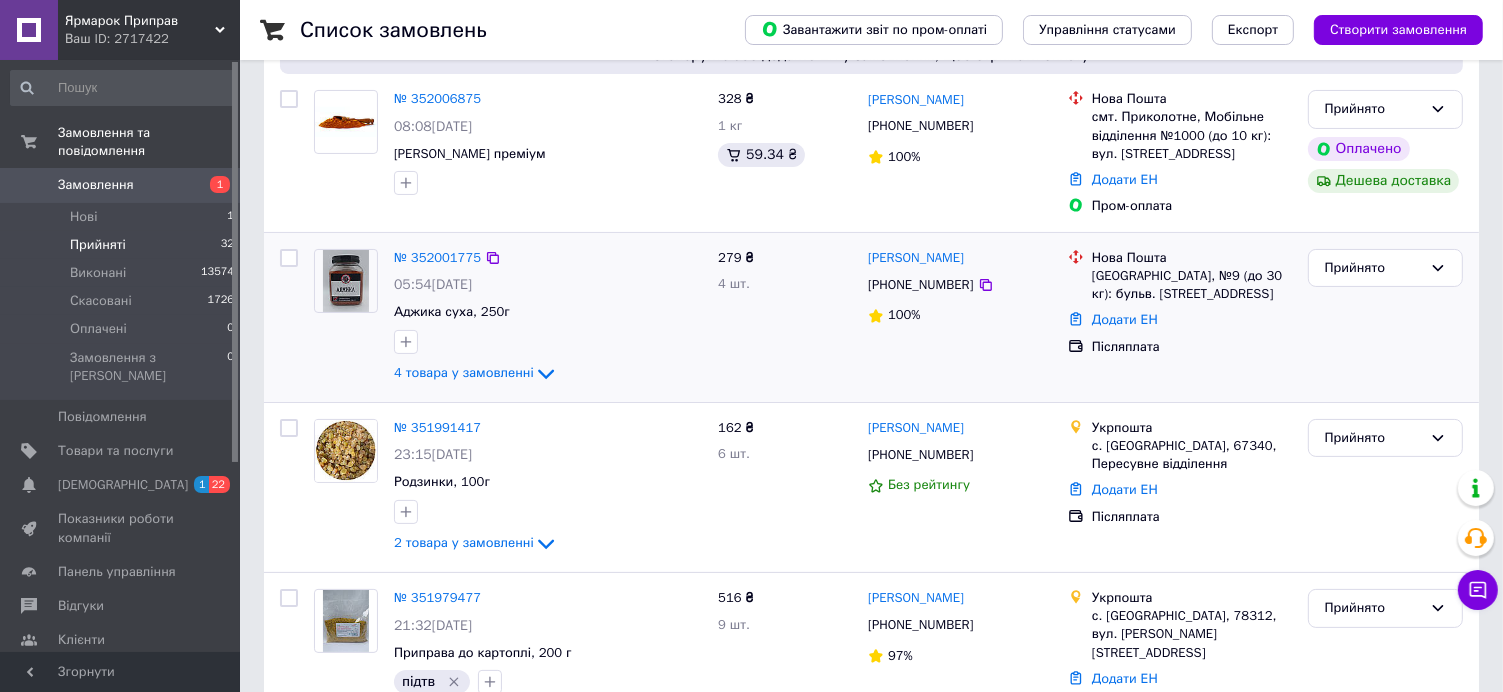 scroll, scrollTop: 300, scrollLeft: 0, axis: vertical 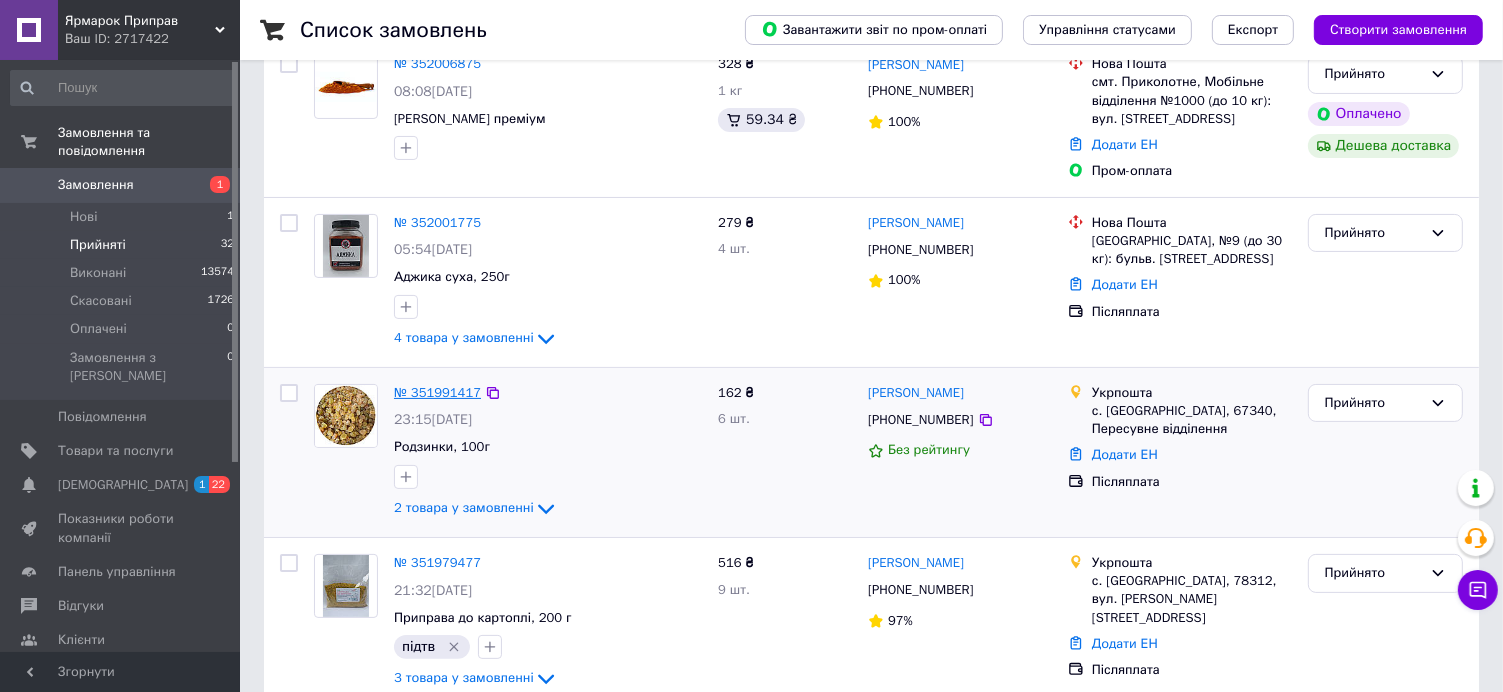 click on "№ 351991417" at bounding box center [437, 392] 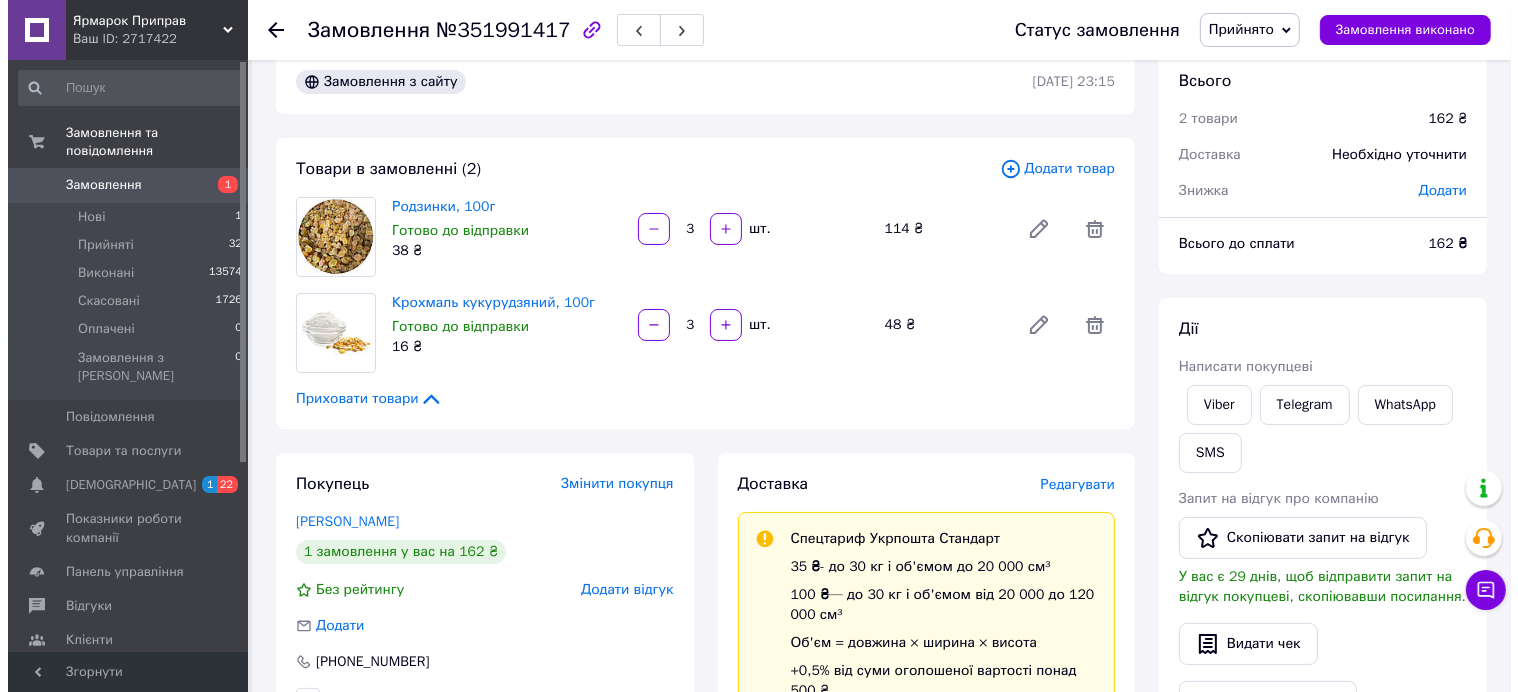 scroll, scrollTop: 0, scrollLeft: 0, axis: both 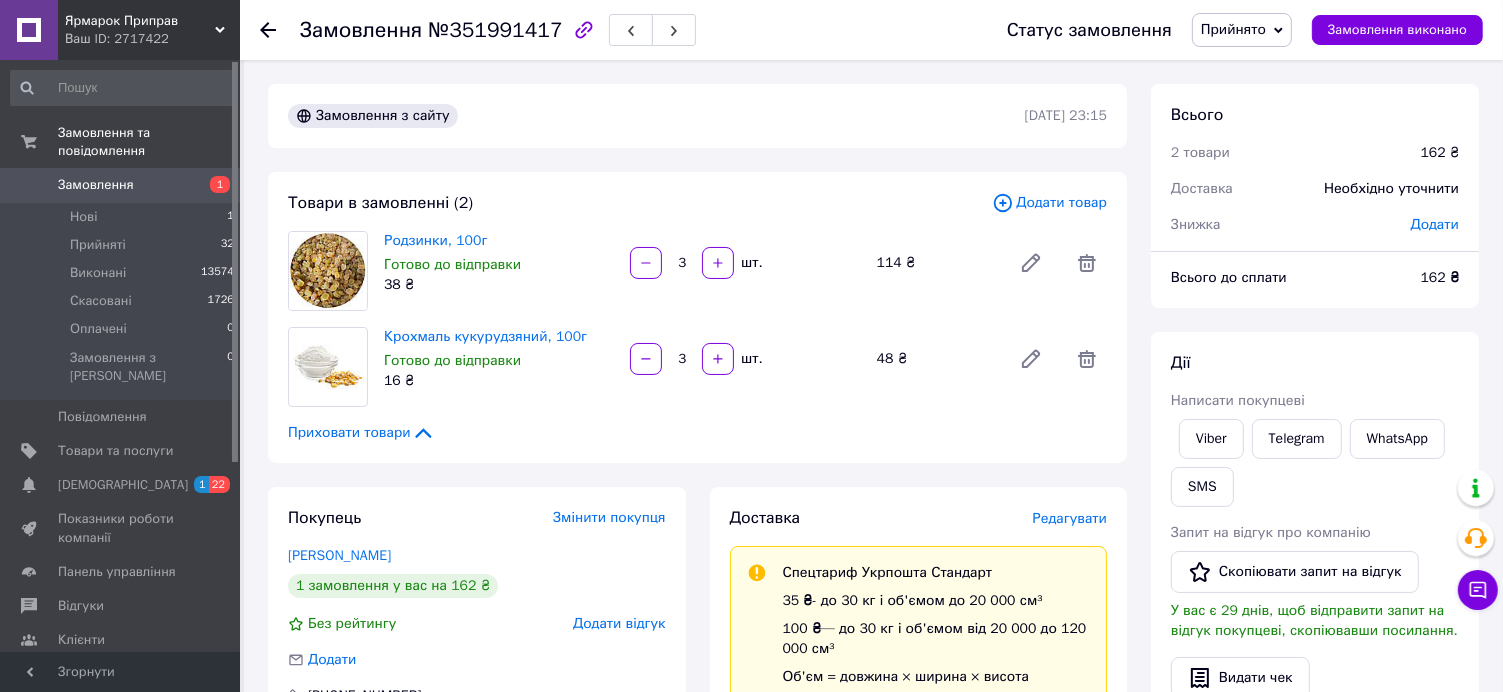 click on "Додати товар" at bounding box center [1049, 203] 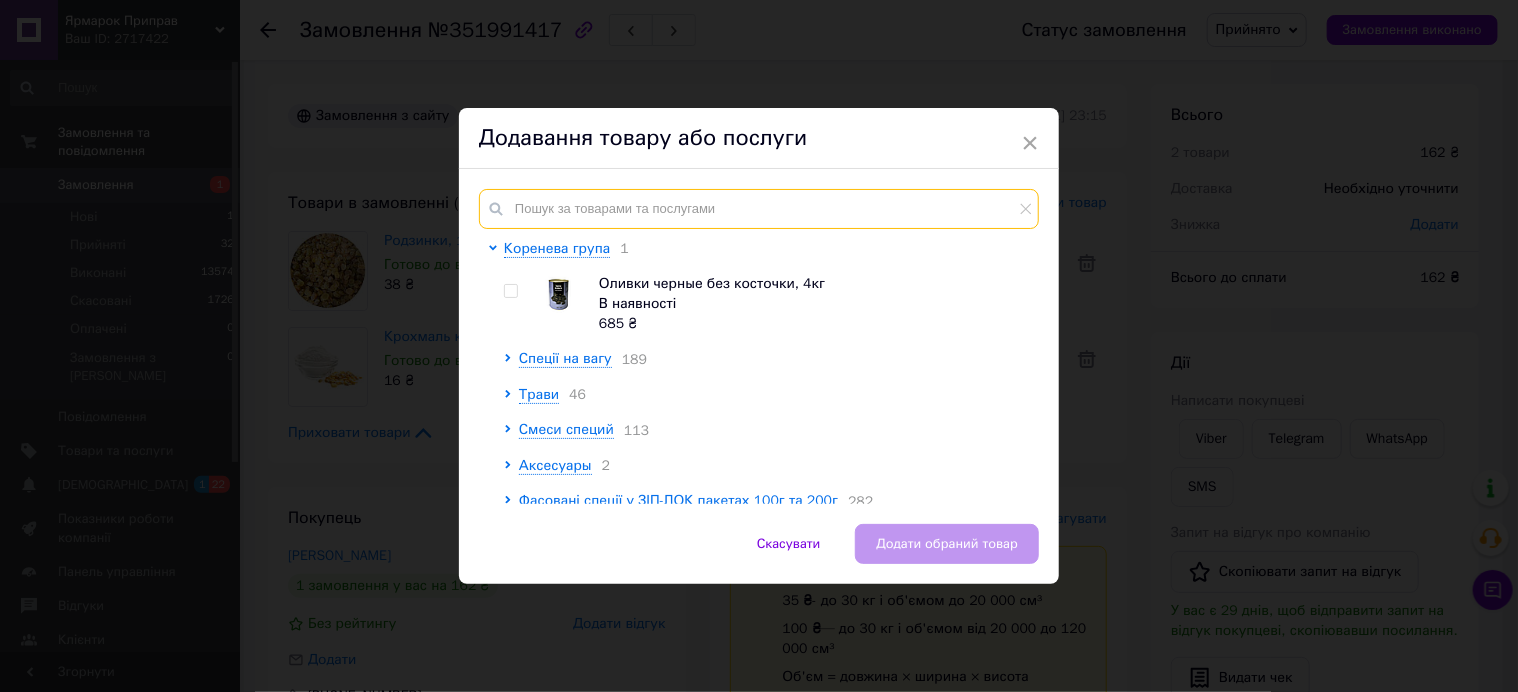 click at bounding box center (759, 209) 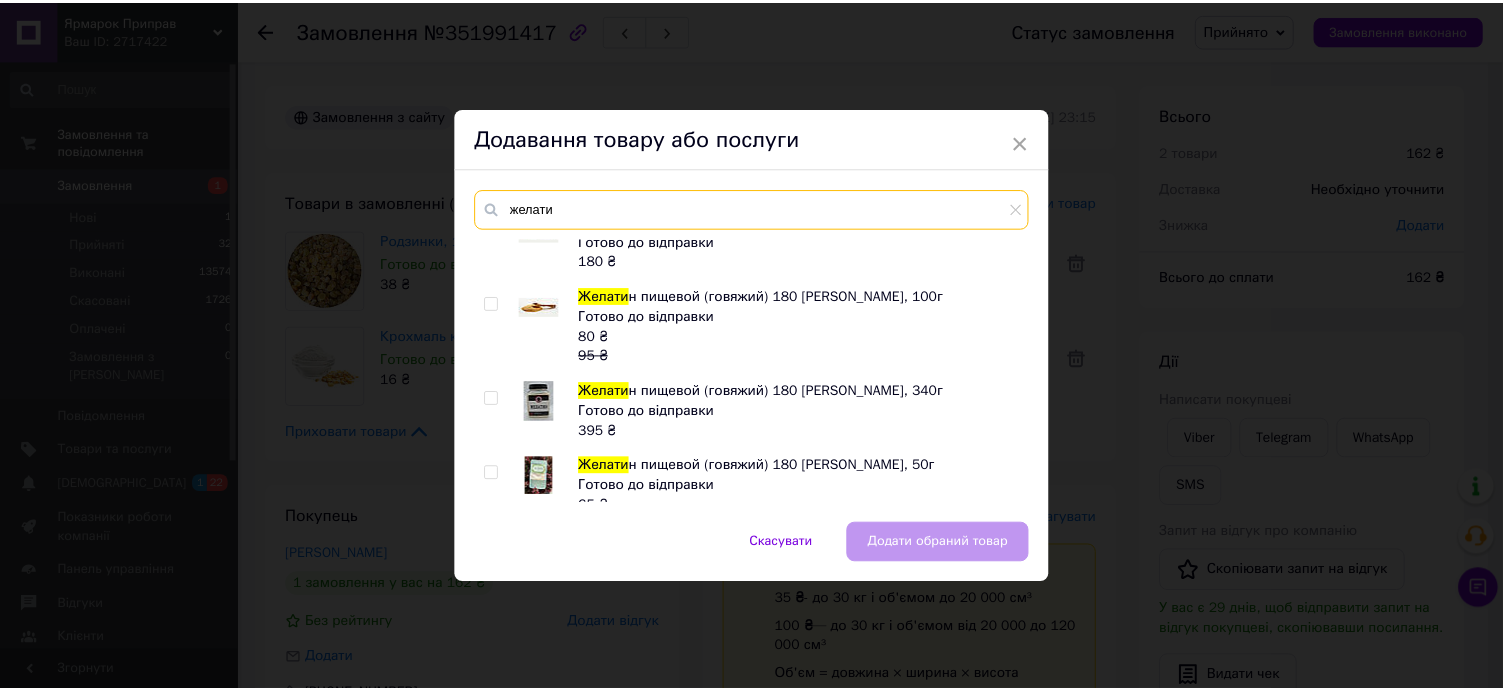 scroll, scrollTop: 640, scrollLeft: 0, axis: vertical 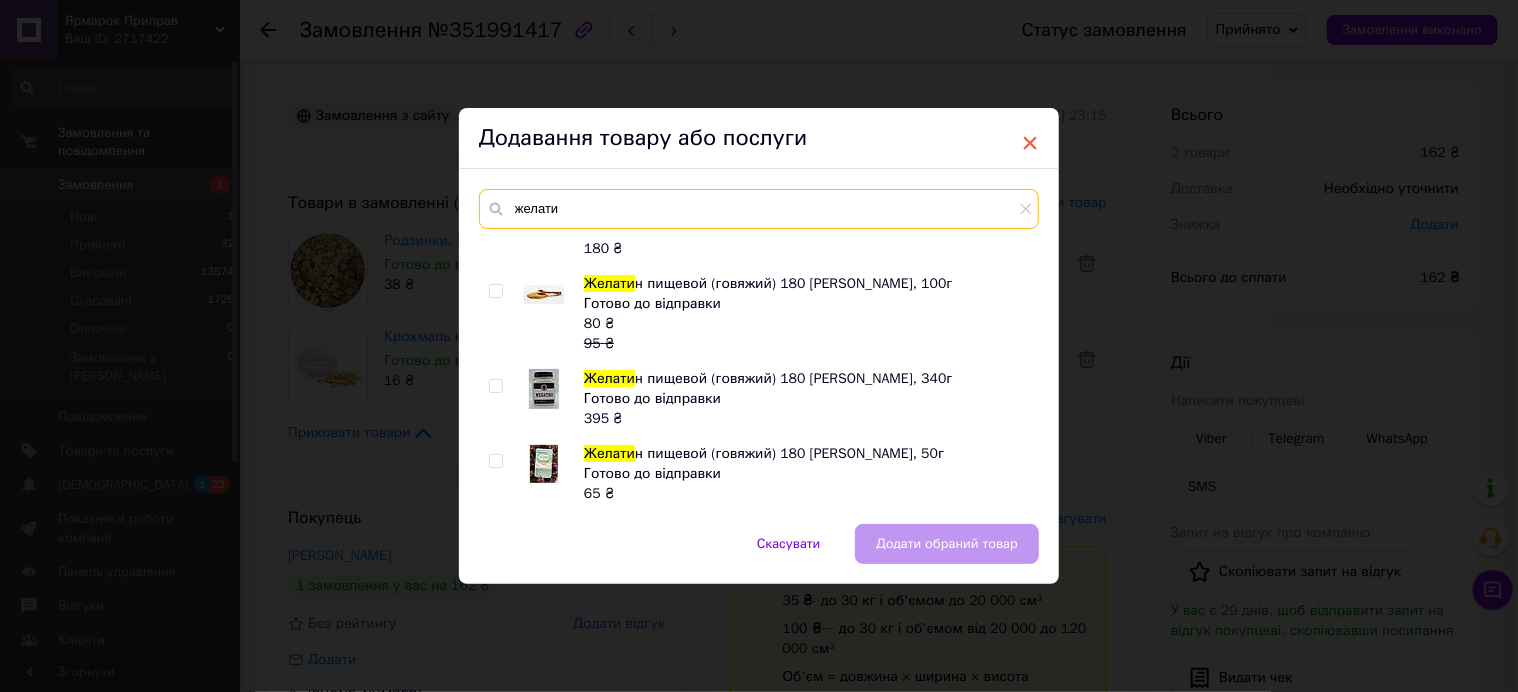 type on "желати" 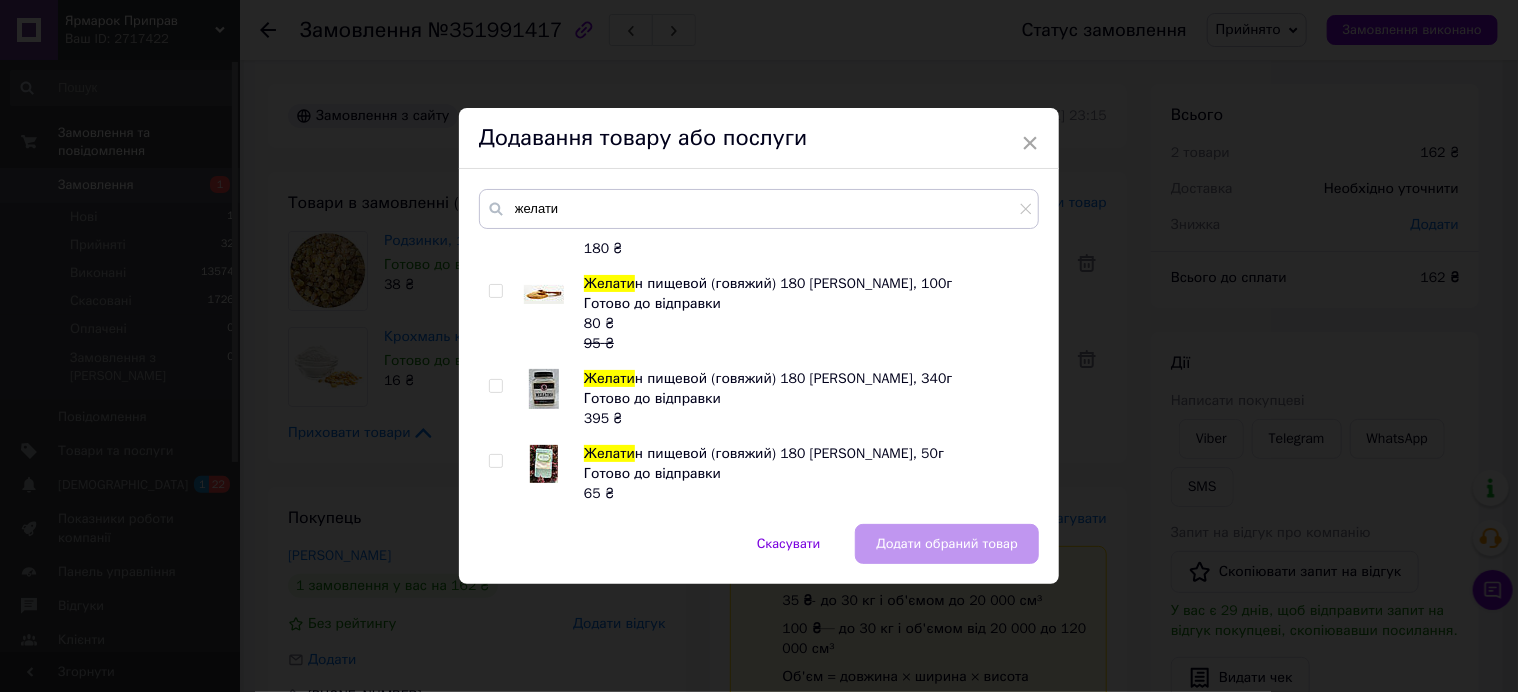 drag, startPoint x: 1024, startPoint y: 144, endPoint x: 1000, endPoint y: 144, distance: 24 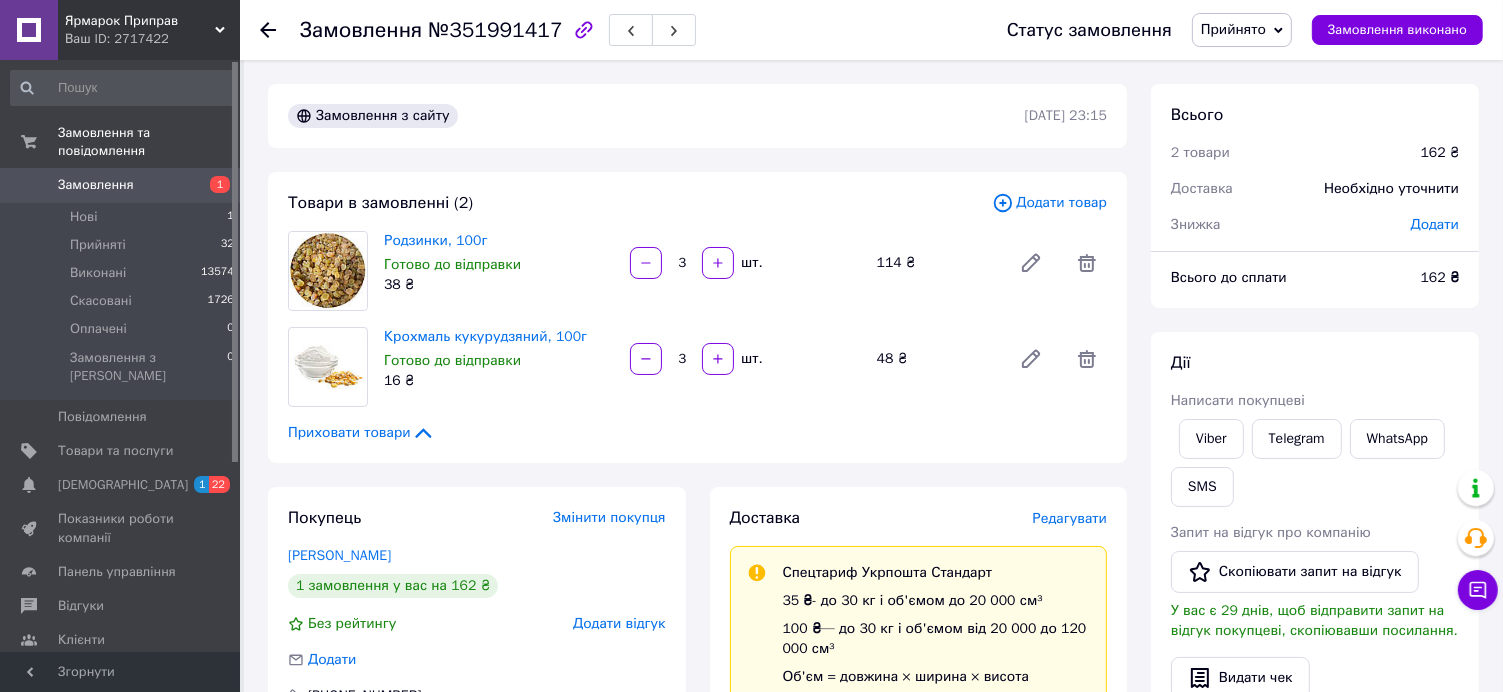click 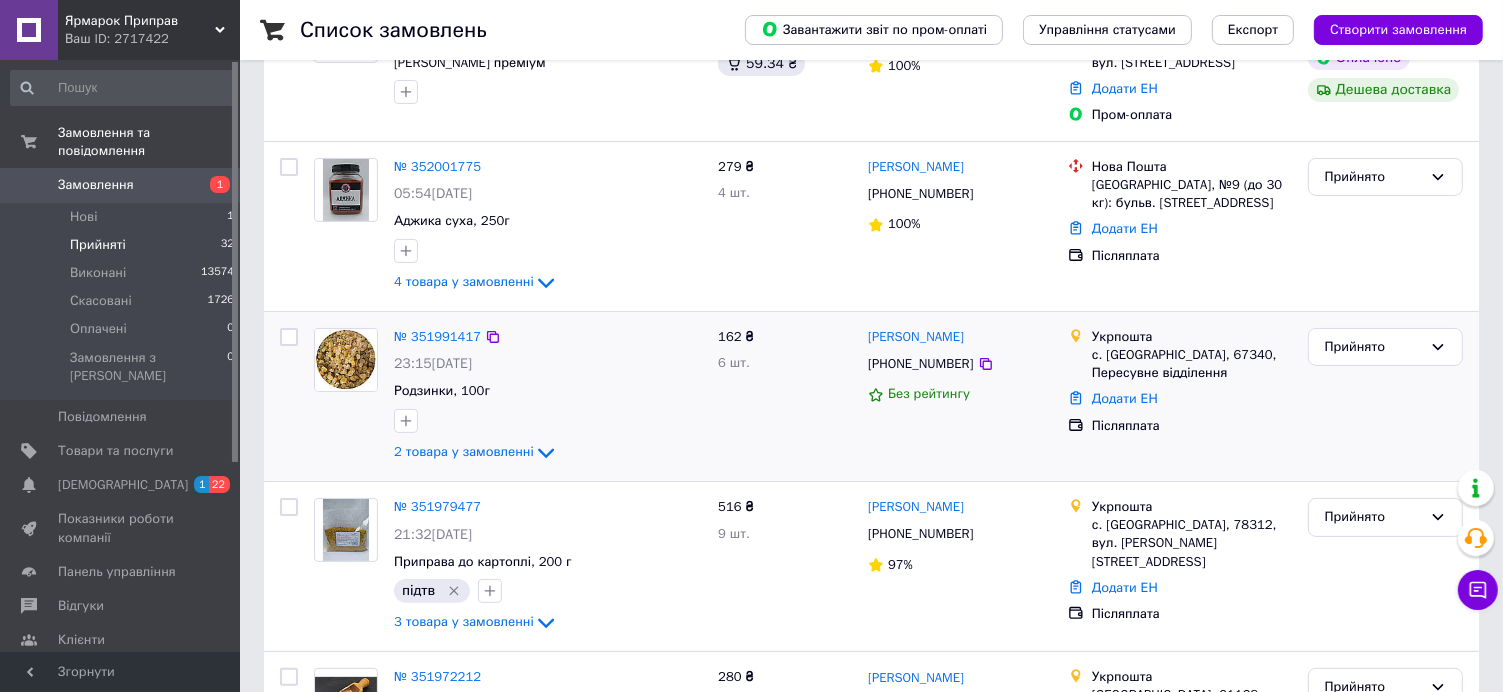 scroll, scrollTop: 400, scrollLeft: 0, axis: vertical 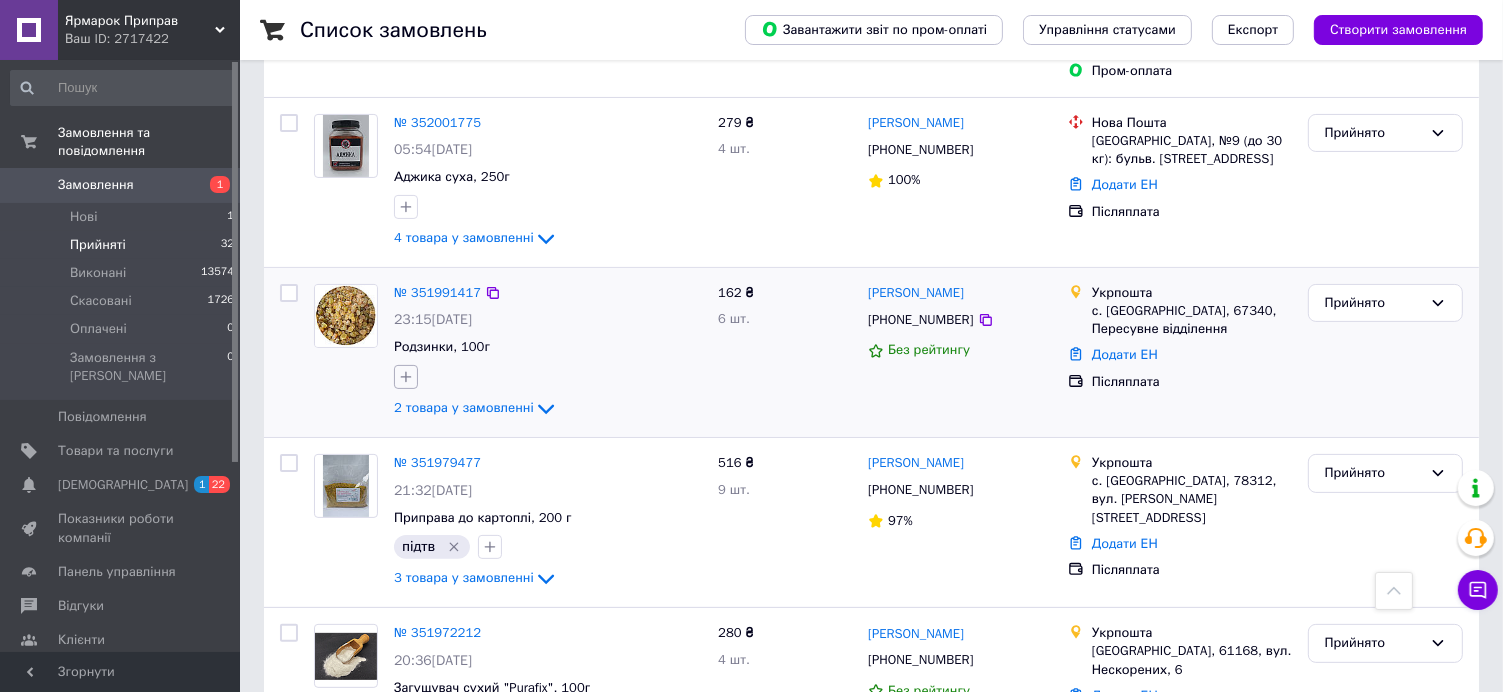 click 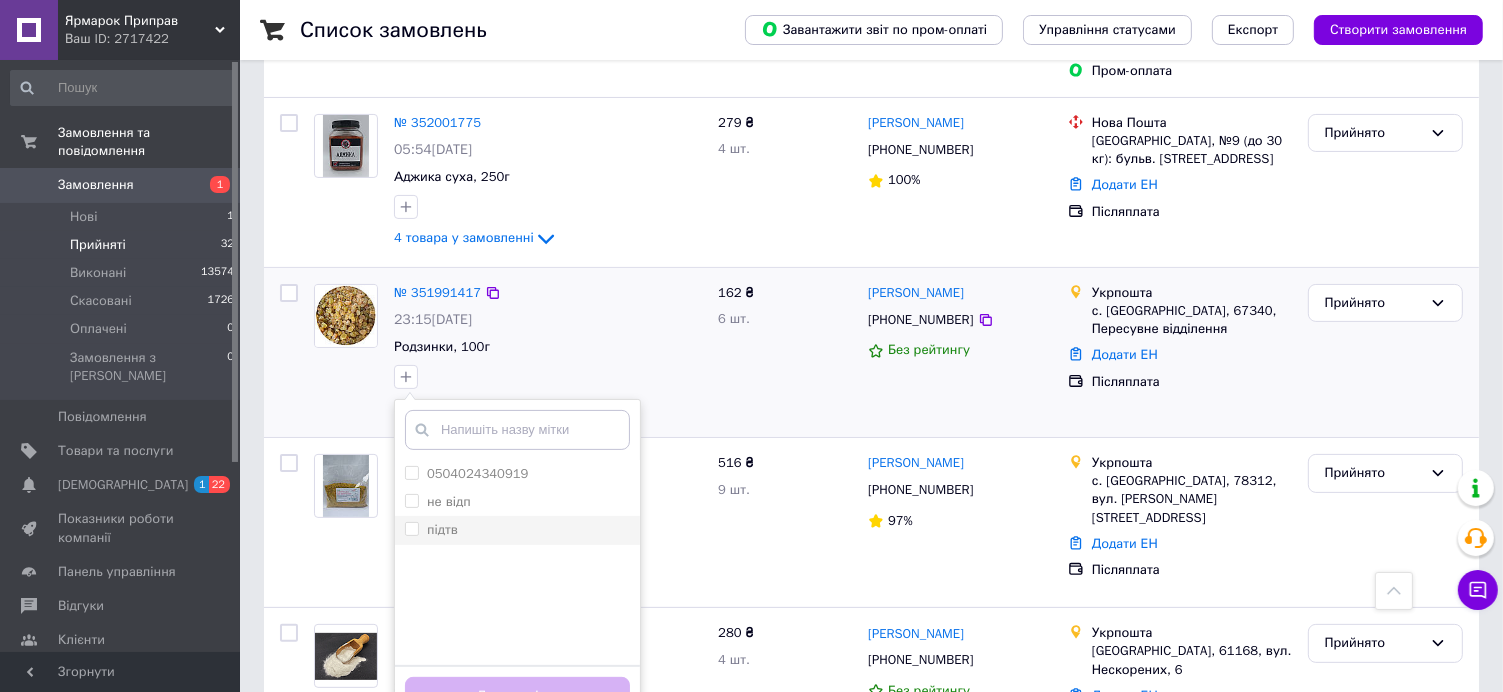click on "підтв" at bounding box center [517, 530] 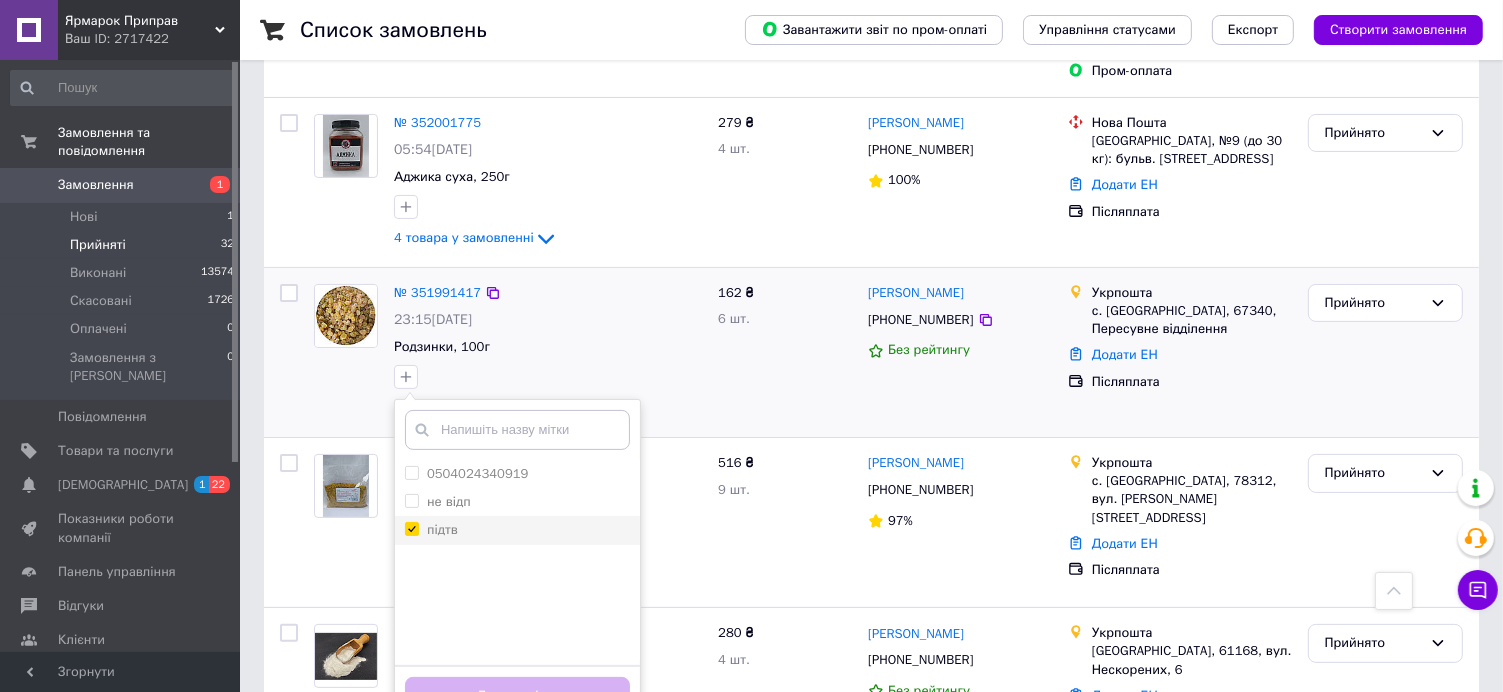 checkbox on "true" 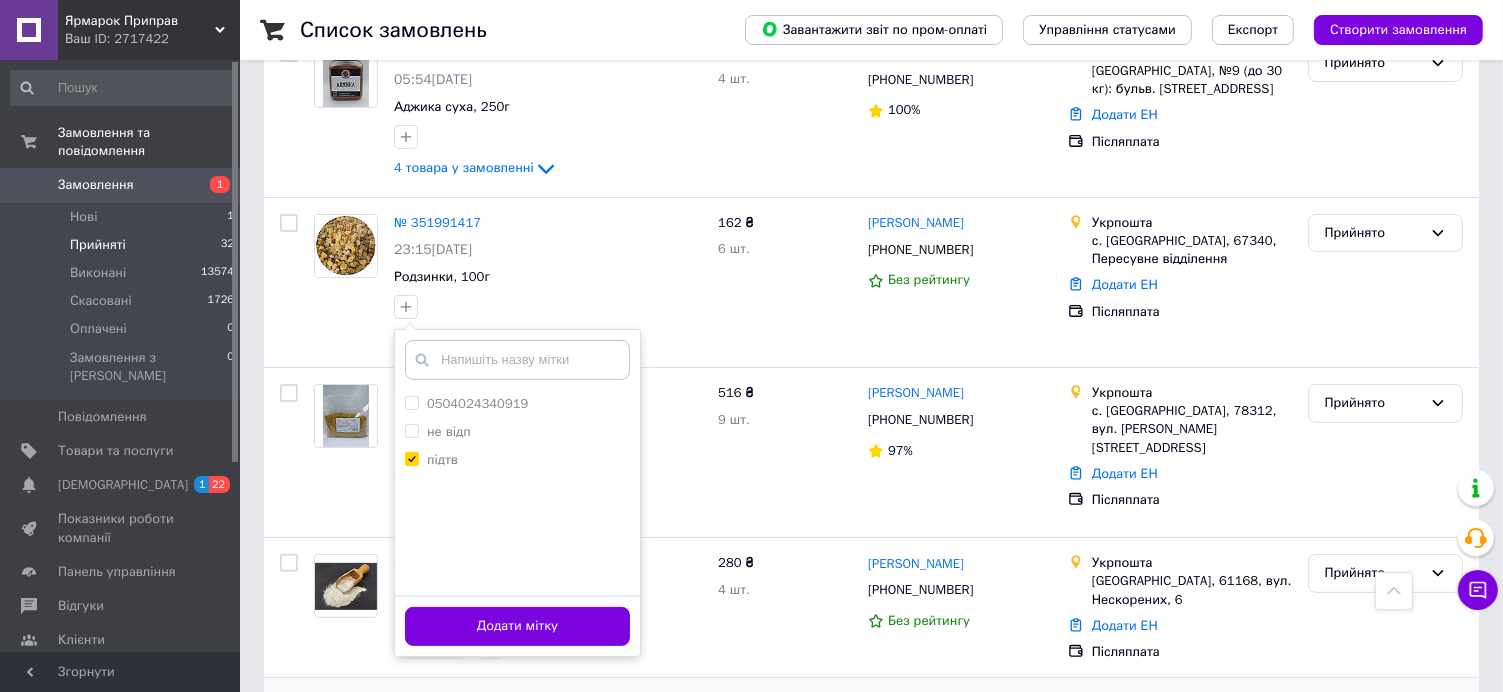 scroll, scrollTop: 600, scrollLeft: 0, axis: vertical 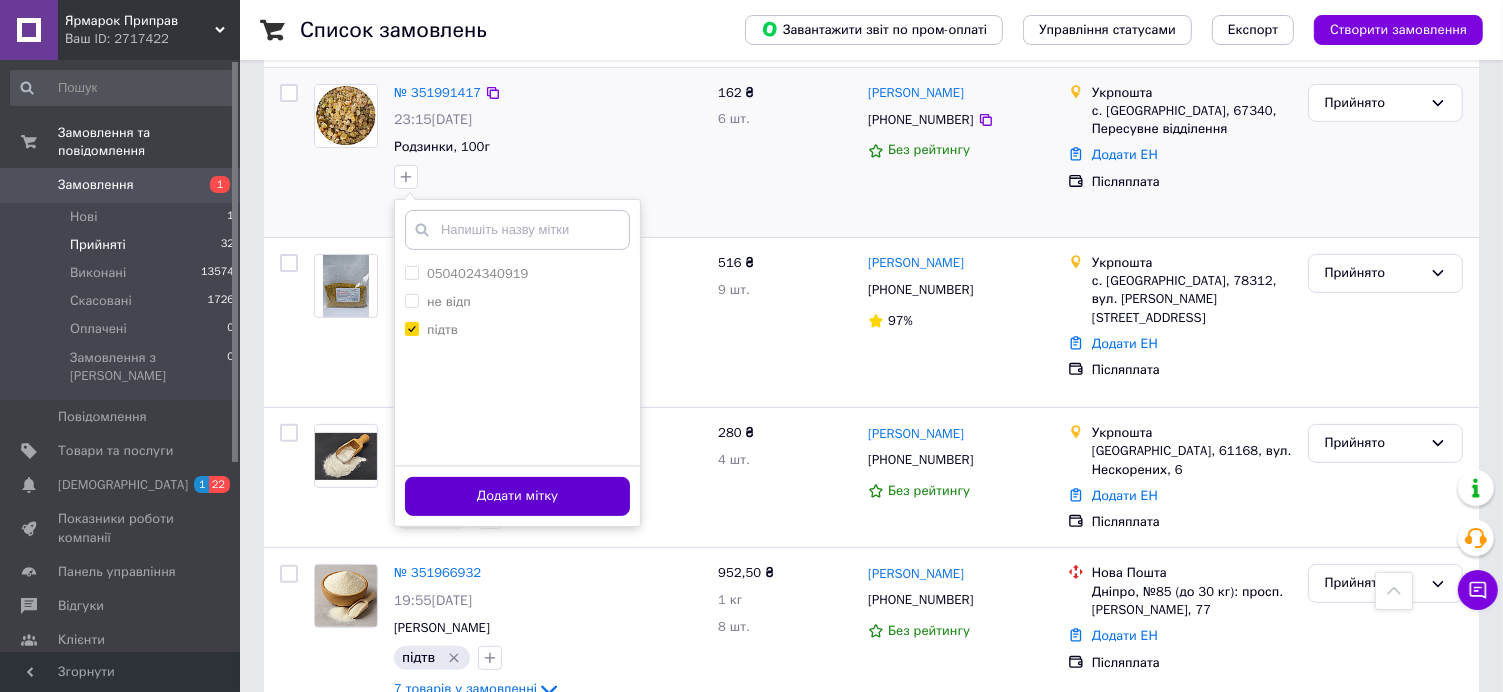 click on "Додати мітку" at bounding box center [517, 496] 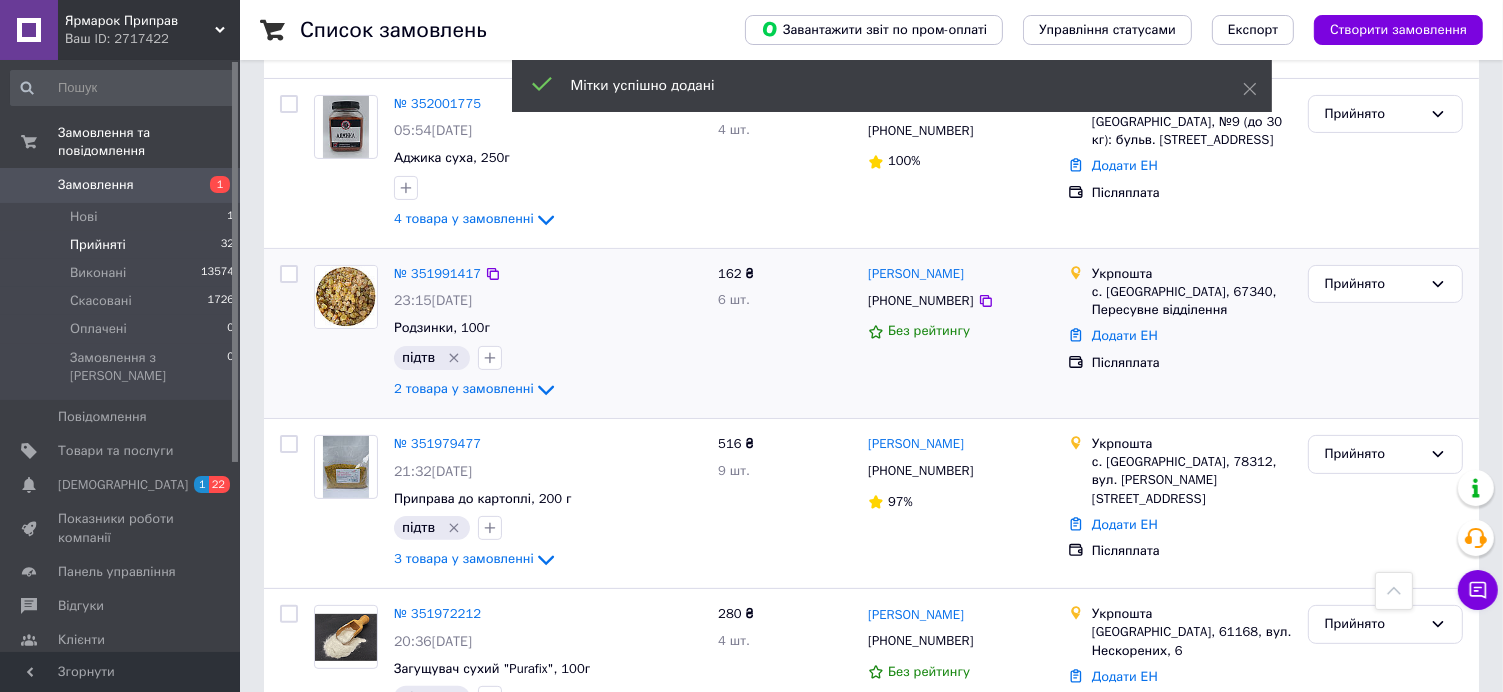scroll, scrollTop: 400, scrollLeft: 0, axis: vertical 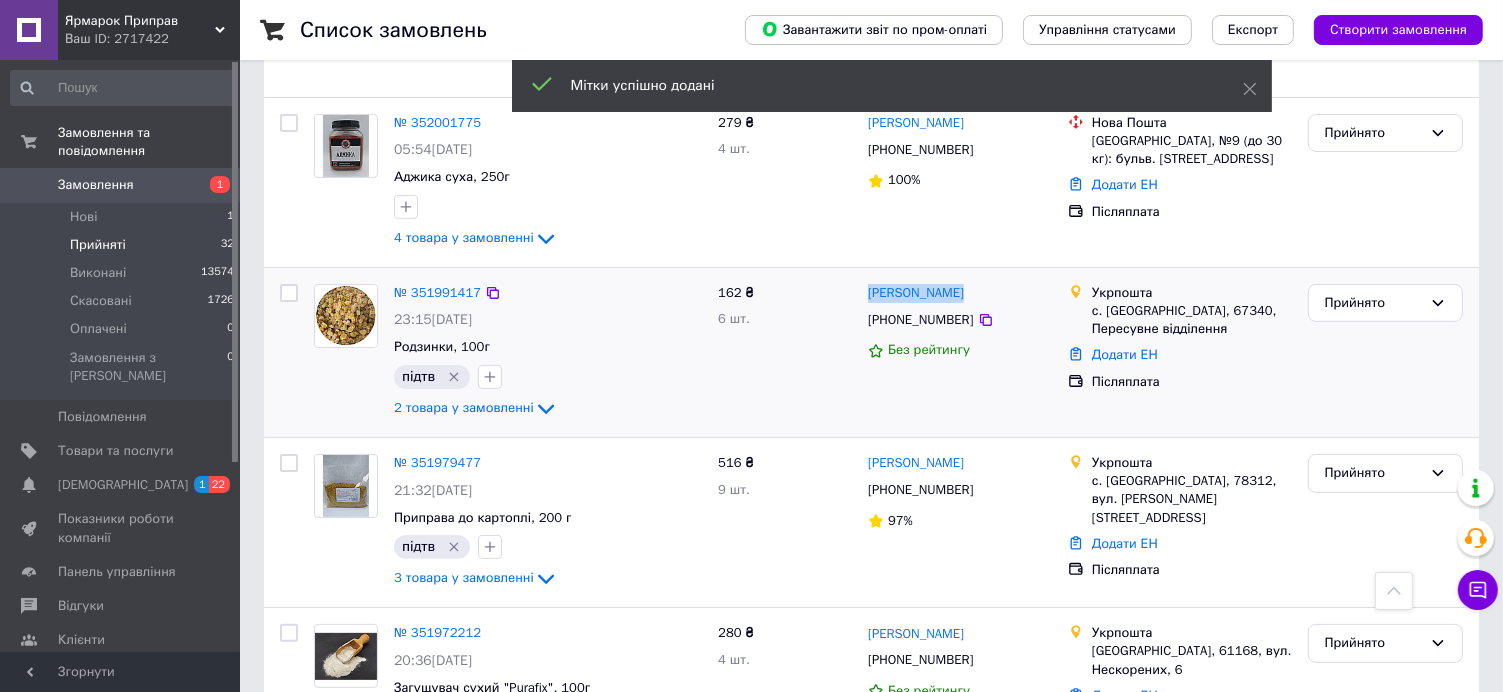 drag, startPoint x: 1014, startPoint y: 287, endPoint x: 862, endPoint y: 293, distance: 152.11838 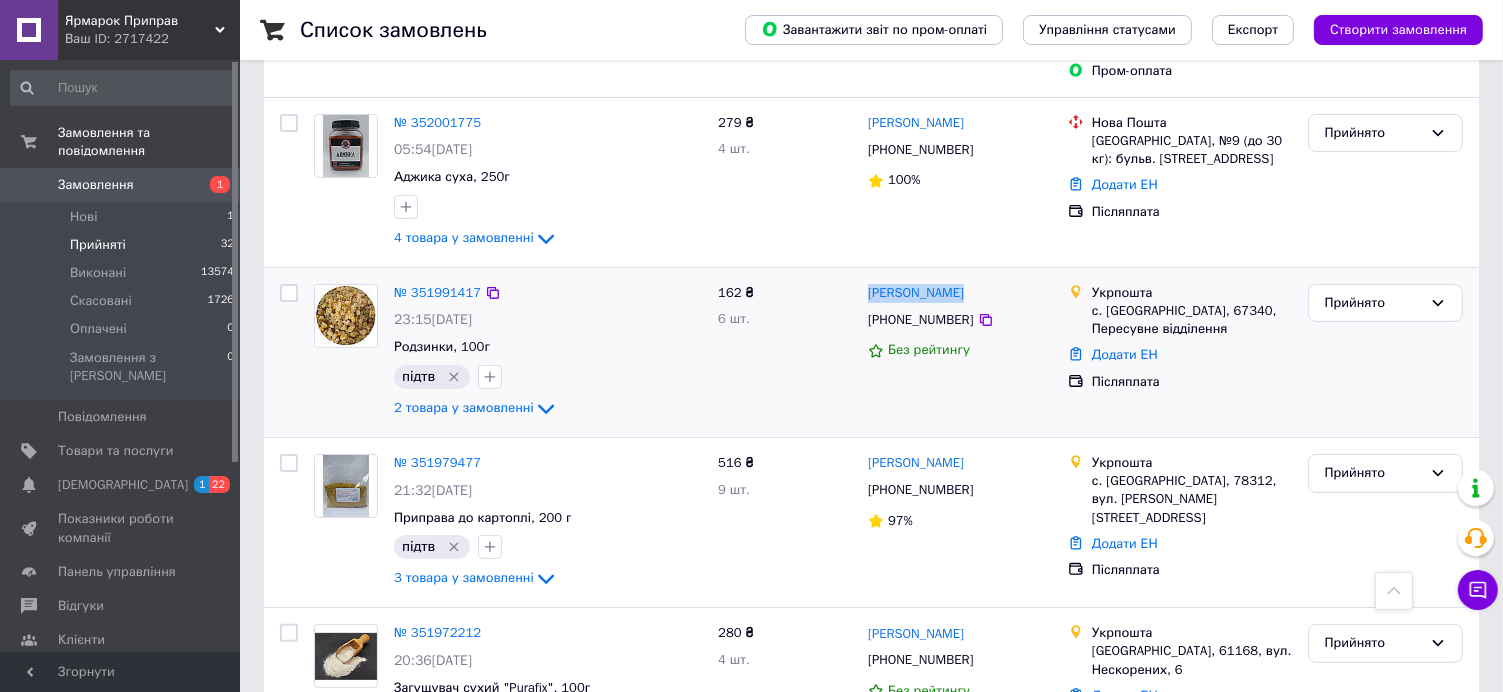 copy on "[PERSON_NAME]" 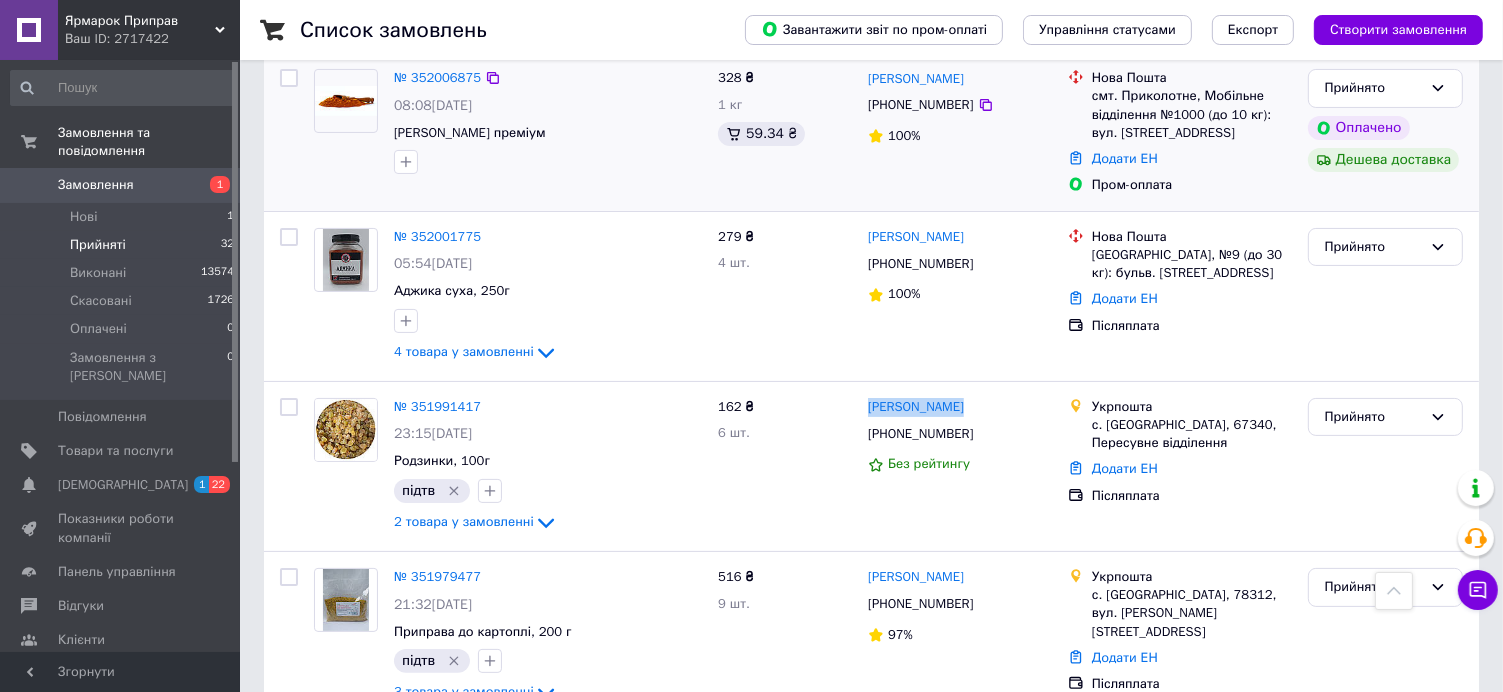scroll, scrollTop: 100, scrollLeft: 0, axis: vertical 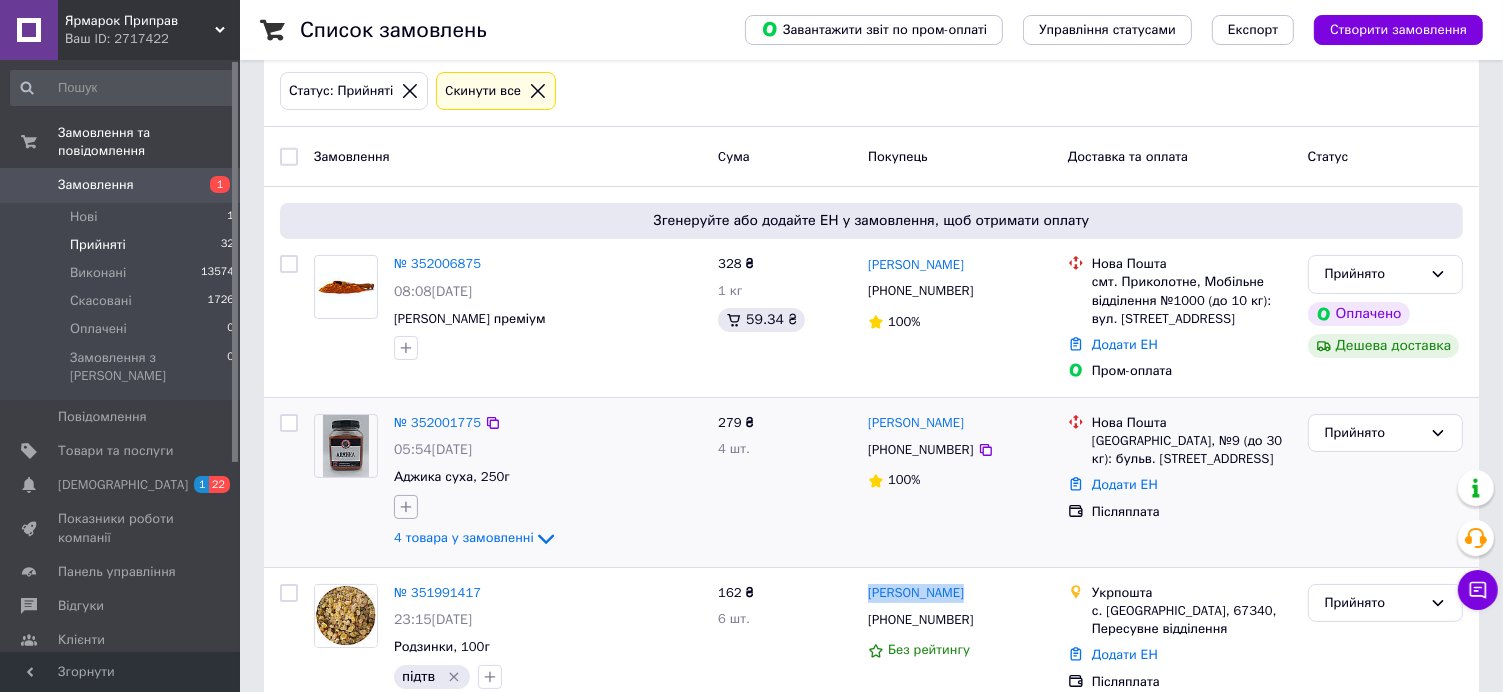 click 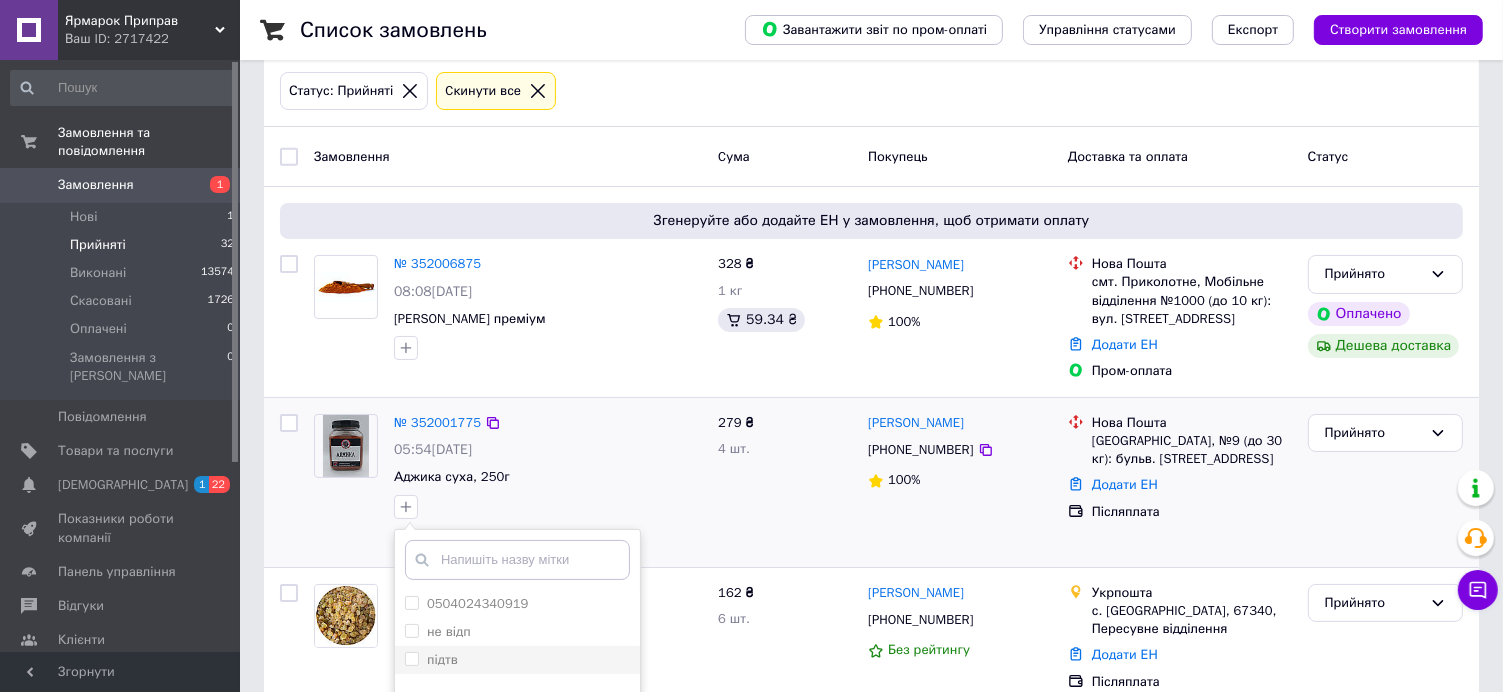 click on "підтв" at bounding box center (517, 660) 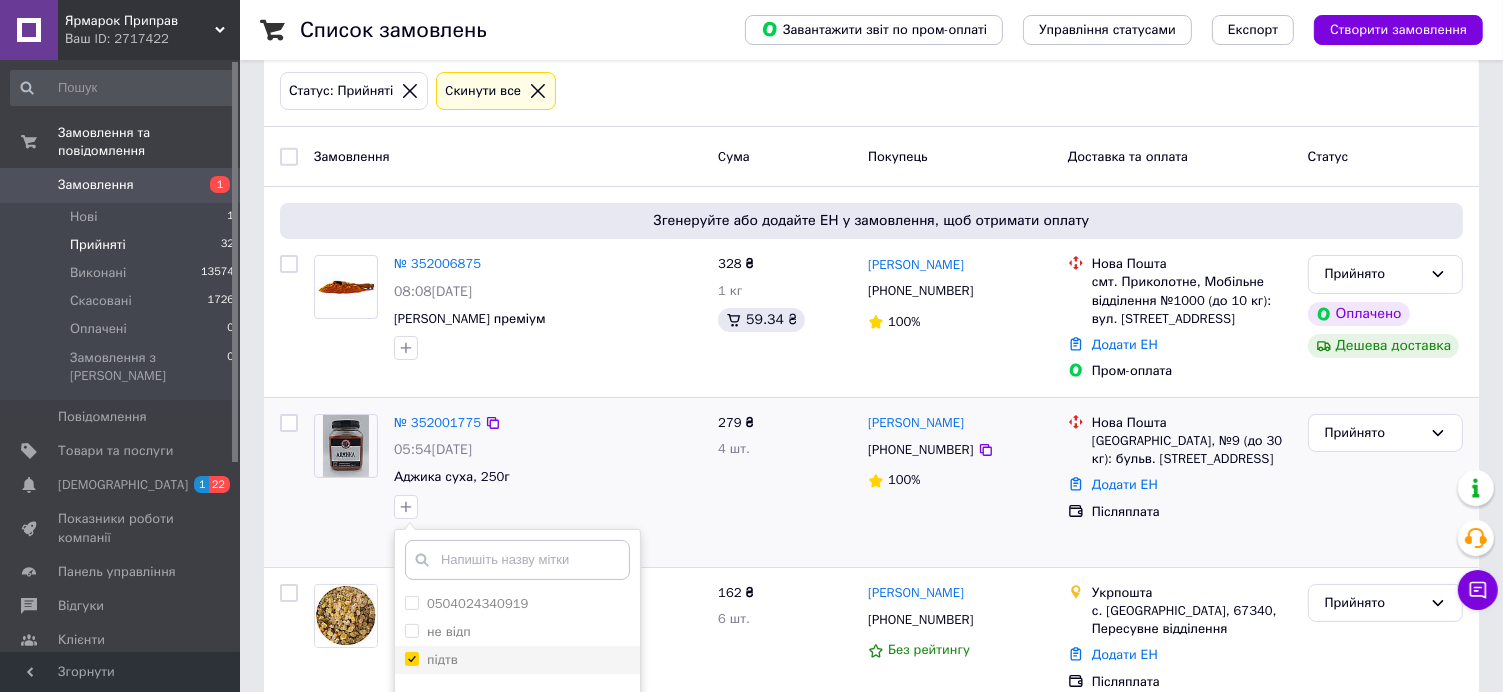 checkbox on "true" 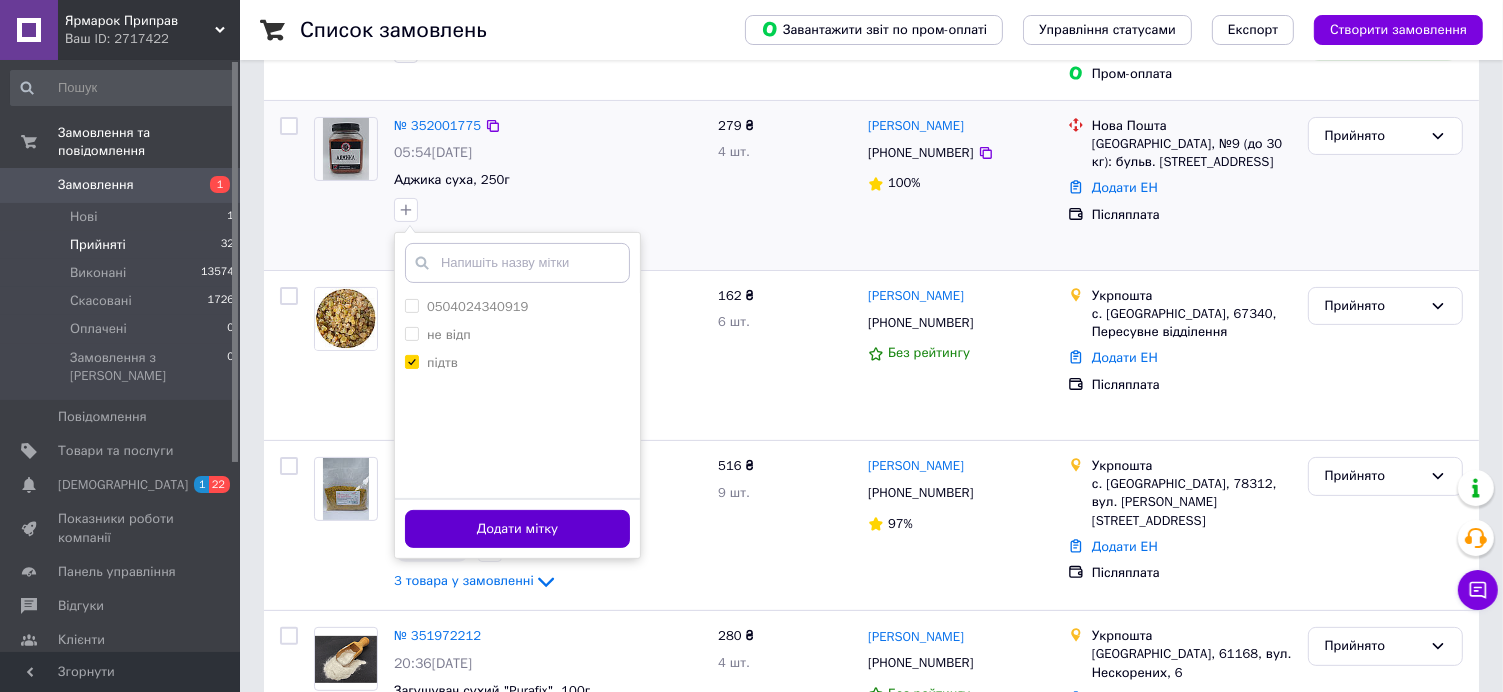 scroll, scrollTop: 400, scrollLeft: 0, axis: vertical 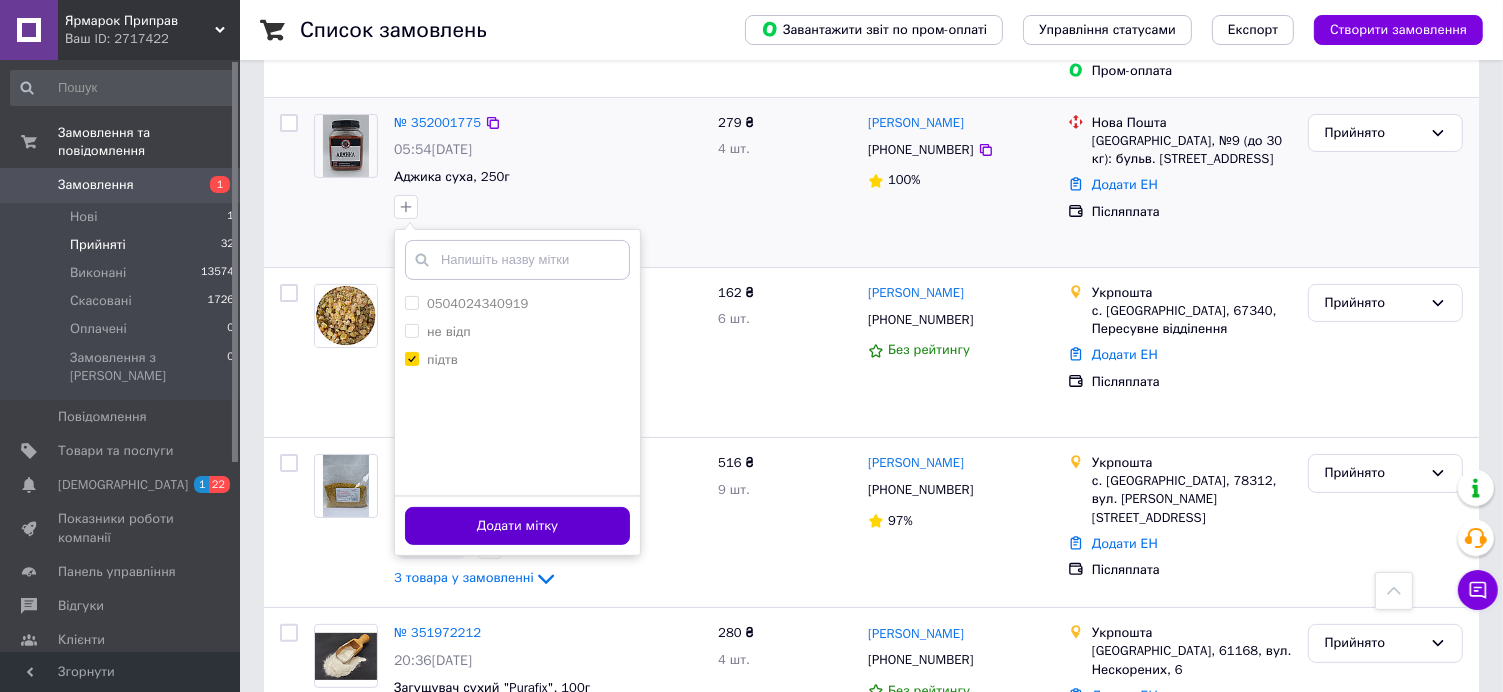 click on "Додати мітку" at bounding box center (517, 526) 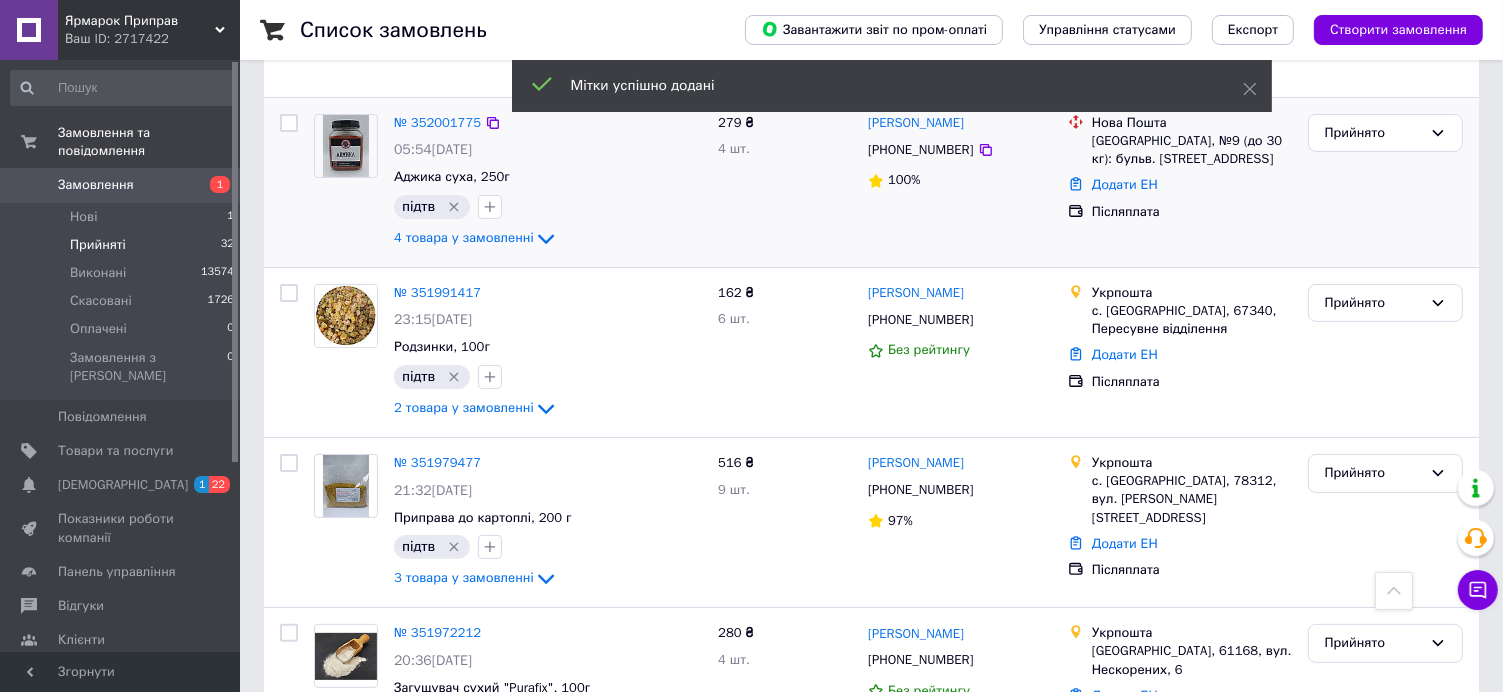 scroll, scrollTop: 200, scrollLeft: 0, axis: vertical 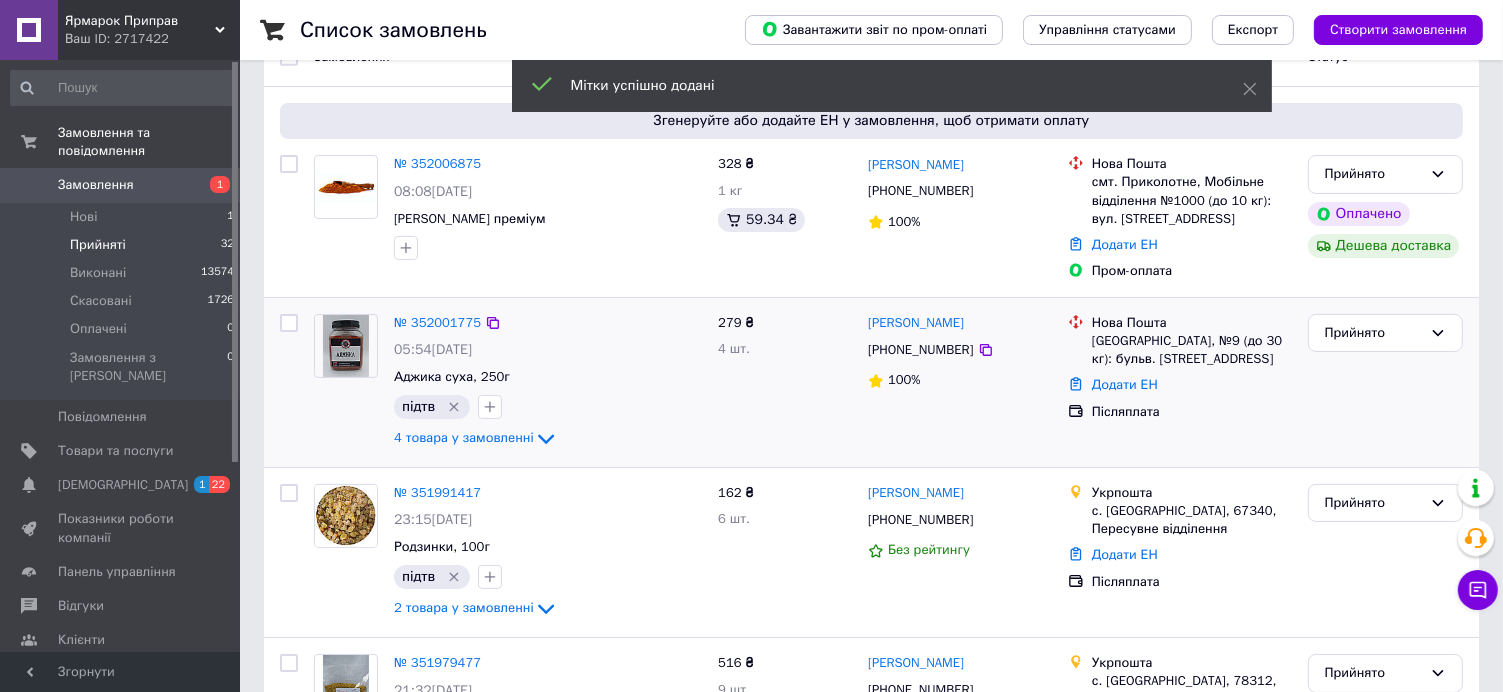drag, startPoint x: 1016, startPoint y: 317, endPoint x: 867, endPoint y: 319, distance: 149.01343 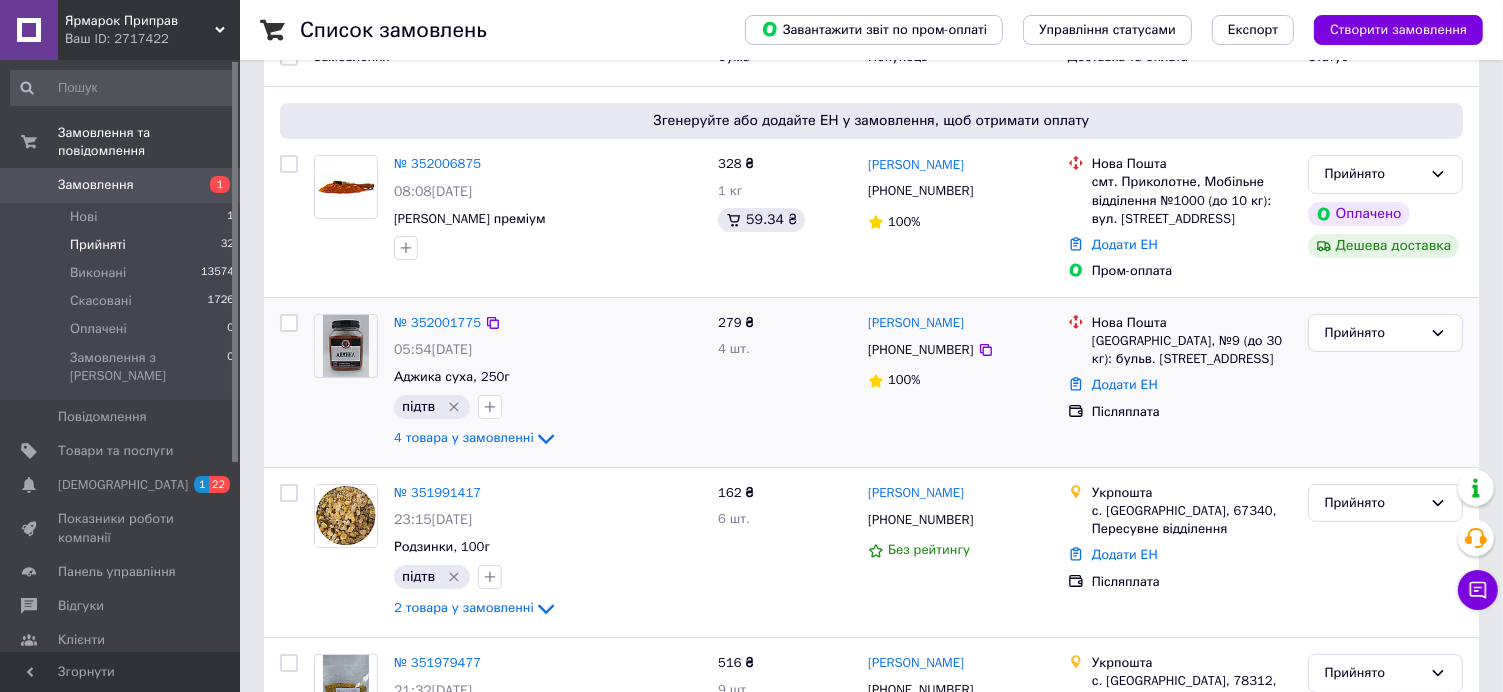 copy on "[PERSON_NAME]" 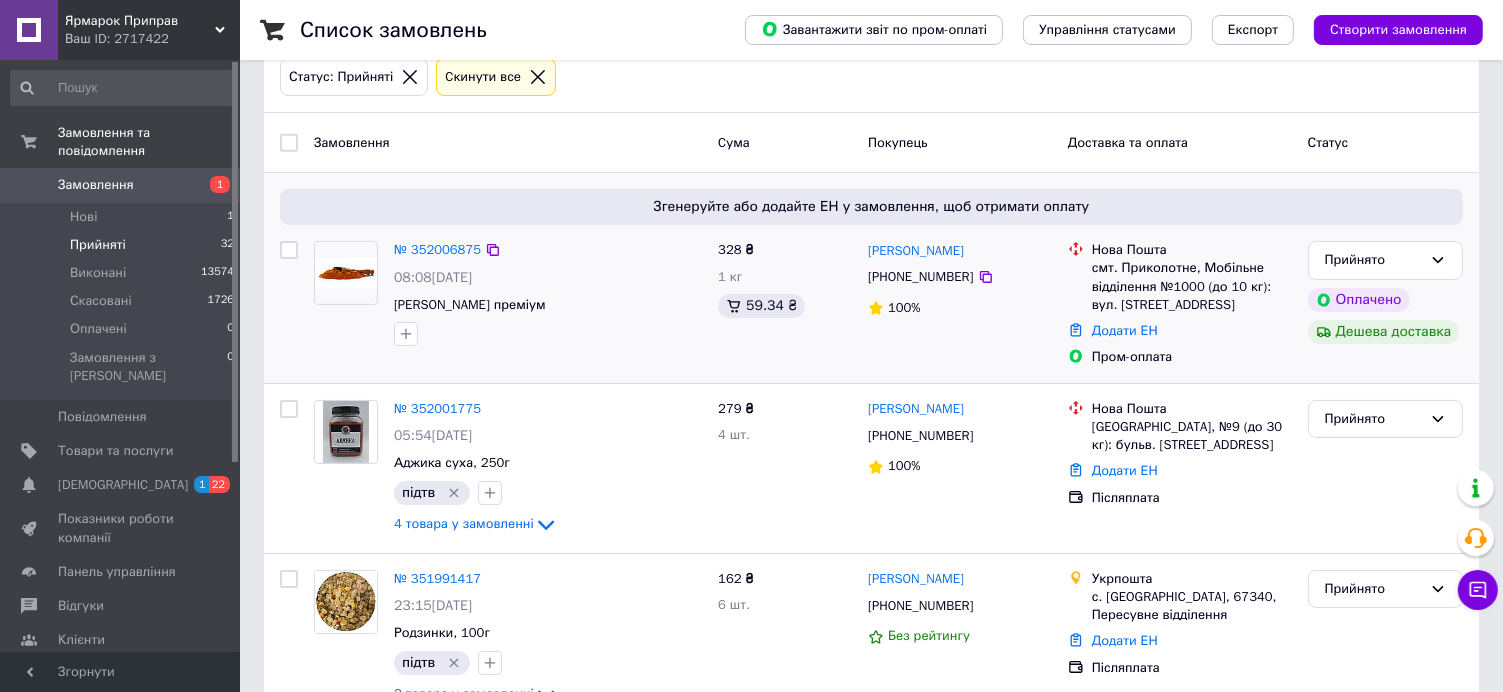 scroll, scrollTop: 0, scrollLeft: 0, axis: both 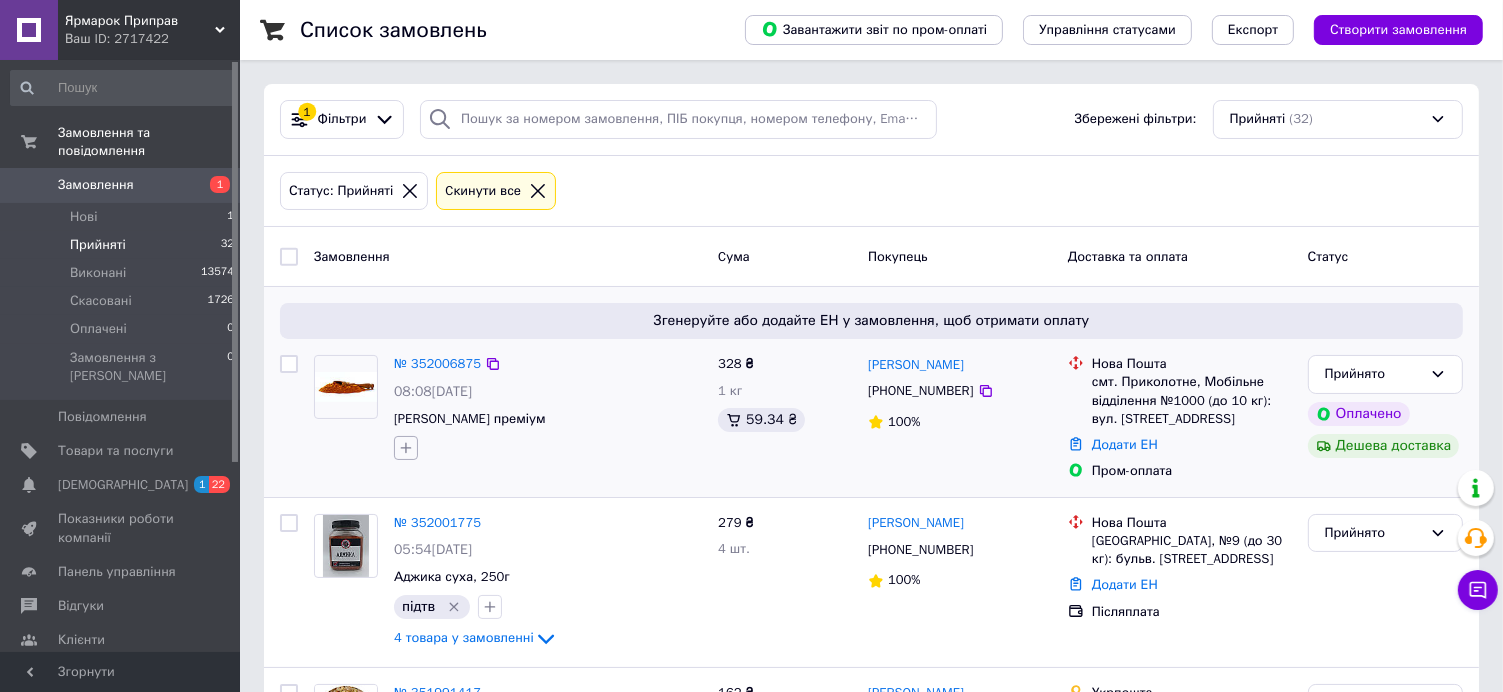 click 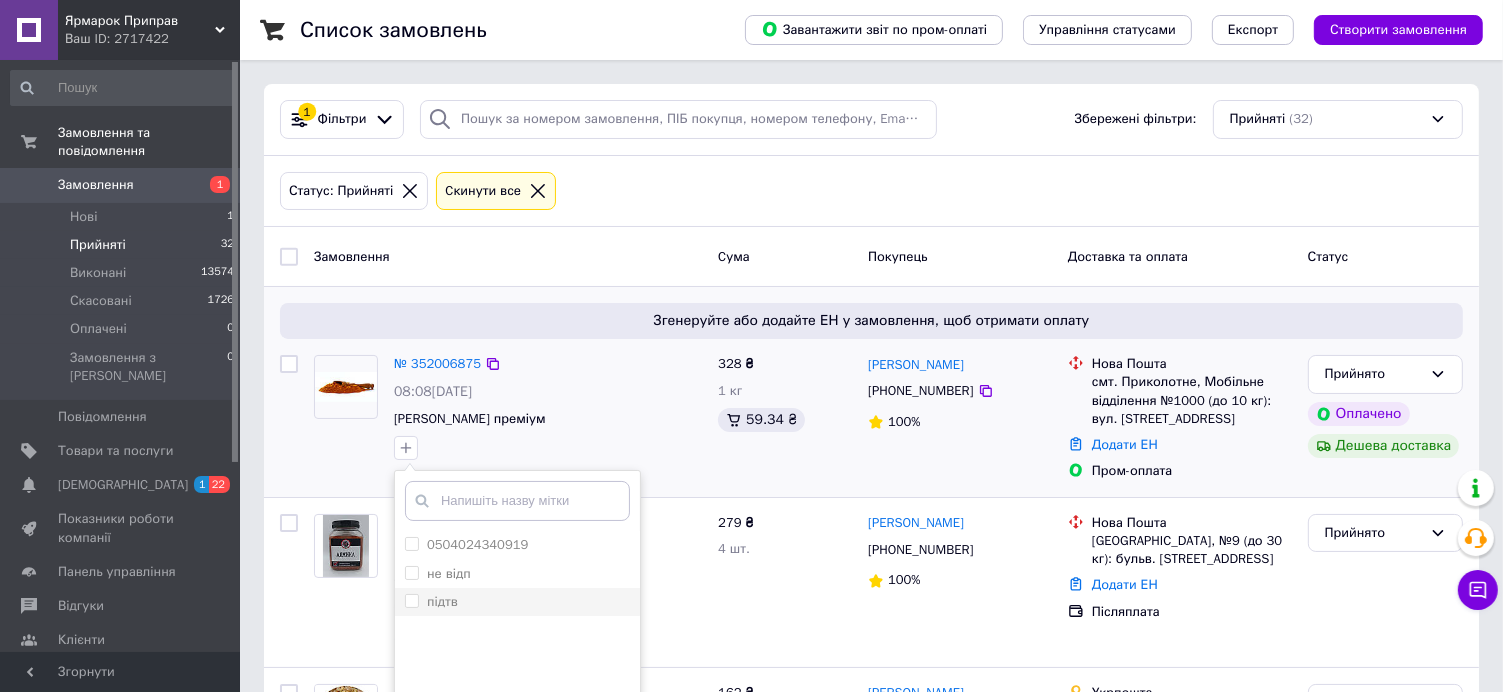 click on "підтв" at bounding box center [442, 601] 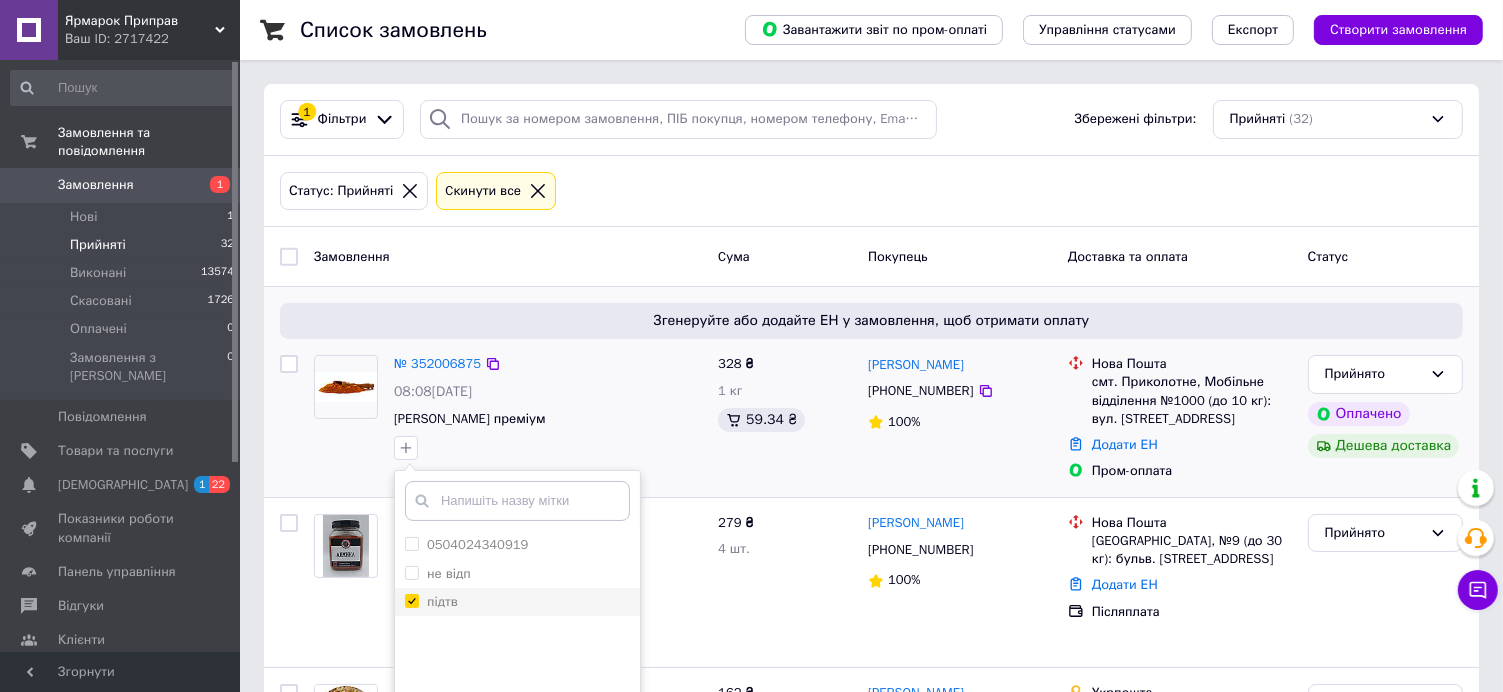 checkbox on "true" 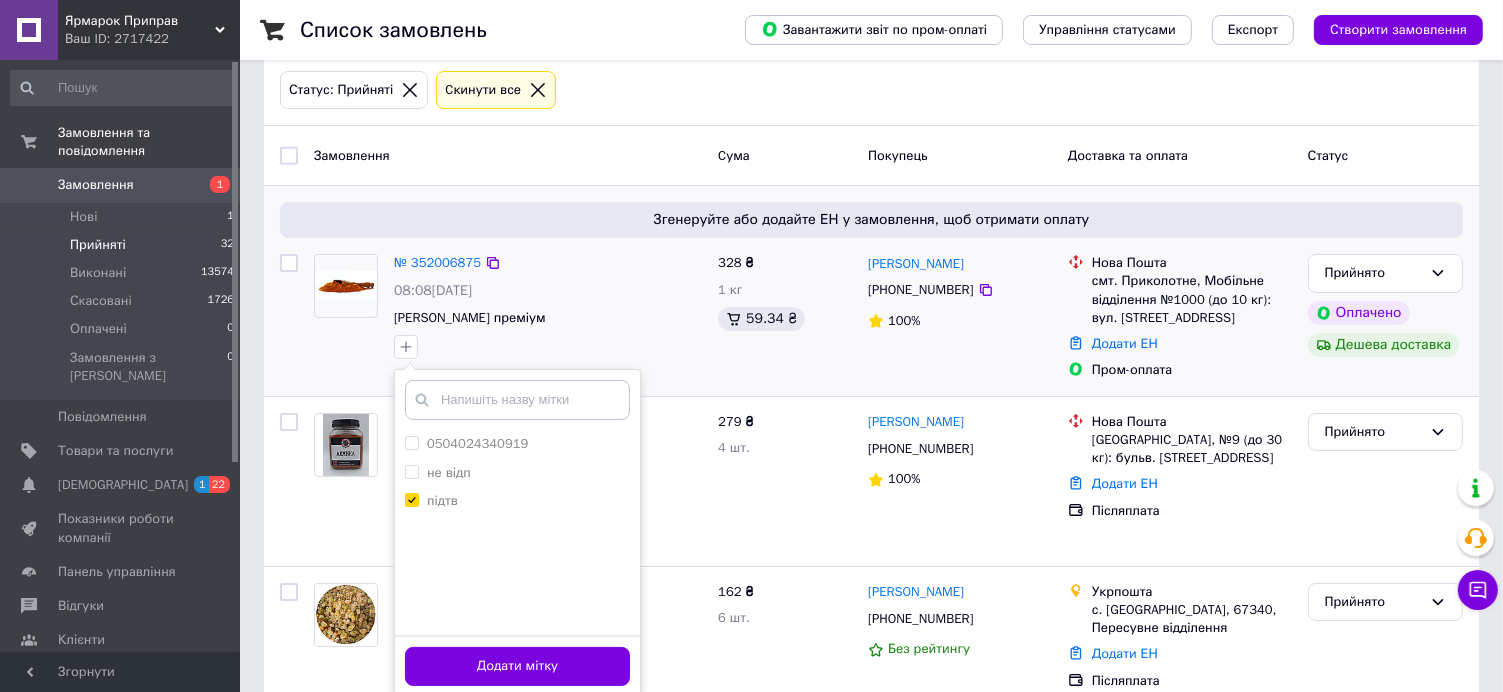 scroll, scrollTop: 200, scrollLeft: 0, axis: vertical 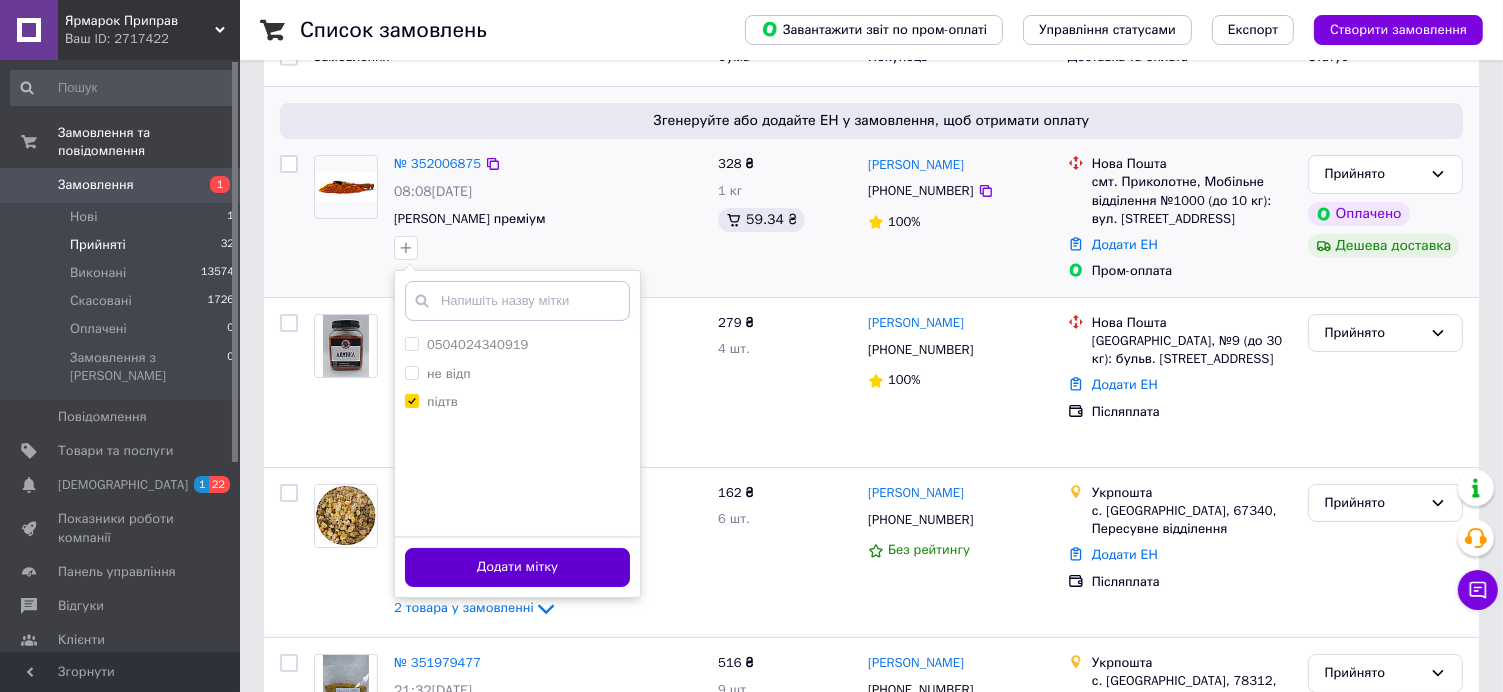 click on "Додати мітку" at bounding box center (517, 567) 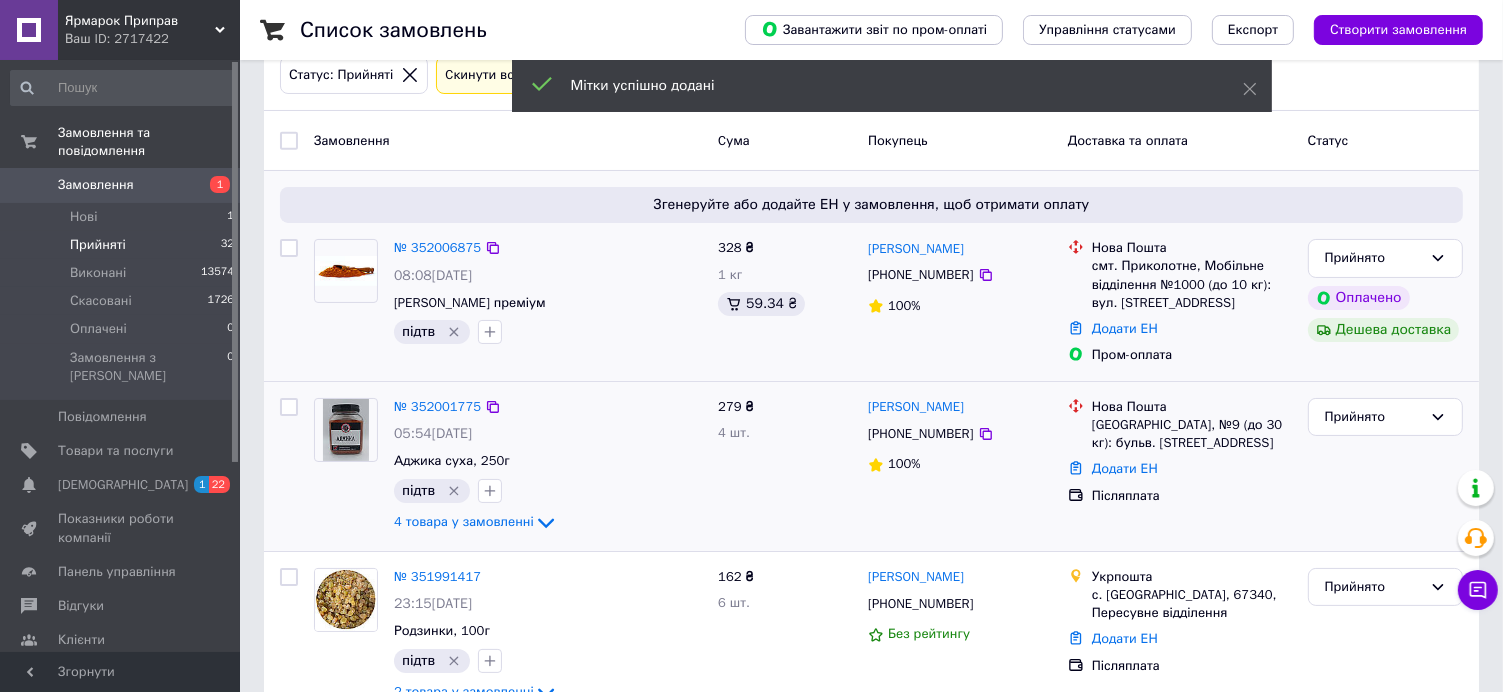 scroll, scrollTop: 0, scrollLeft: 0, axis: both 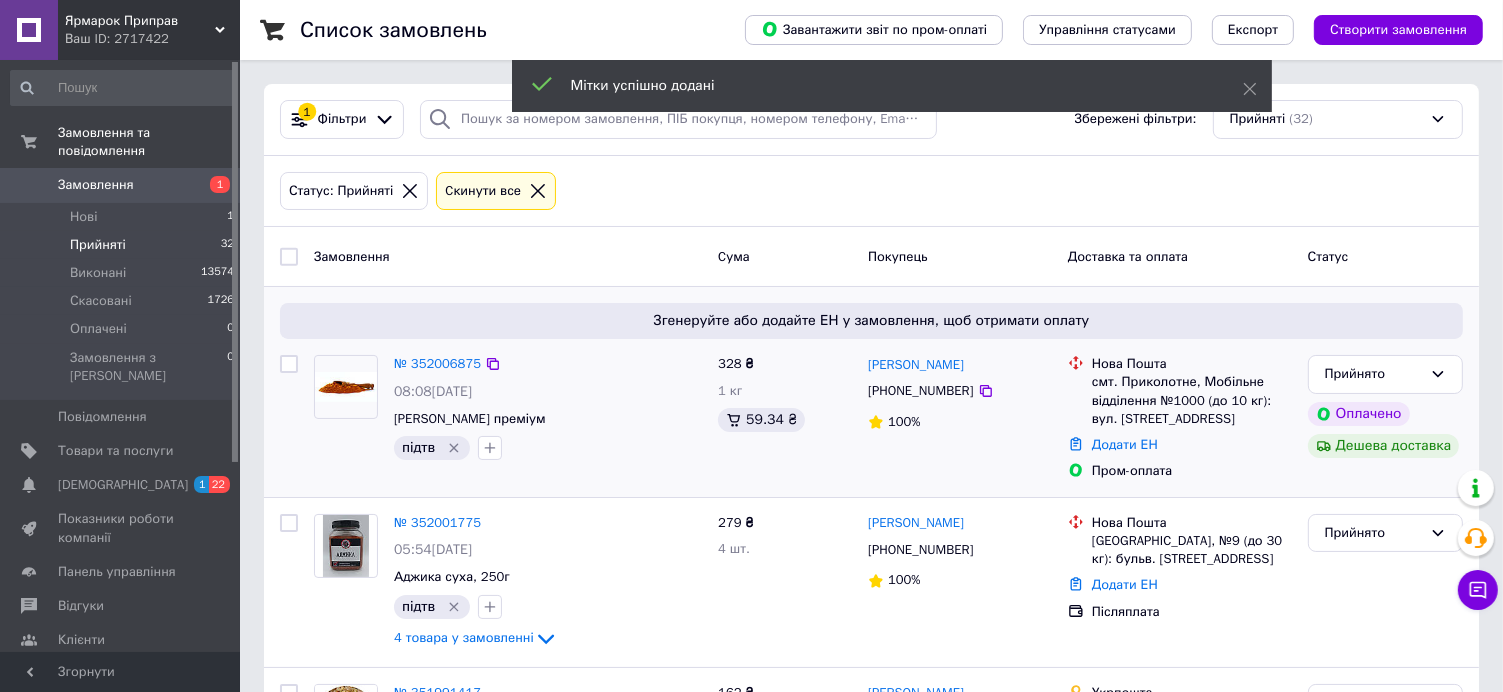 drag, startPoint x: 1019, startPoint y: 371, endPoint x: 863, endPoint y: 359, distance: 156.46086 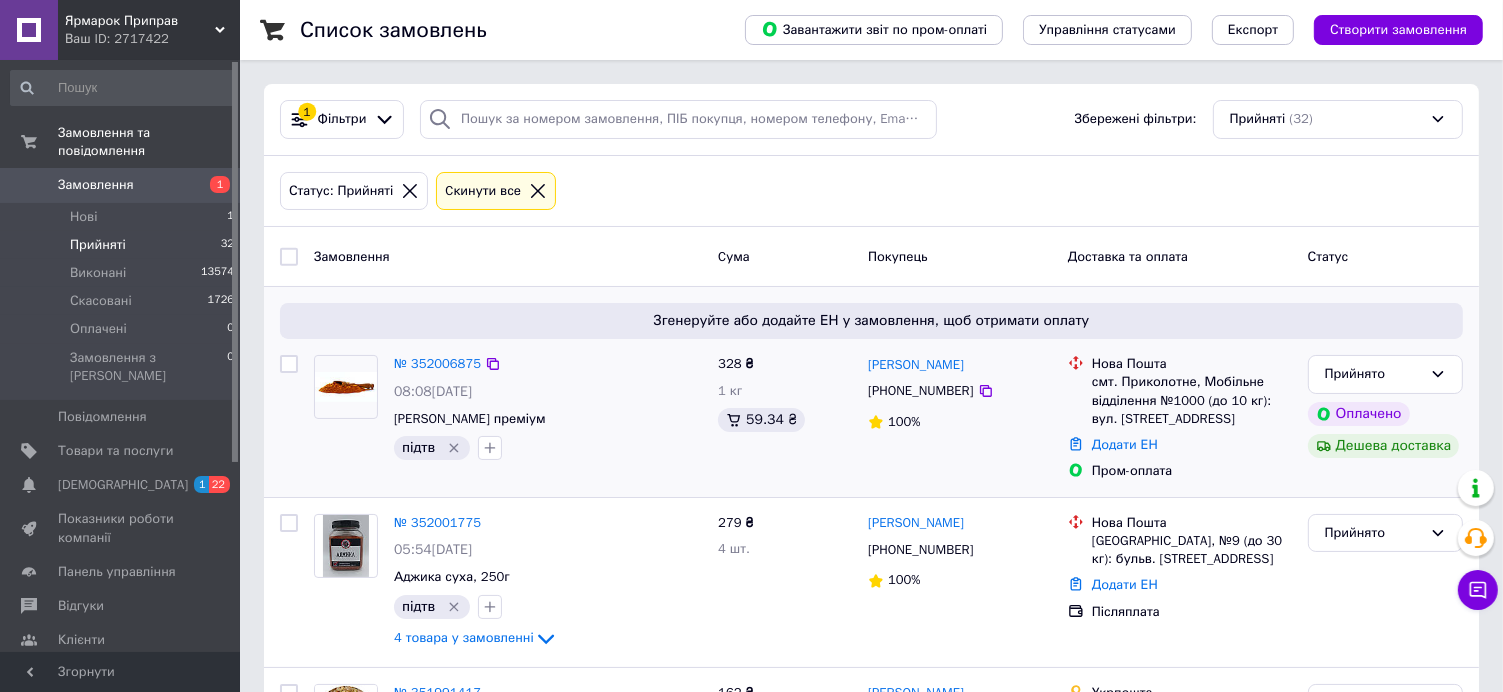 copy on "[PERSON_NAME]" 